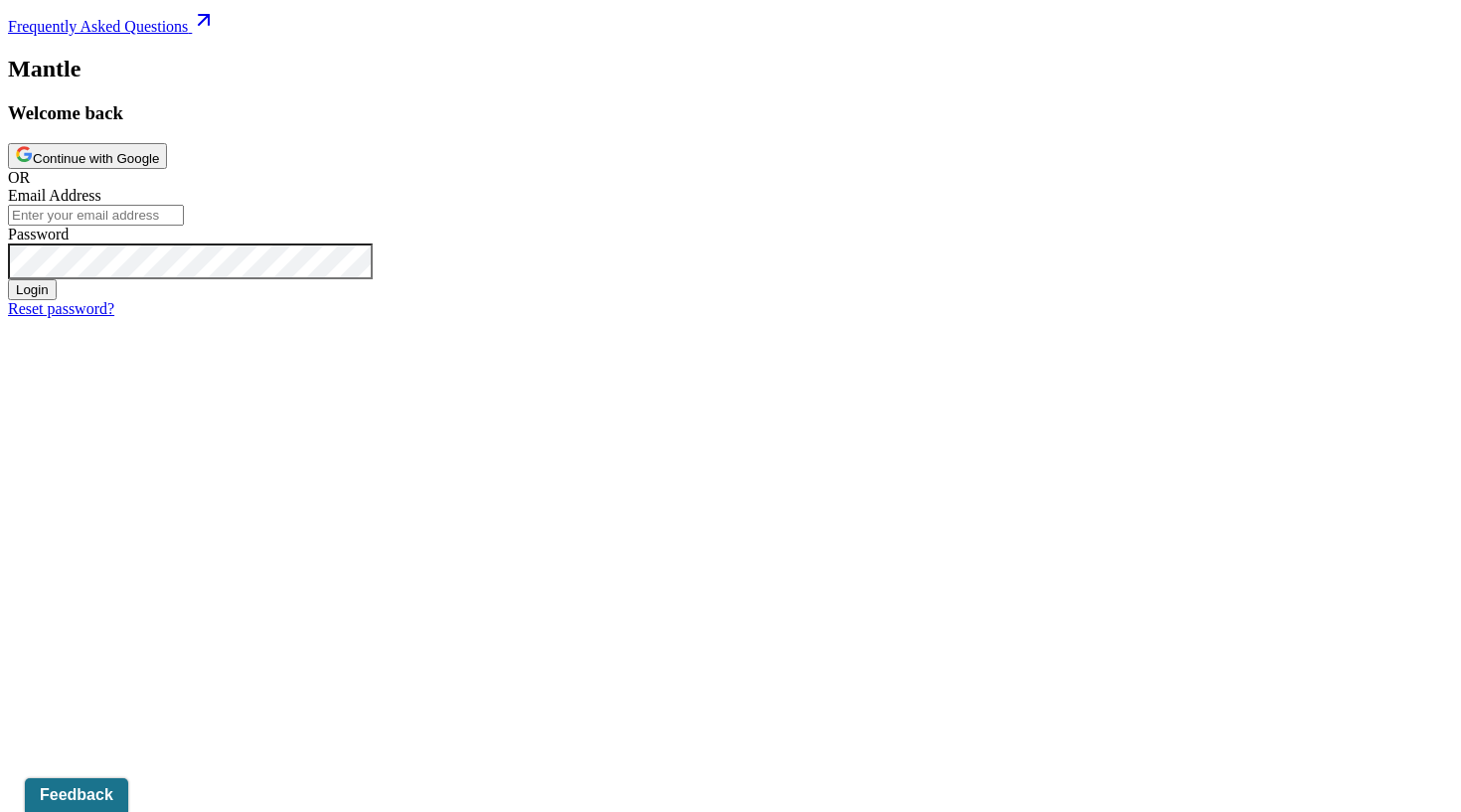scroll, scrollTop: 0, scrollLeft: 0, axis: both 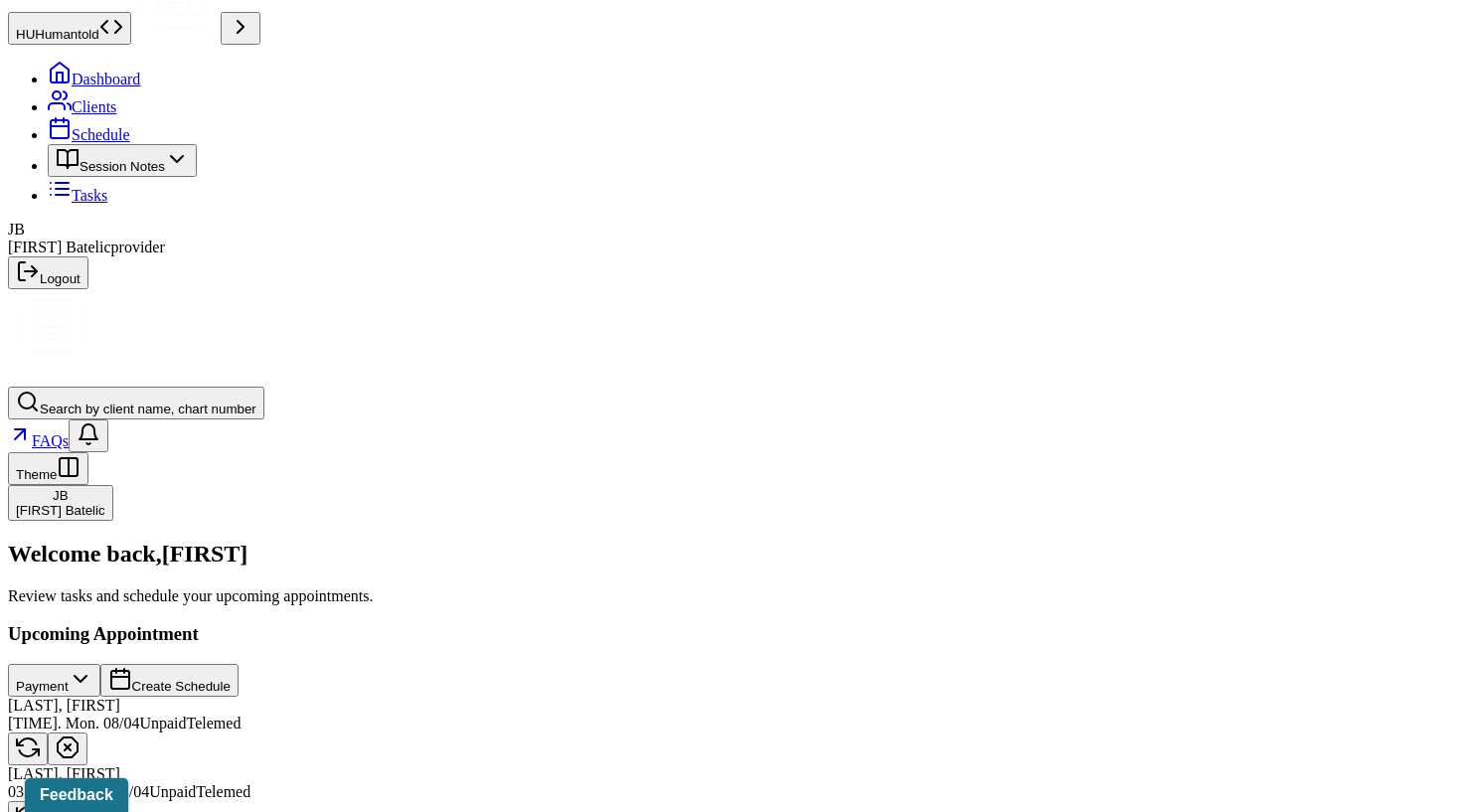 click 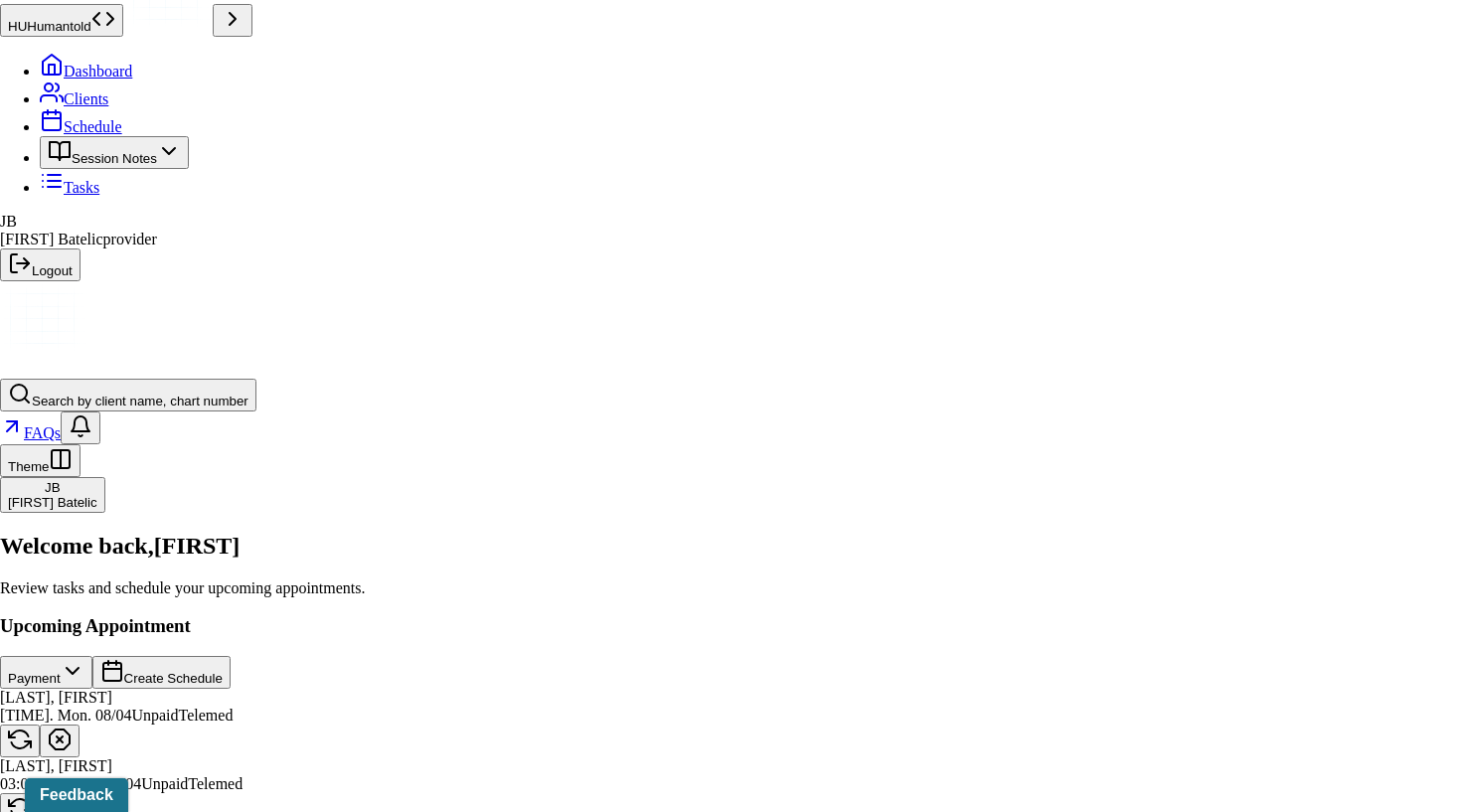 click on "Yes,cancel" at bounding box center (40, 7660) 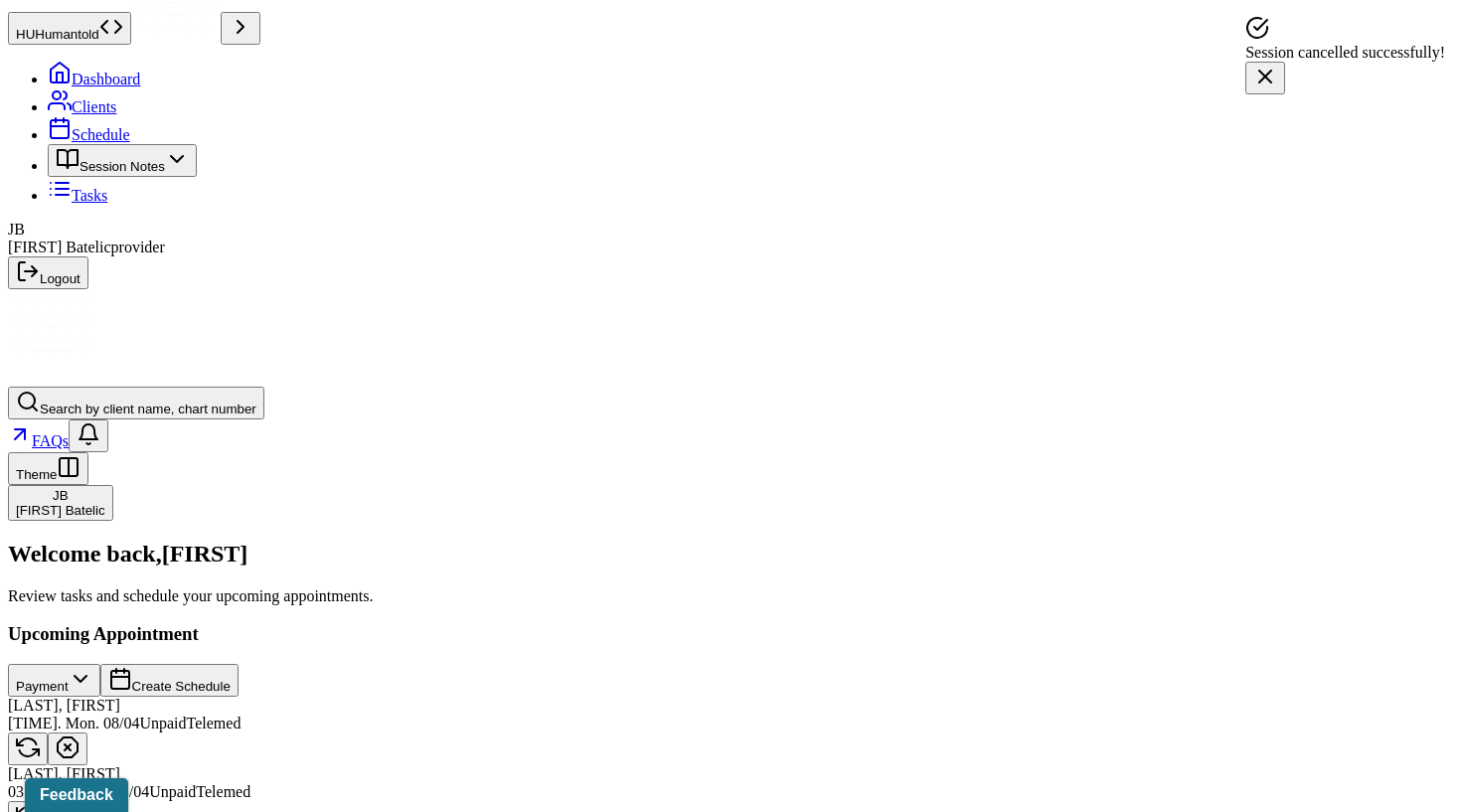scroll, scrollTop: 322, scrollLeft: 0, axis: vertical 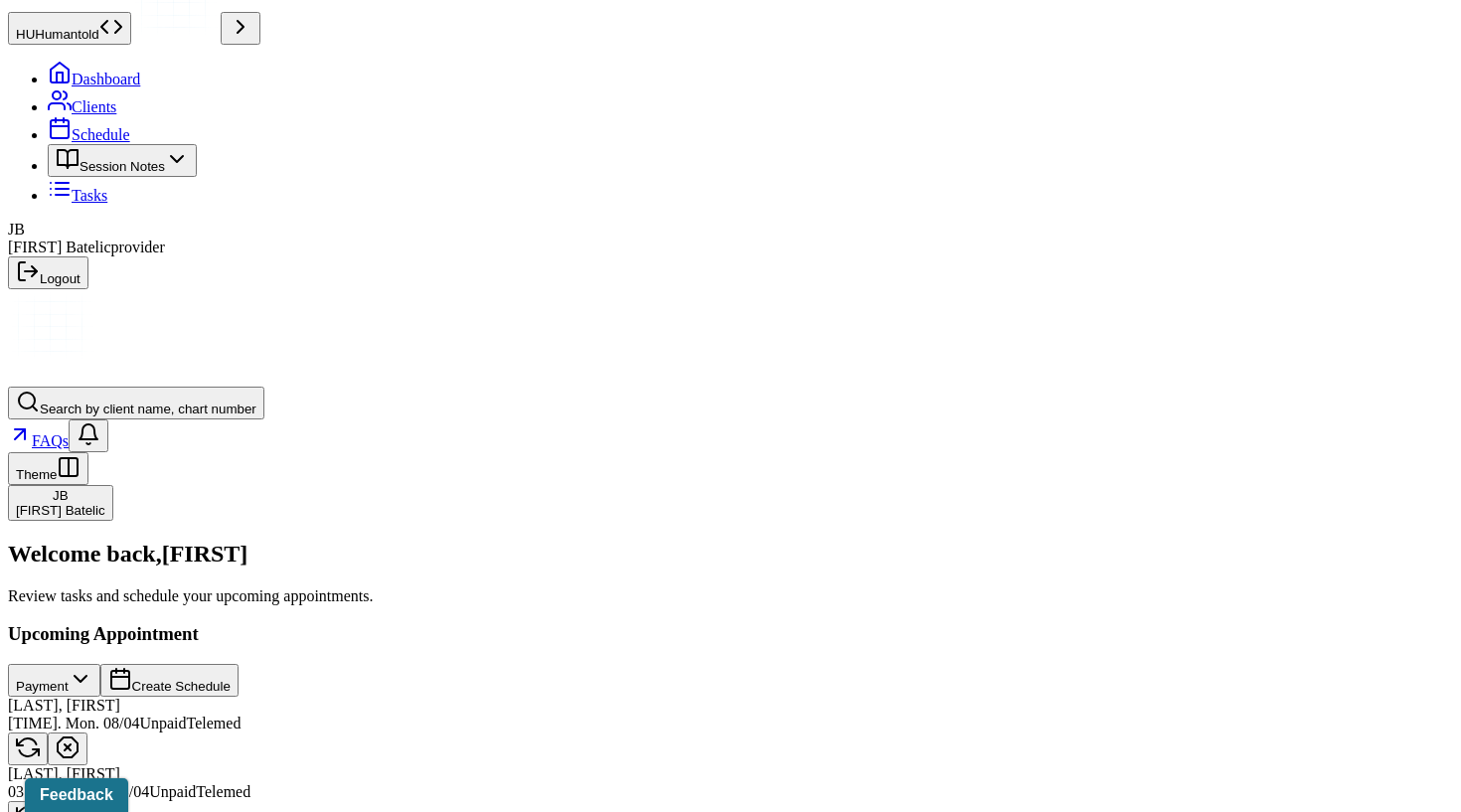 click on "Clients" at bounding box center [81, 106] 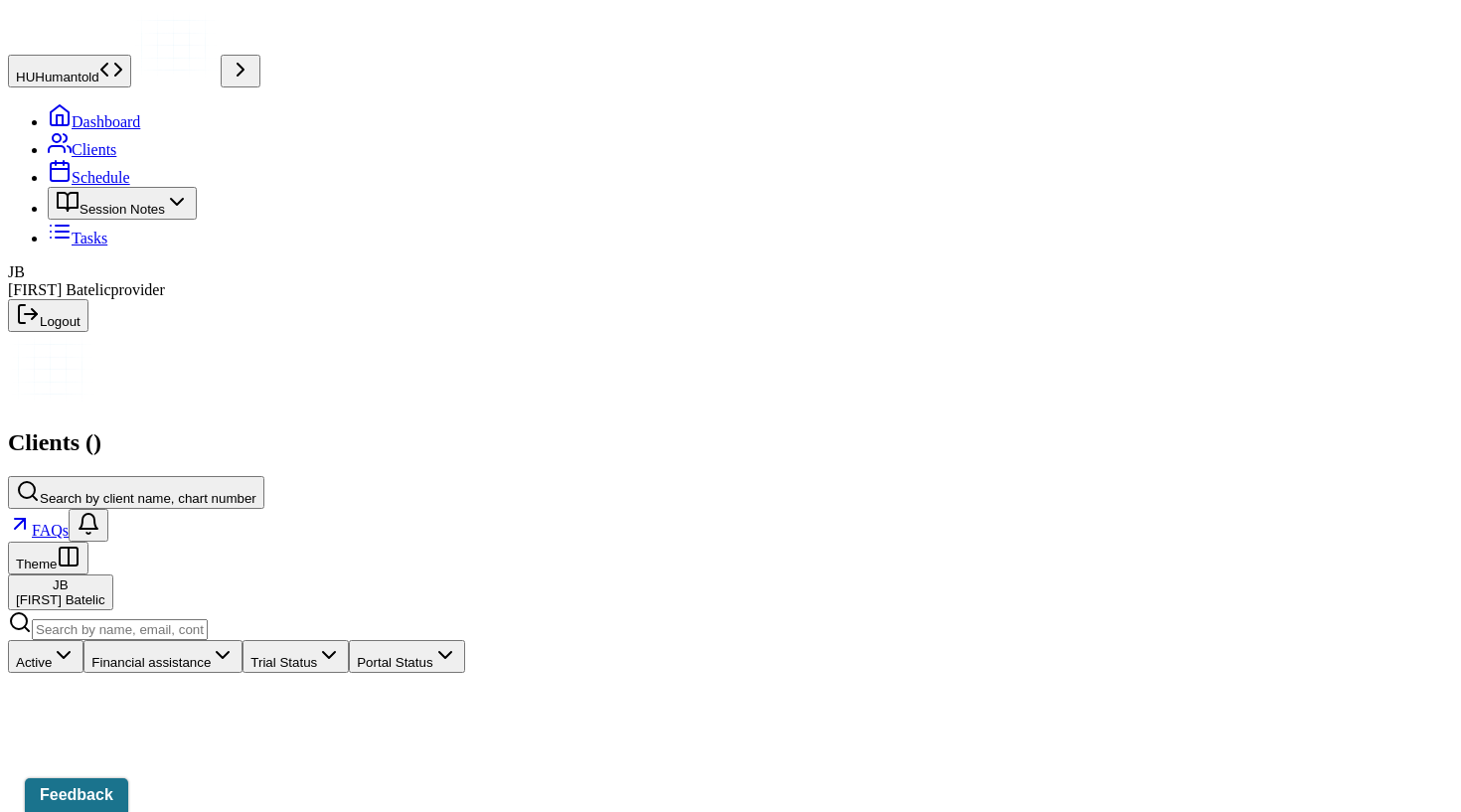 scroll, scrollTop: 0, scrollLeft: 0, axis: both 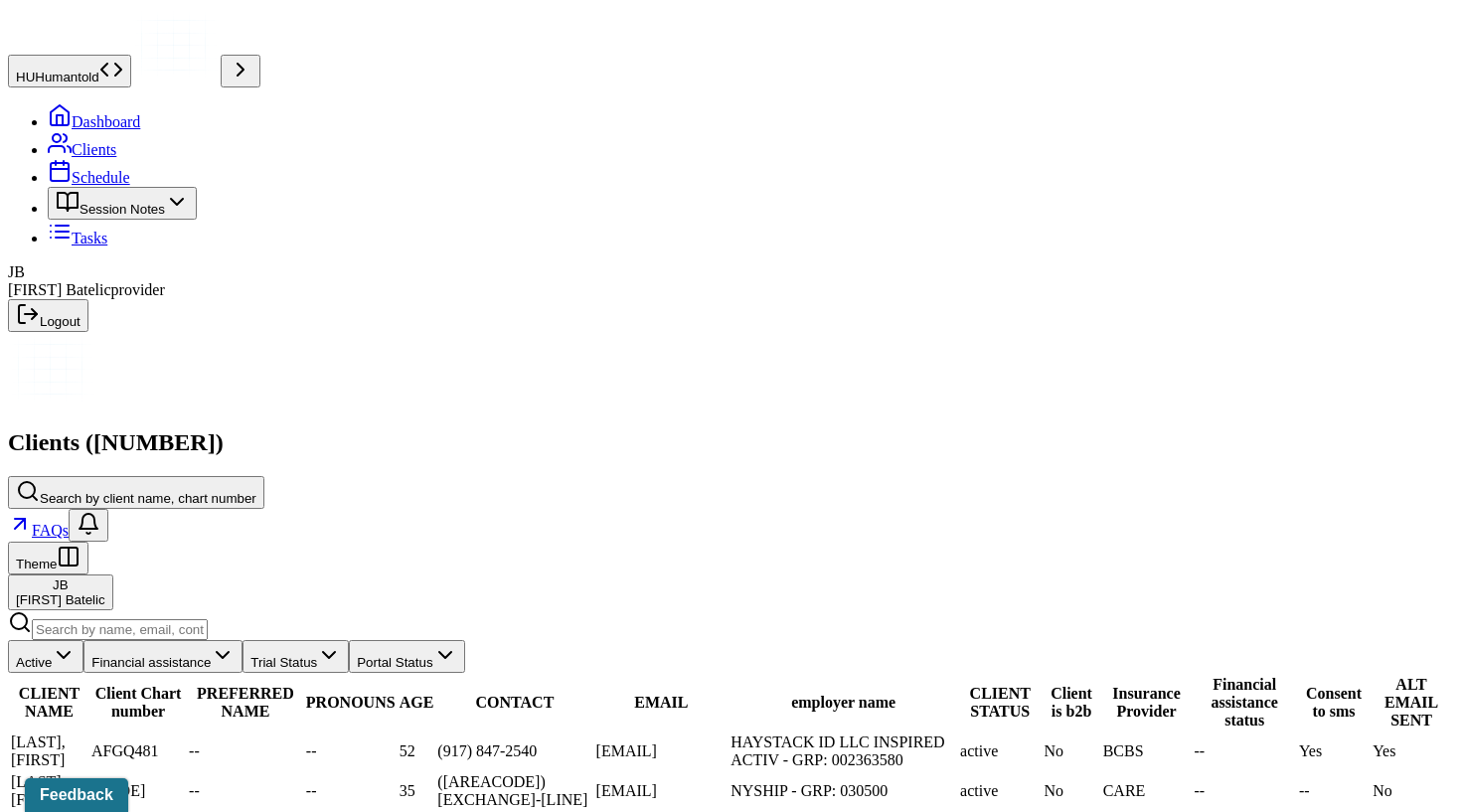 click on "[LAST], [FIRST]" at bounding box center [49, 1467] 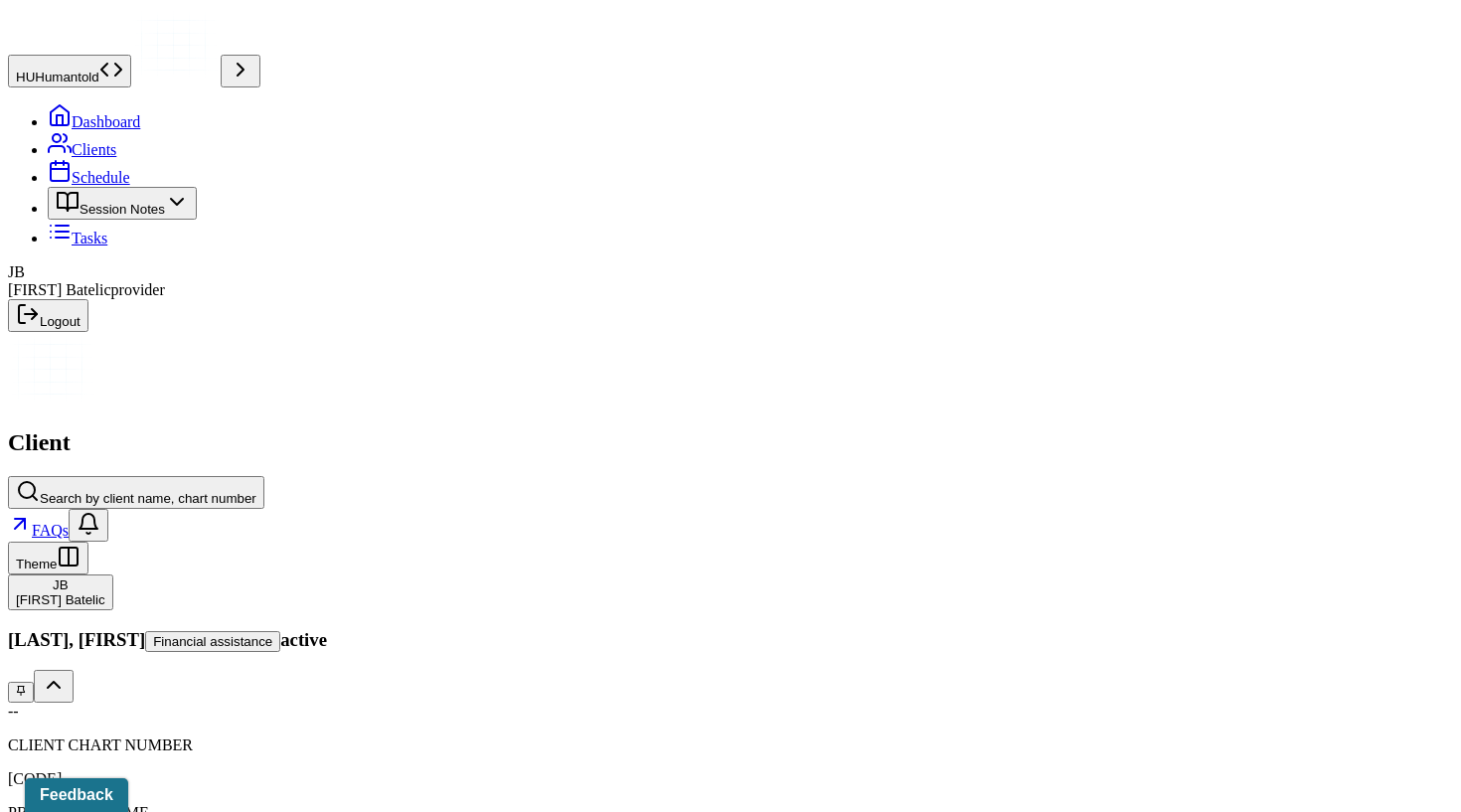 click on "Session Notes" at bounding box center [208, 2132] 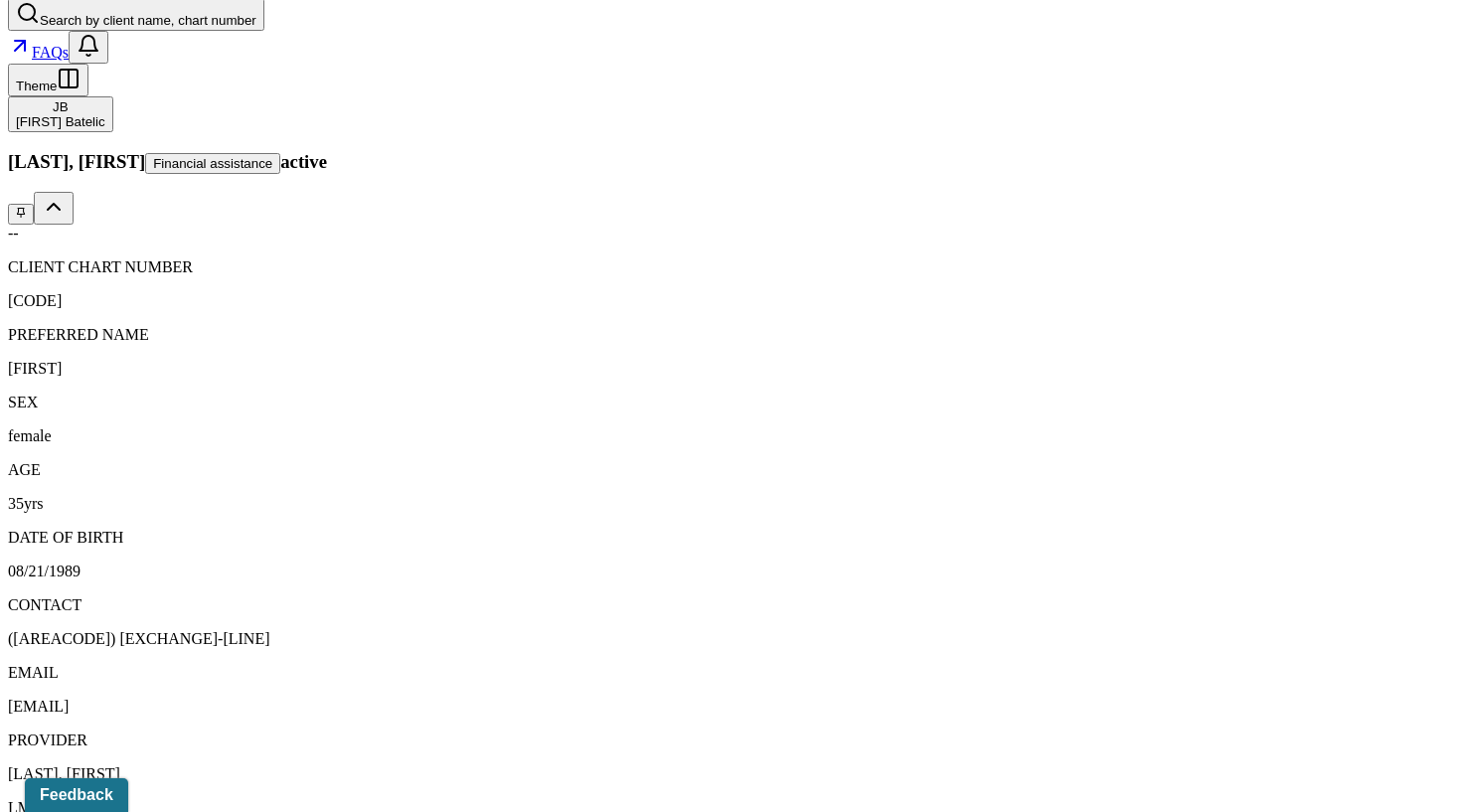 scroll, scrollTop: 479, scrollLeft: 0, axis: vertical 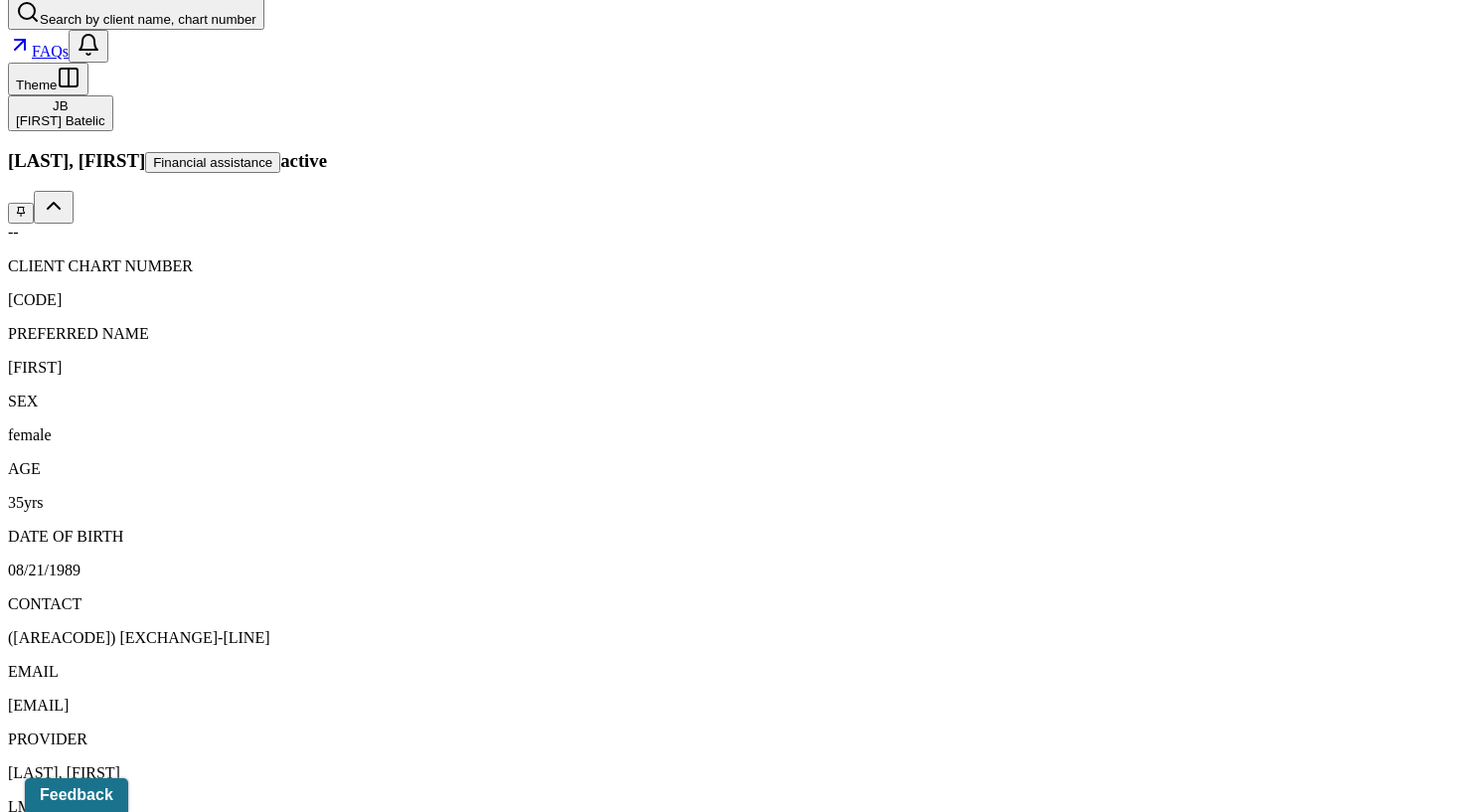 click on "[DATE]" at bounding box center (129, 1798) 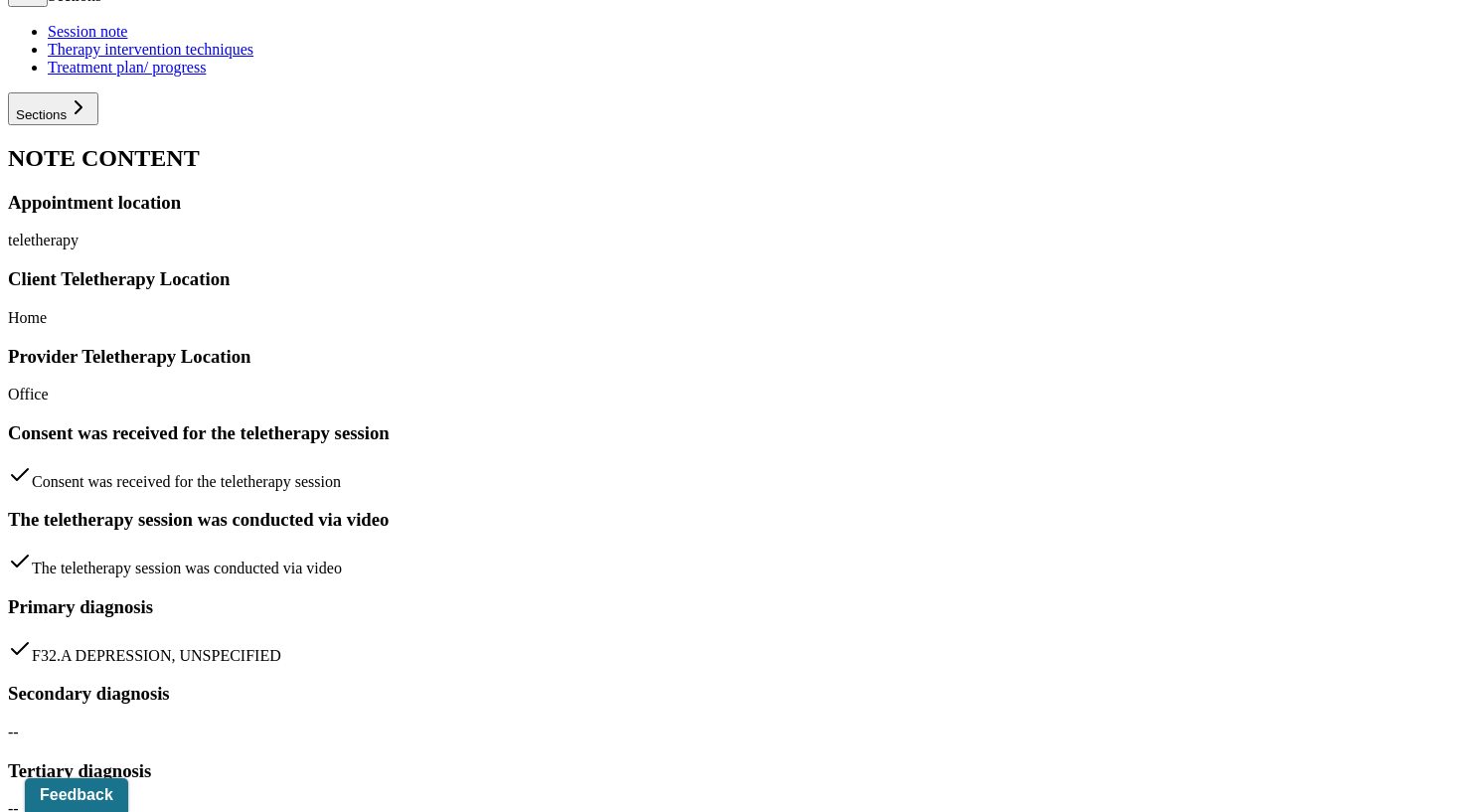 scroll, scrollTop: 1386, scrollLeft: 0, axis: vertical 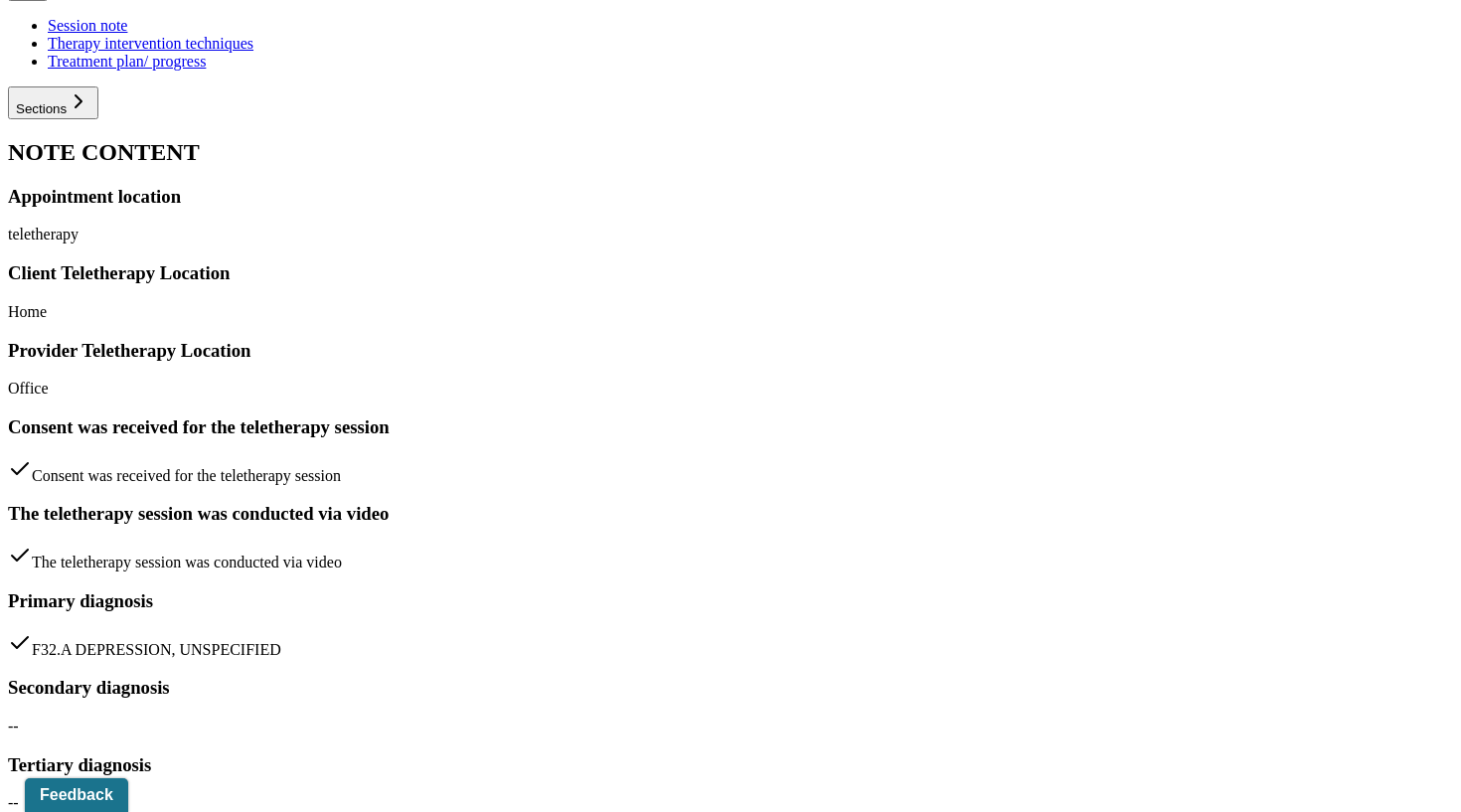 drag, startPoint x: 296, startPoint y: 431, endPoint x: 333, endPoint y: 487, distance: 67.1193 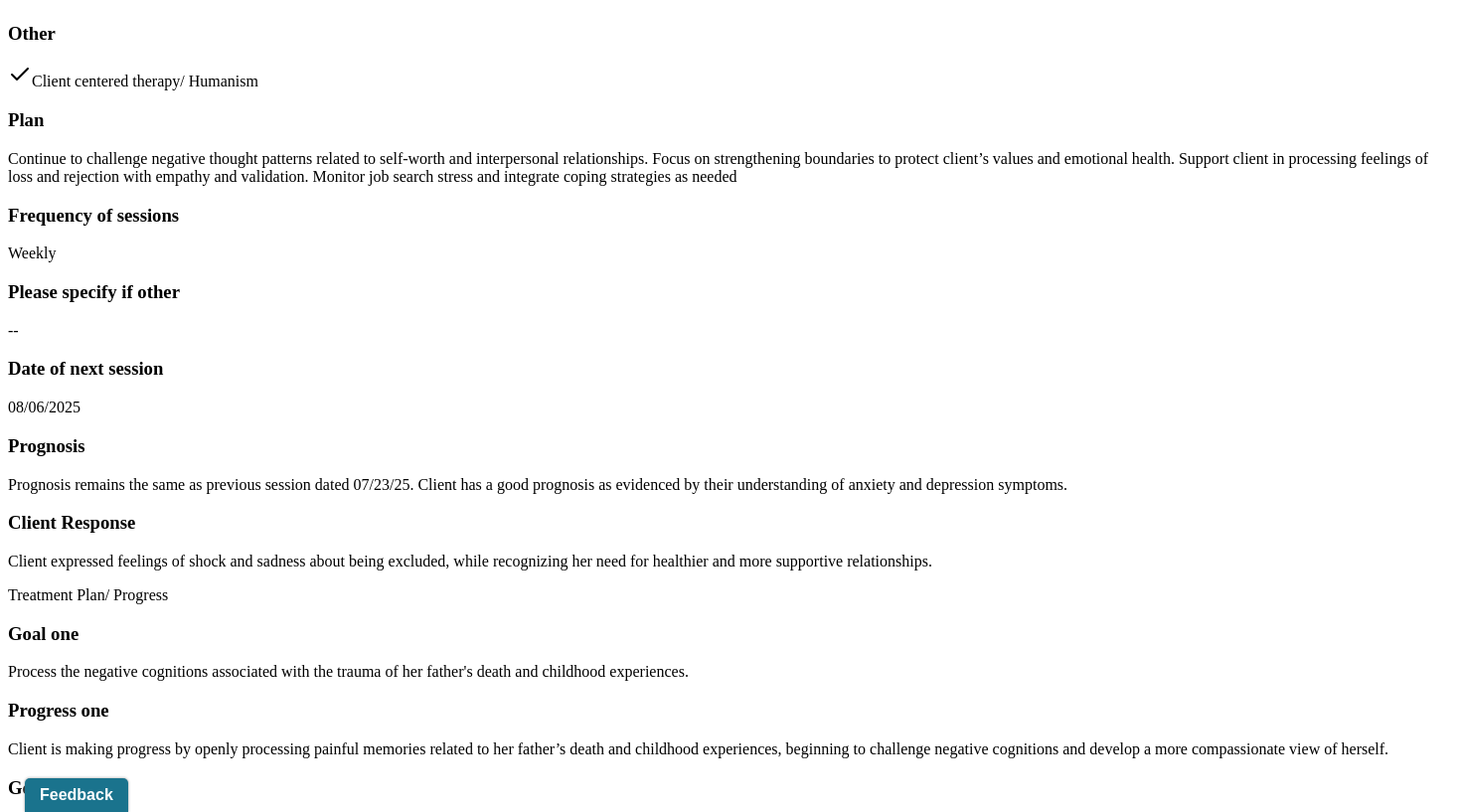 scroll, scrollTop: 2959, scrollLeft: 0, axis: vertical 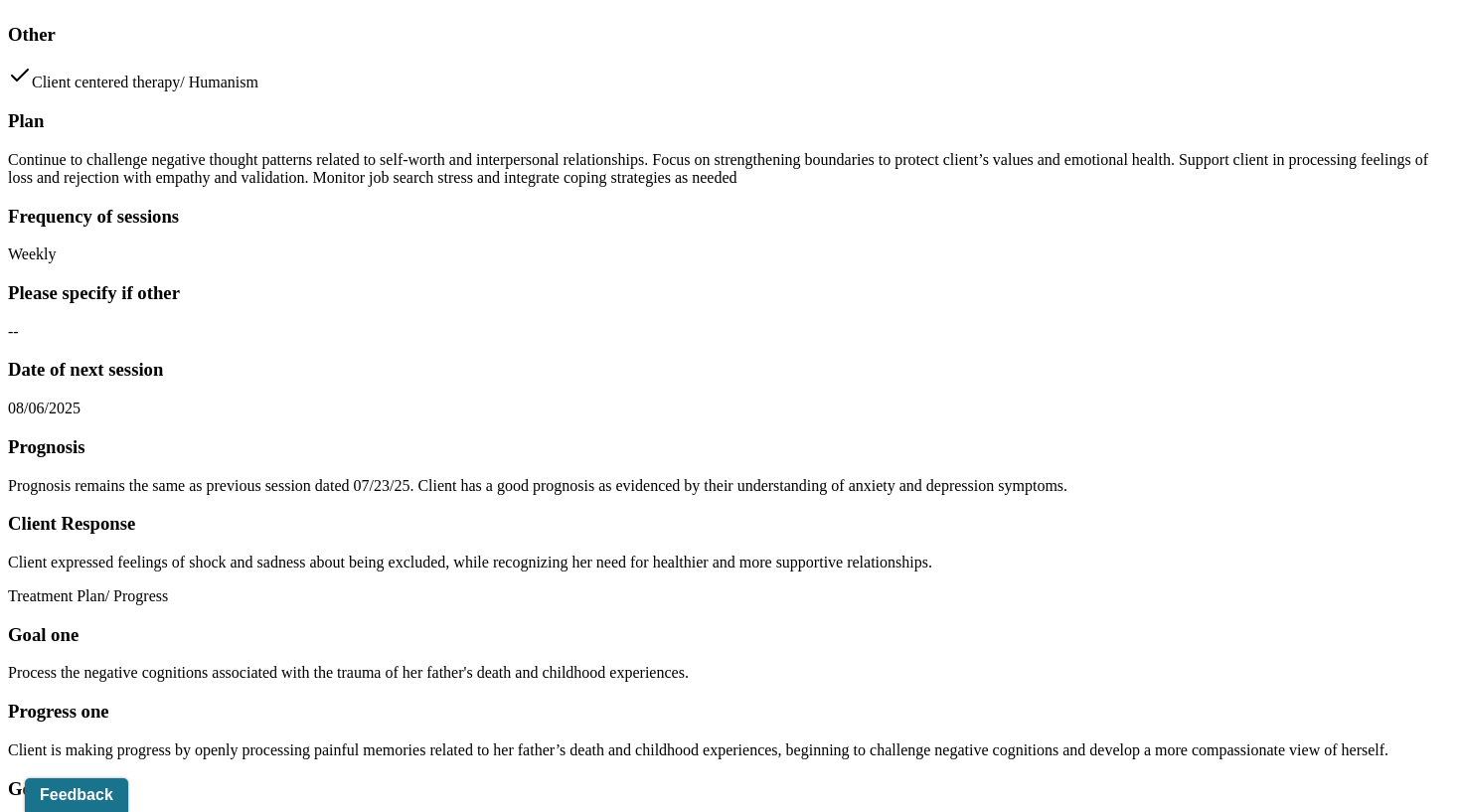 click on "Dashboard" at bounding box center (93, -2838) 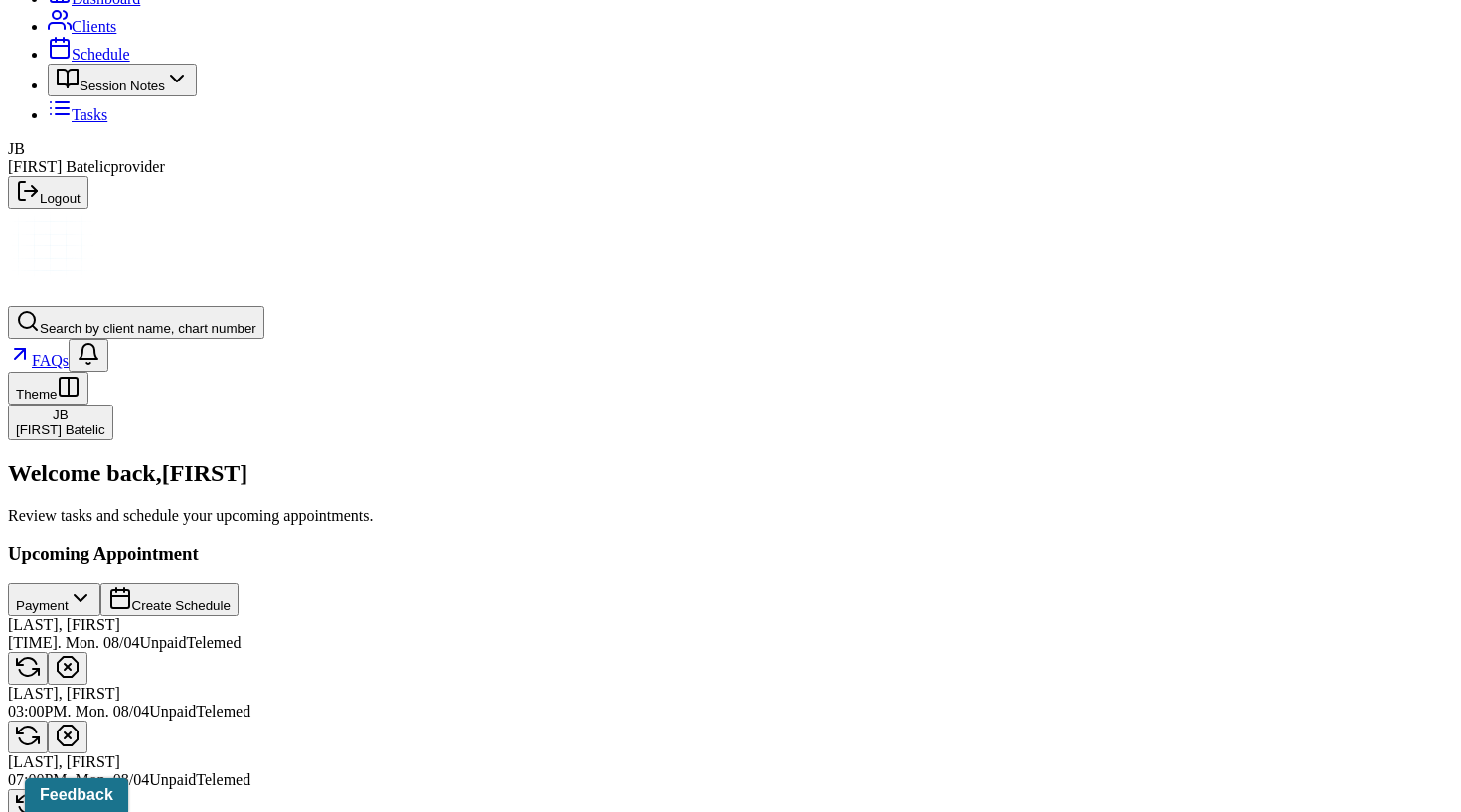 scroll, scrollTop: 0, scrollLeft: 0, axis: both 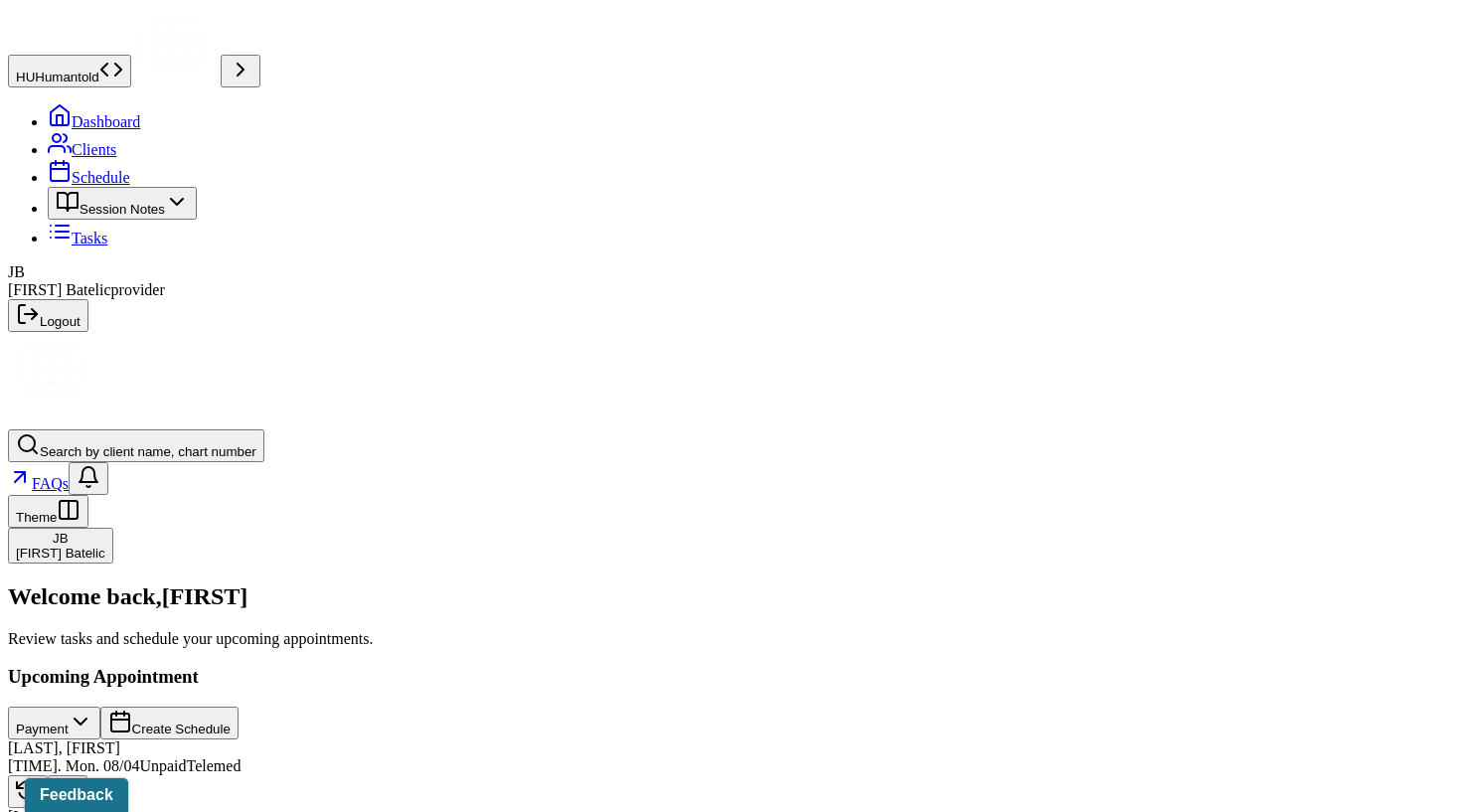 click on "Clients" at bounding box center (81, 149) 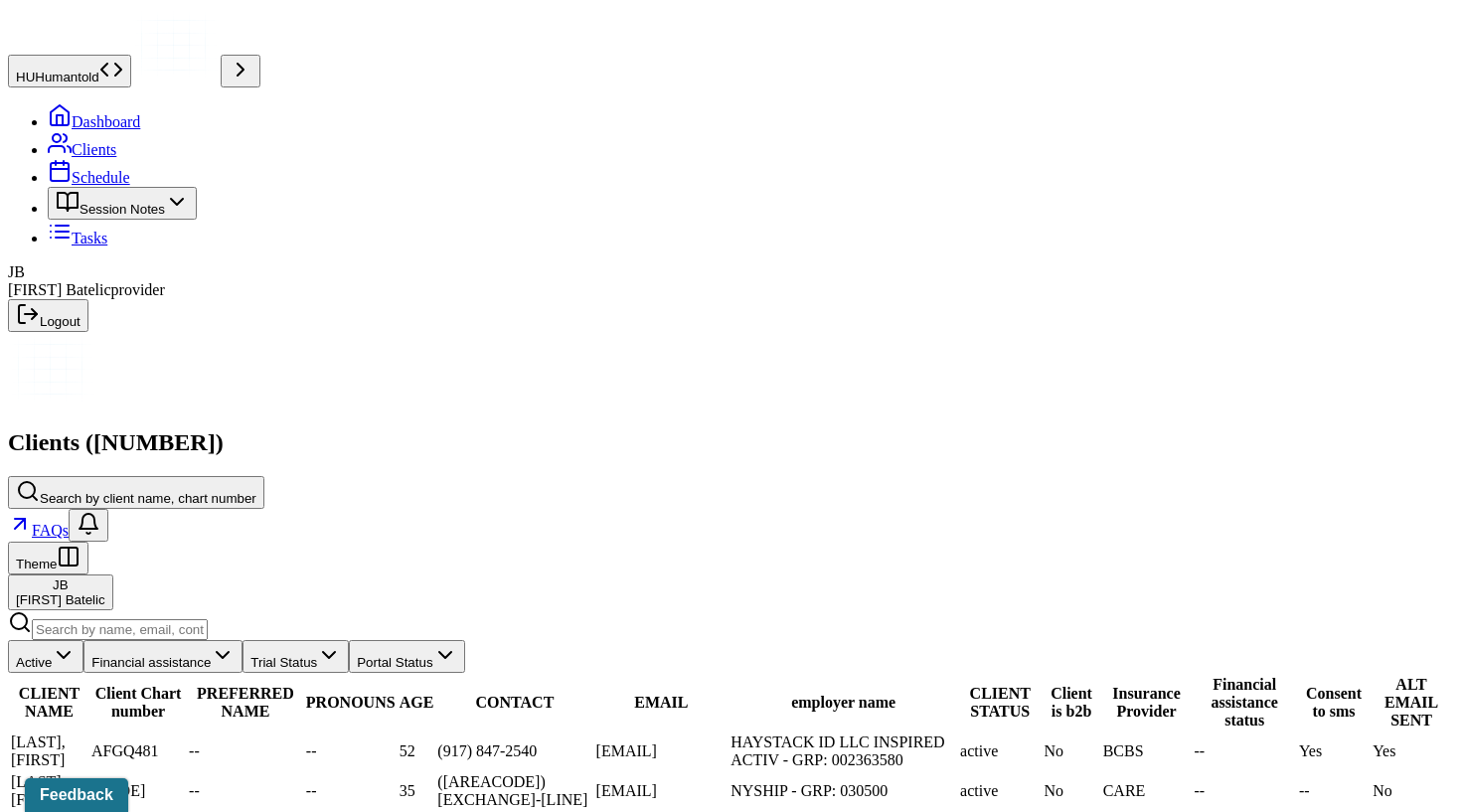 scroll, scrollTop: 472, scrollLeft: 0, axis: vertical 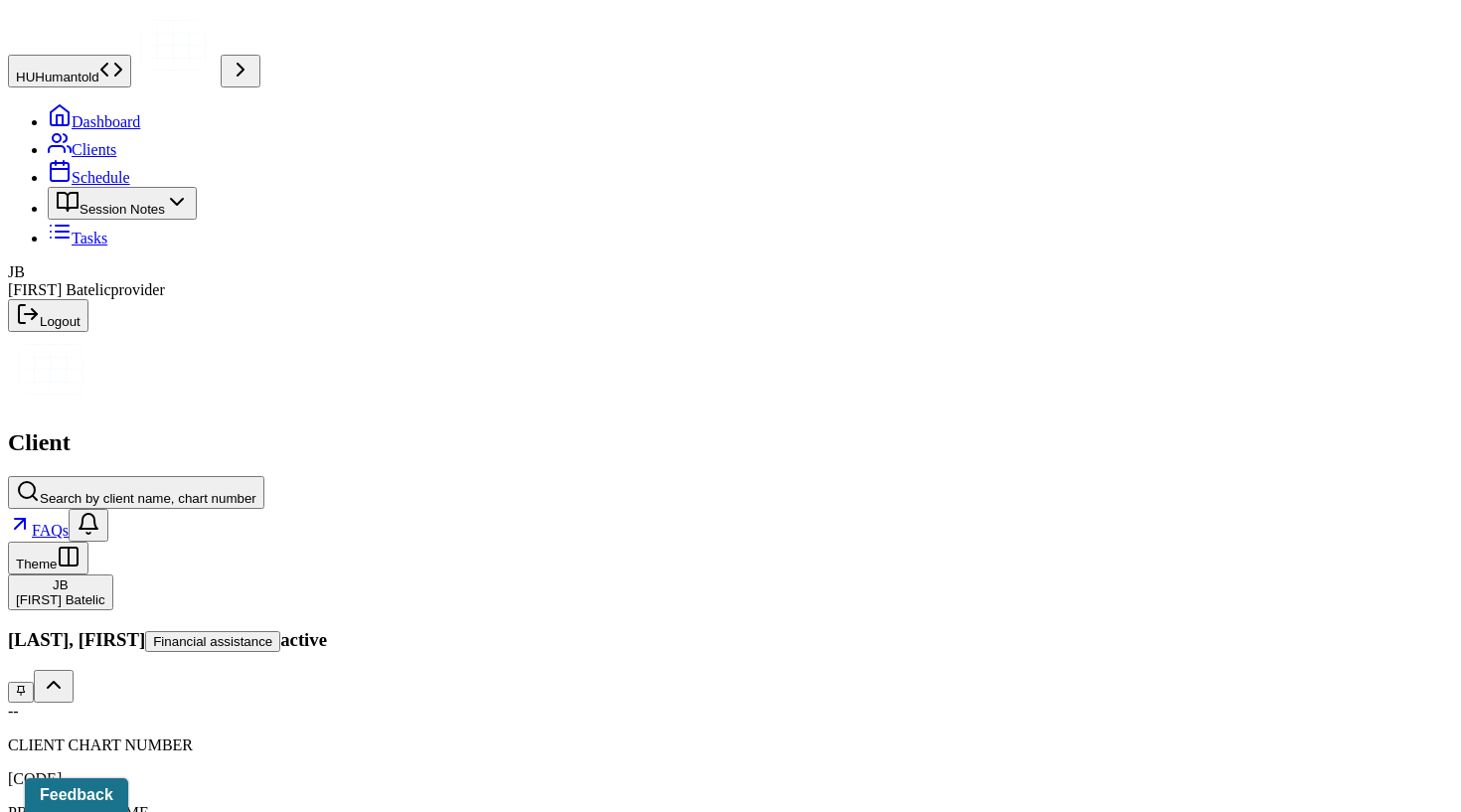 click on "Session Notes" at bounding box center (208, 2132) 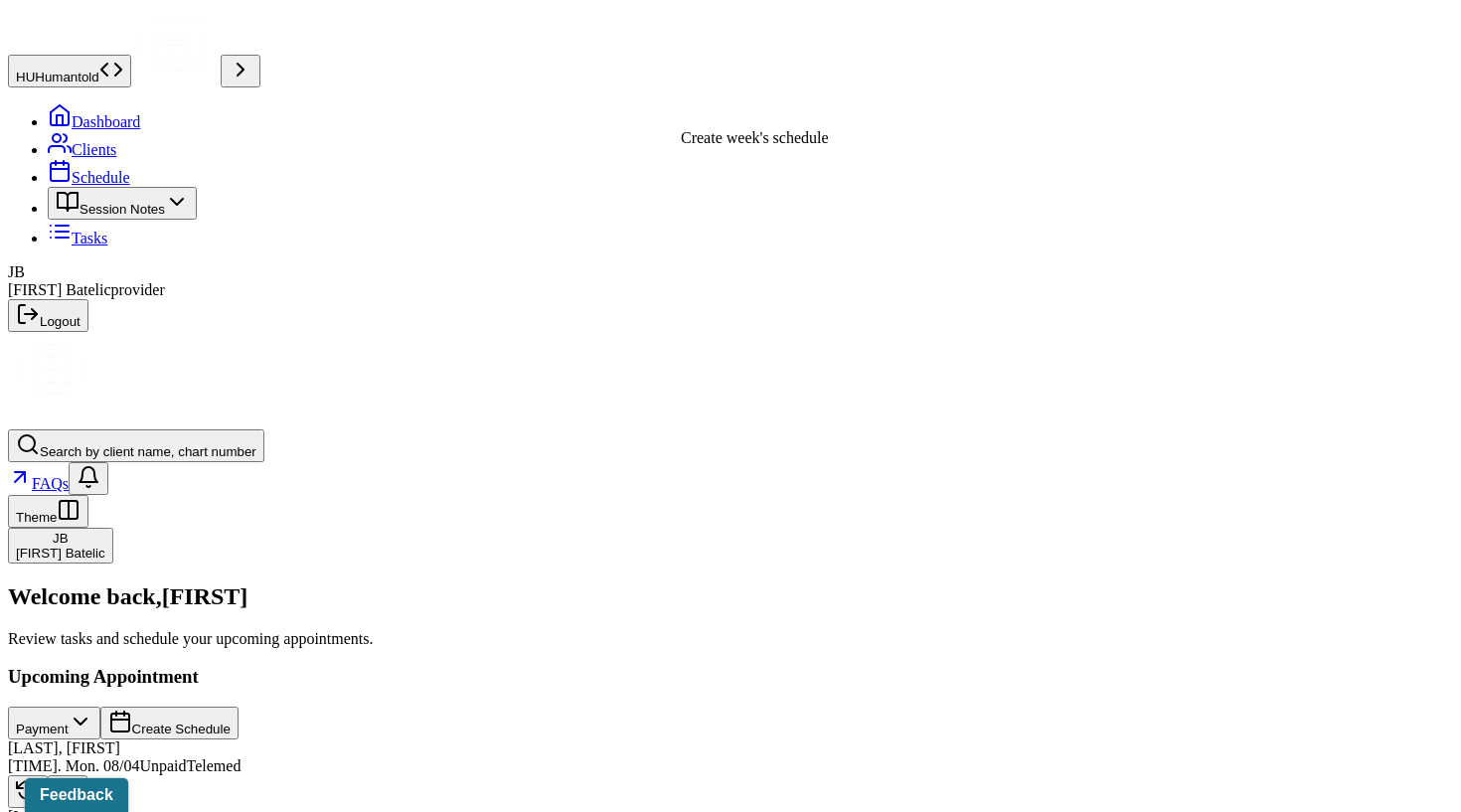 scroll, scrollTop: 0, scrollLeft: 0, axis: both 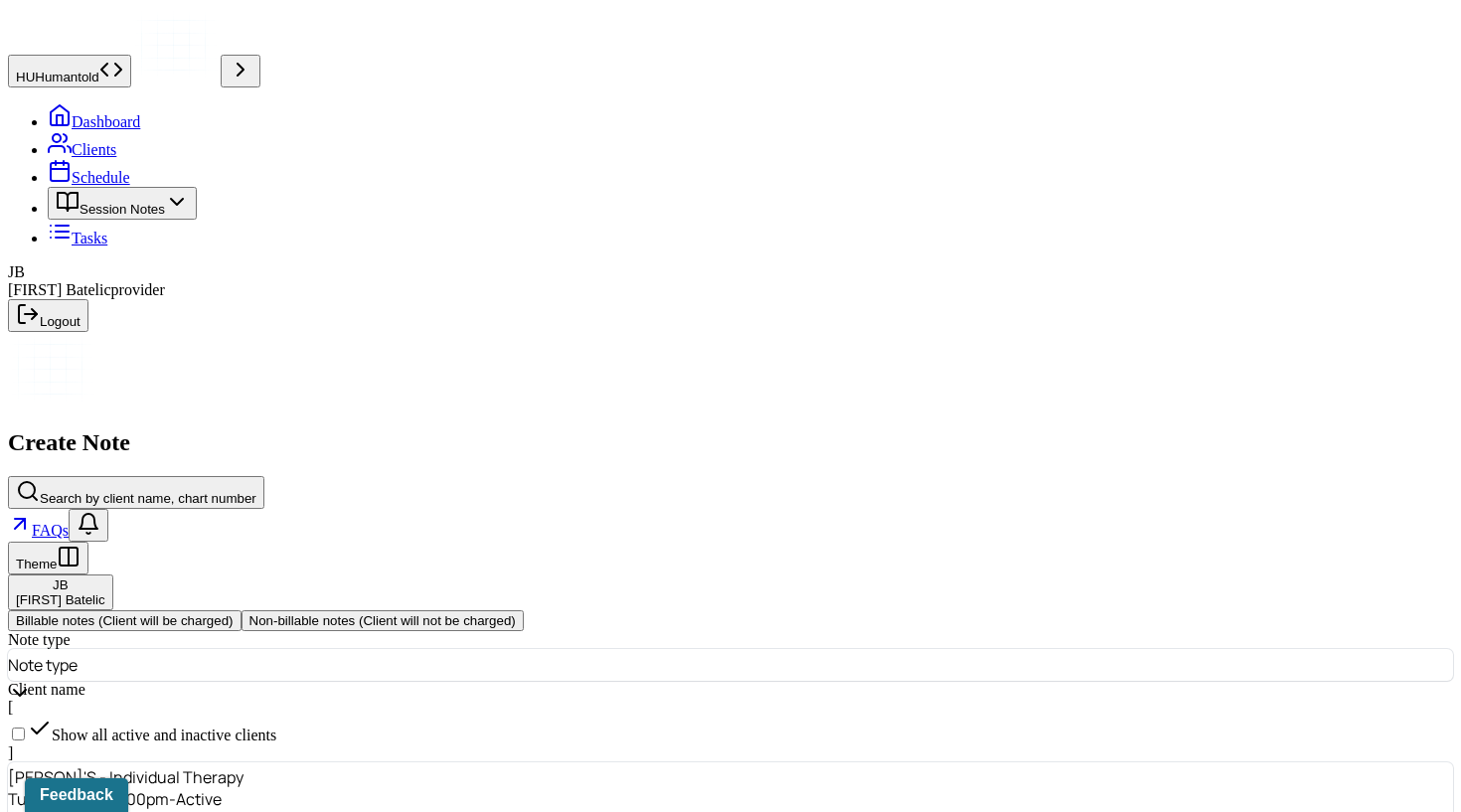 click at bounding box center [767, 665] 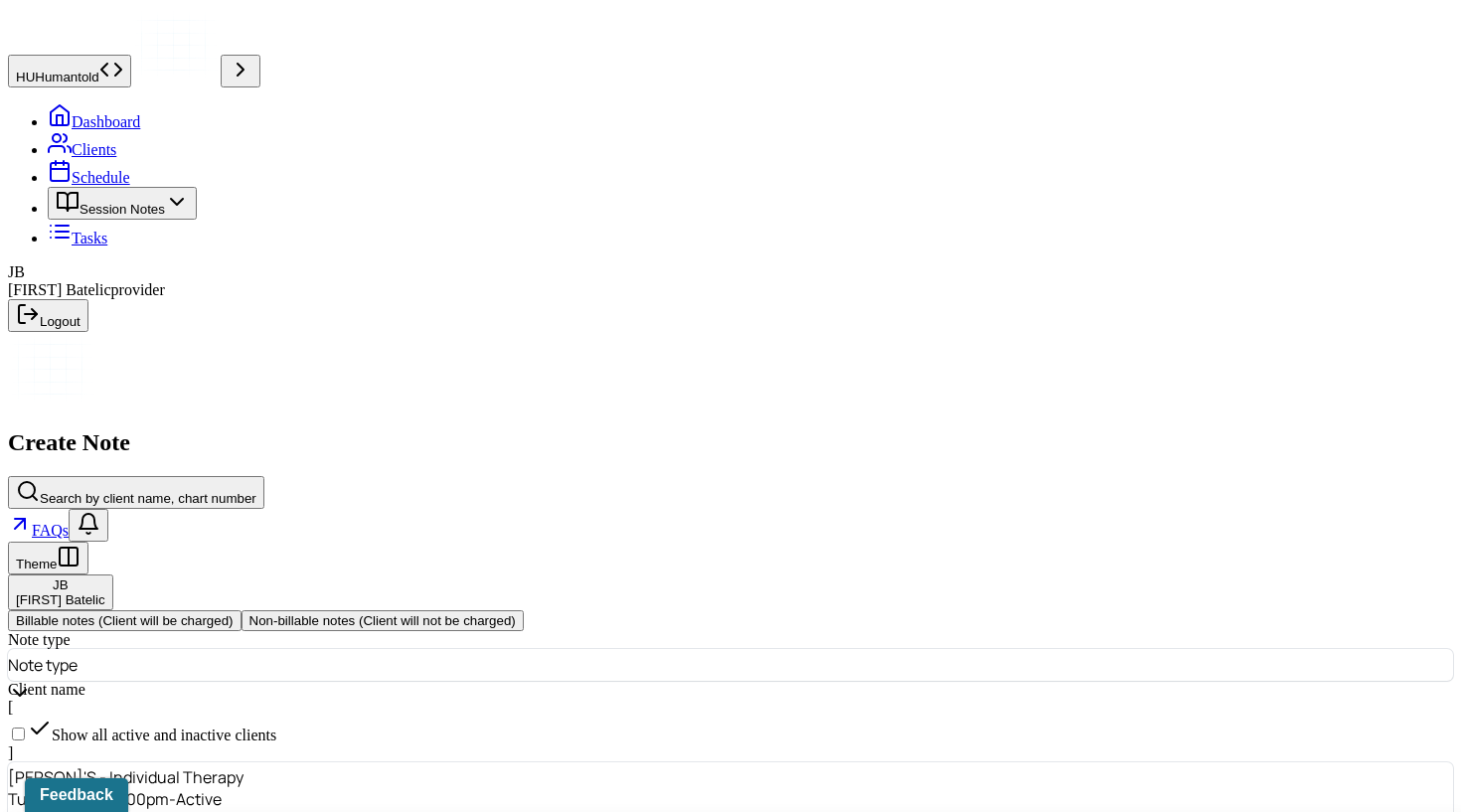 click on "Individual soap note" at bounding box center [738, 986] 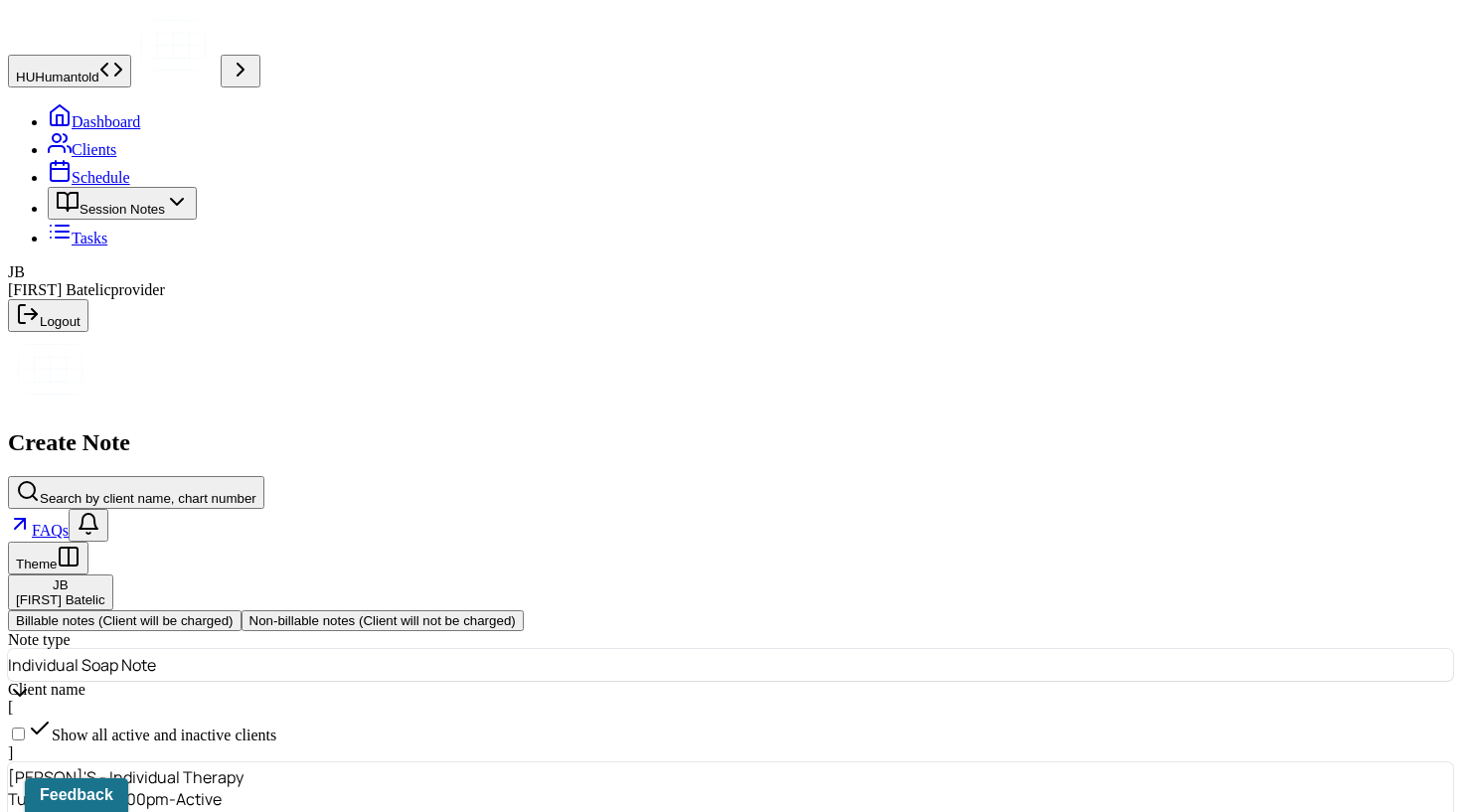 click on "Continue" at bounding box center [42, 1053] 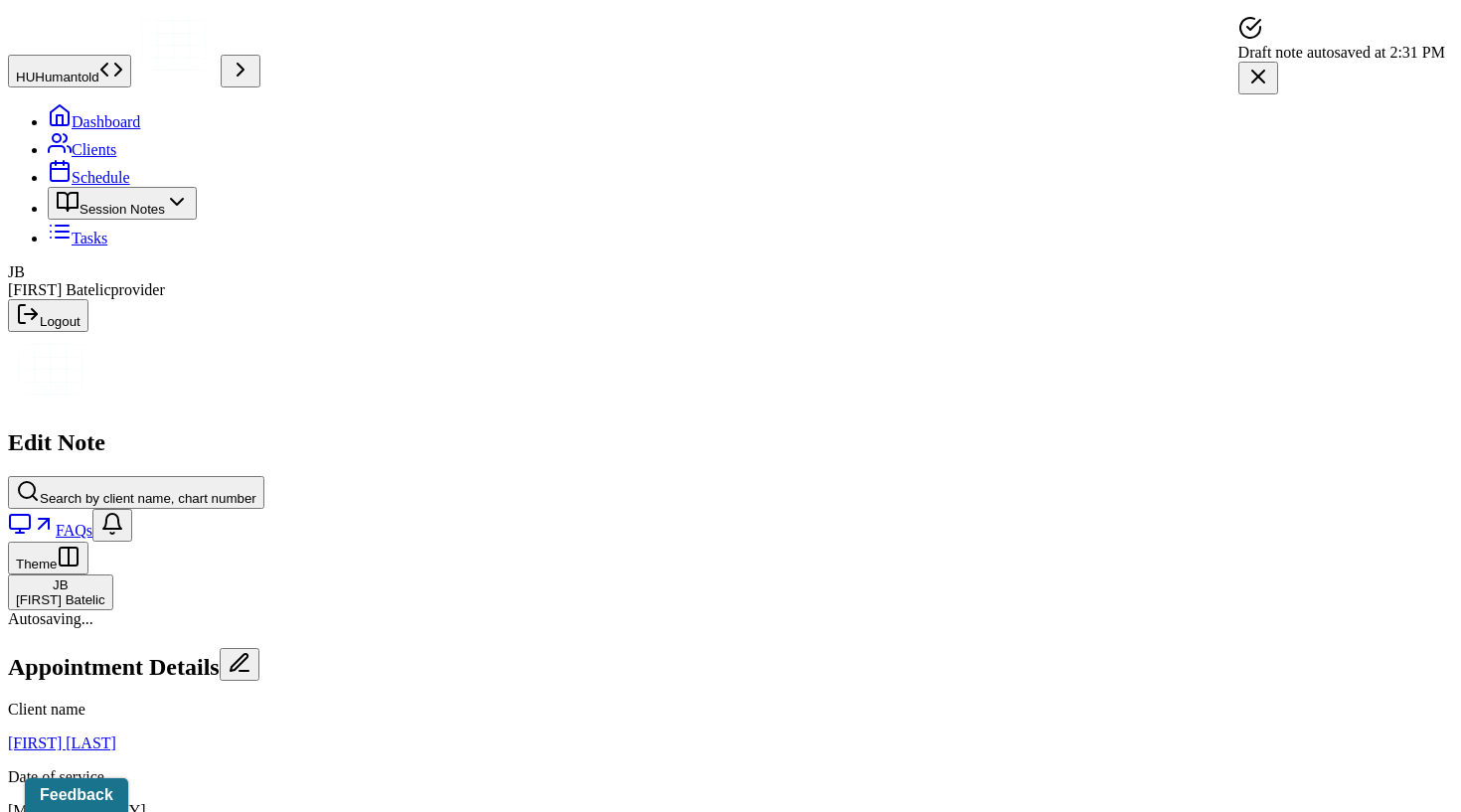 click on "Load previous session note" at bounding box center [108, 1190] 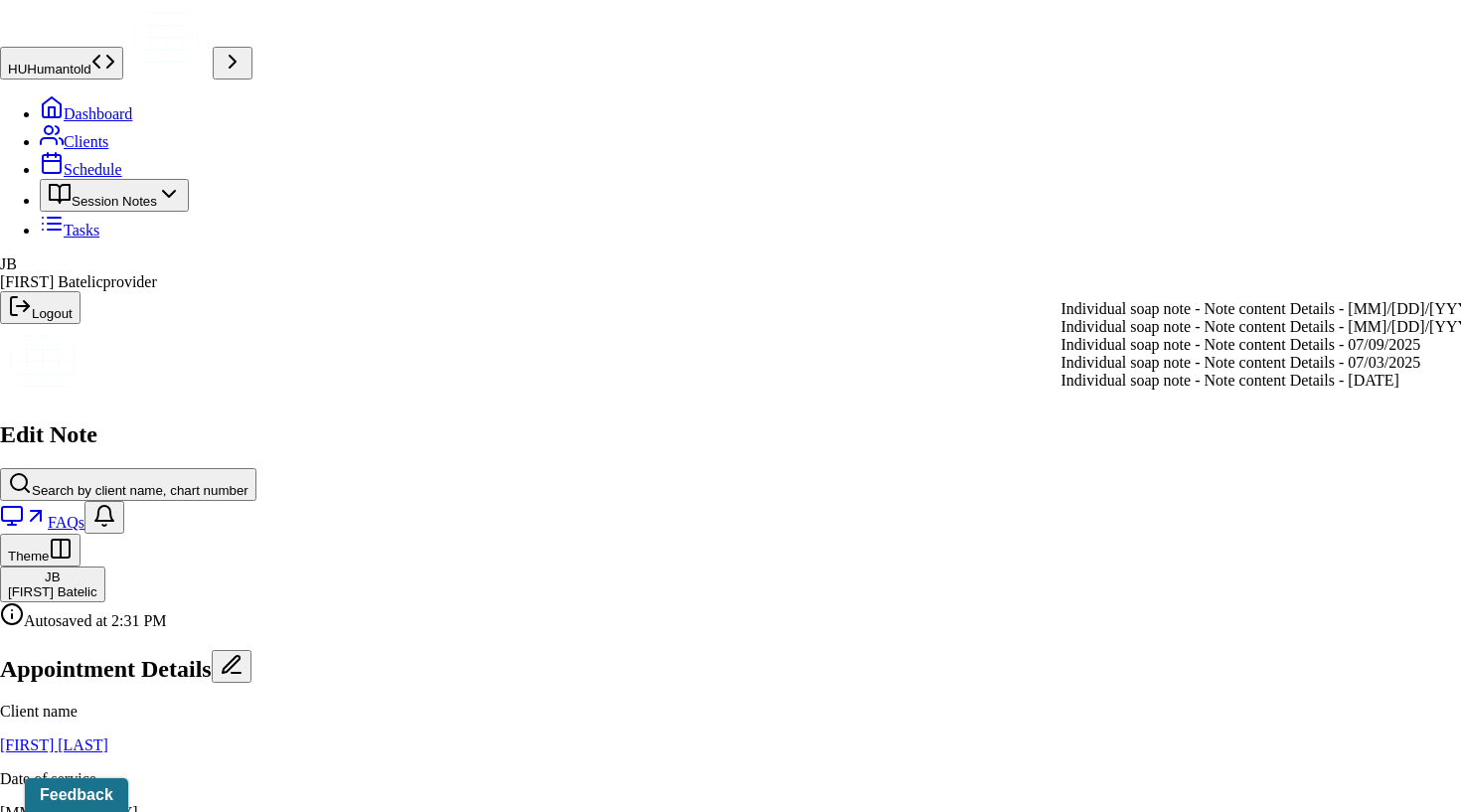 click on "Individual soap note   - Note content Details -   [DATE]" at bounding box center [1273, 309] 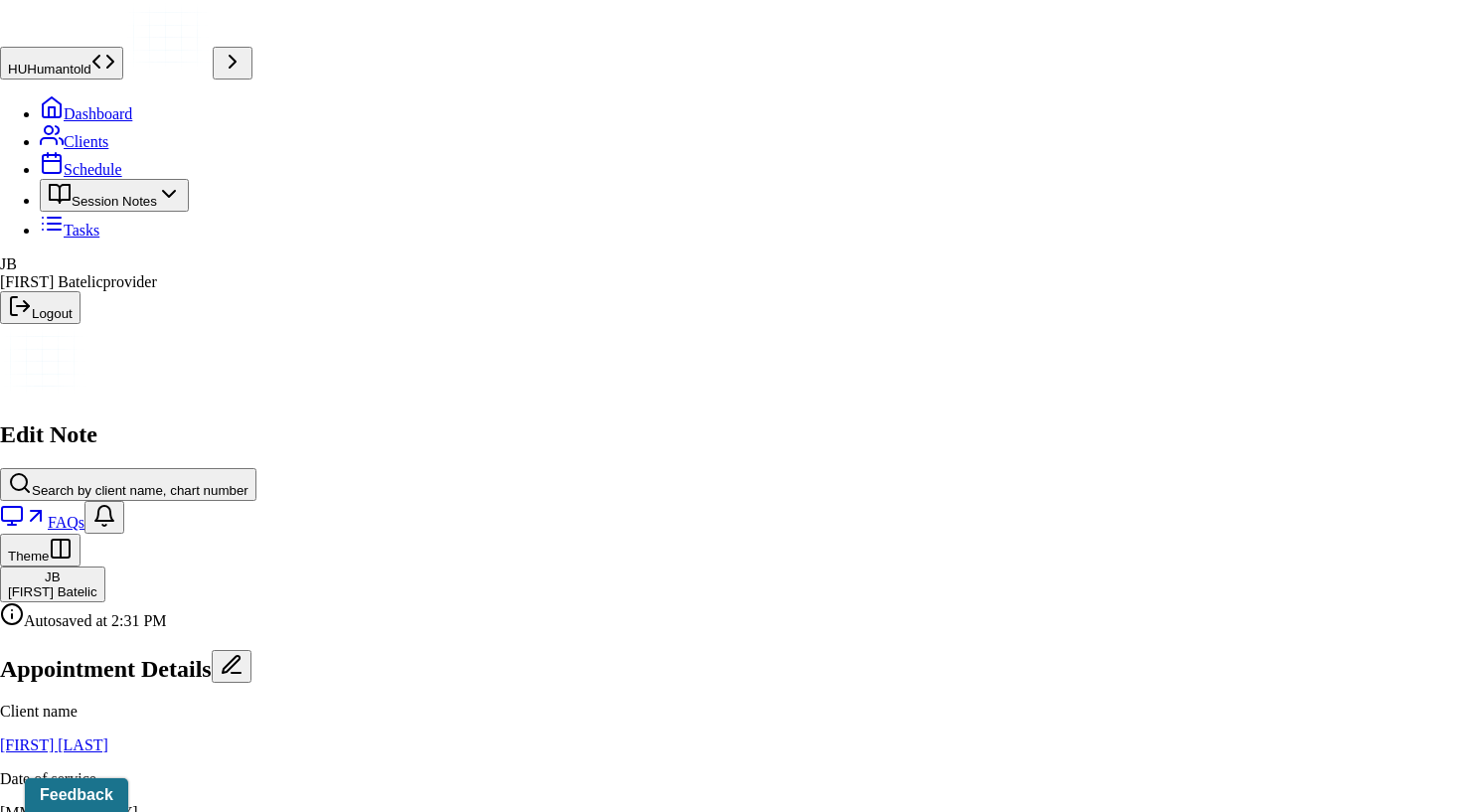 click on "Yes, Load Previous Note" at bounding box center [138, 4681] 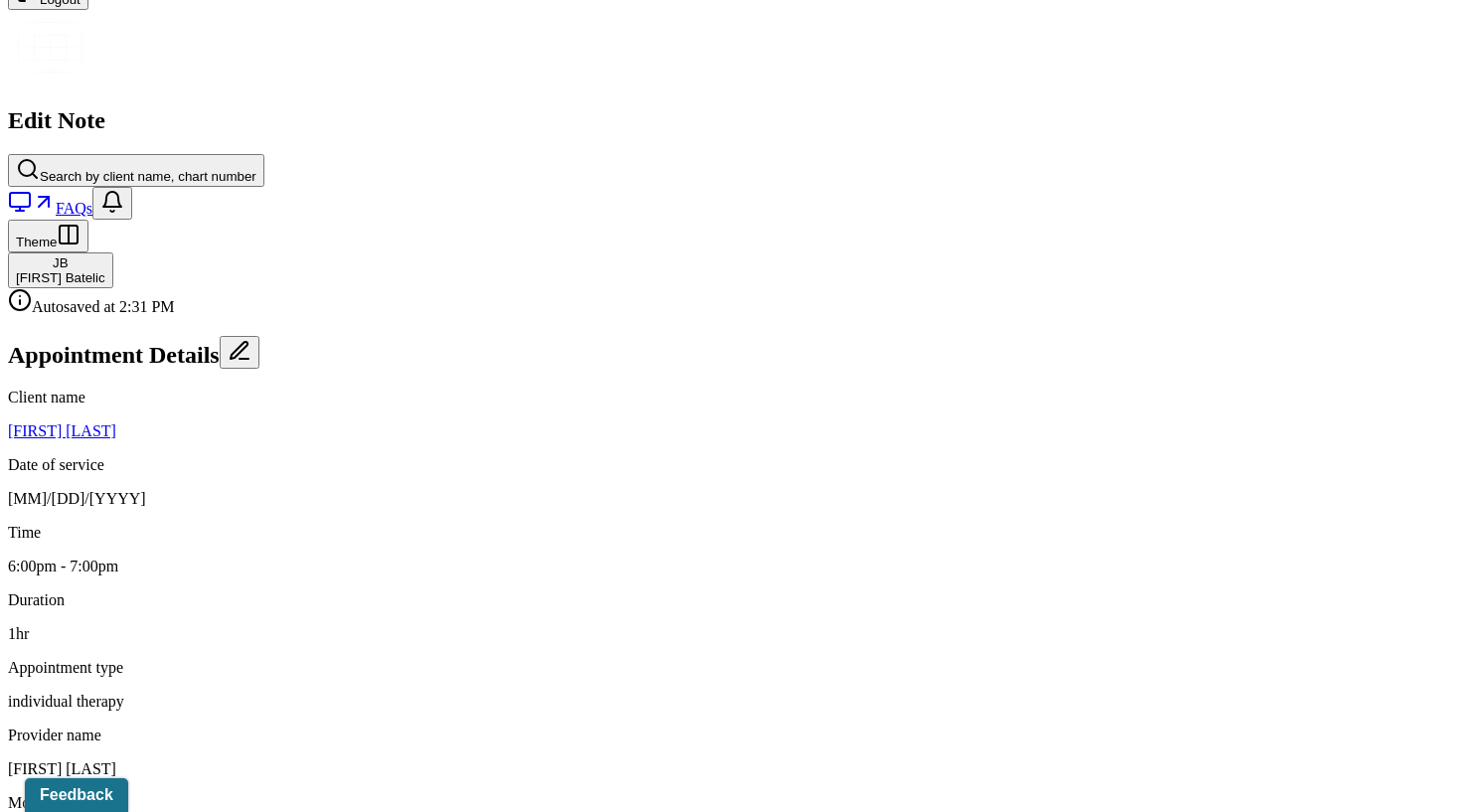 scroll, scrollTop: 337, scrollLeft: 0, axis: vertical 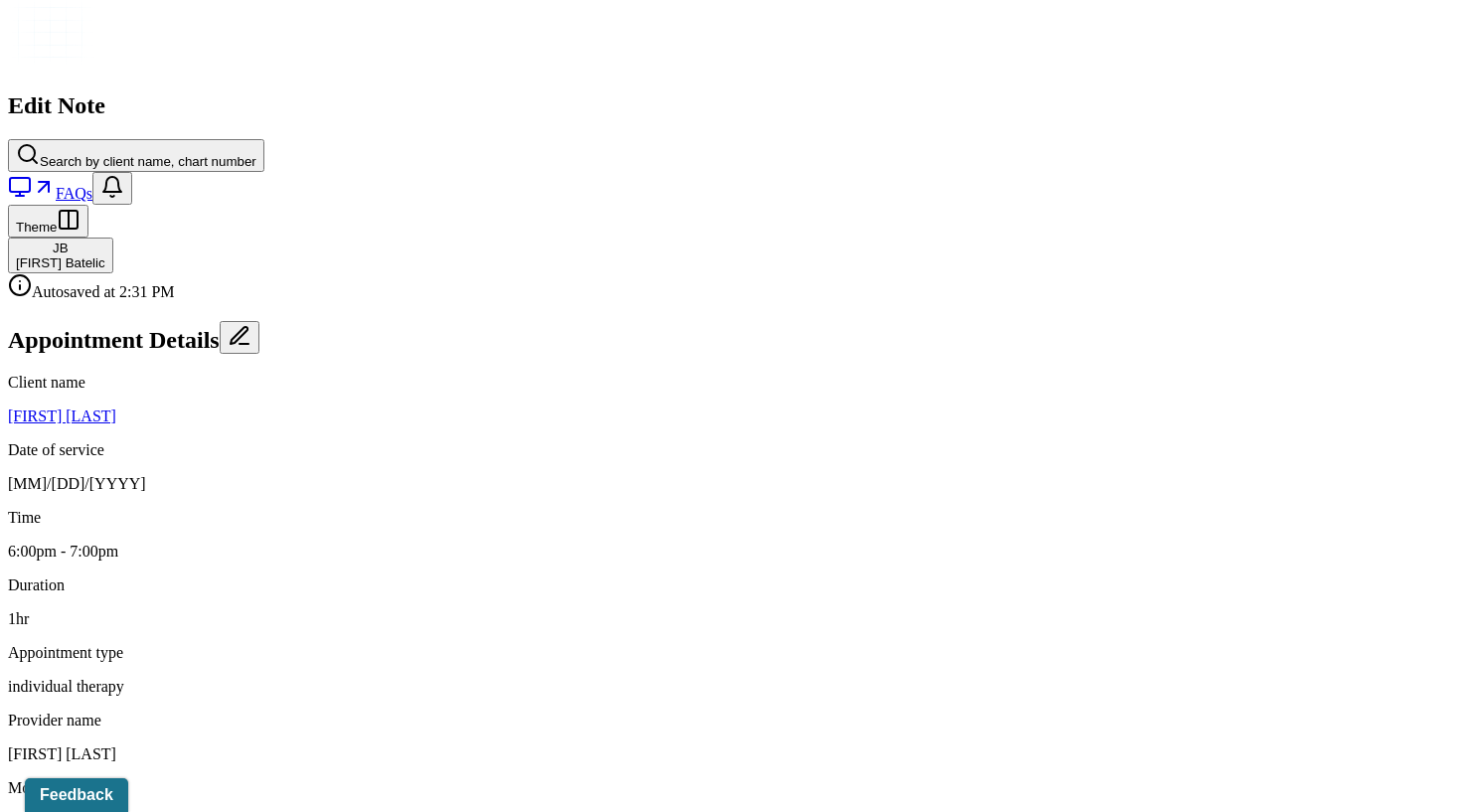 click on "Client presented with a calm, assured affect and actively engaged in reflective discussion about personal growth and future plans." at bounding box center [410, 1653] 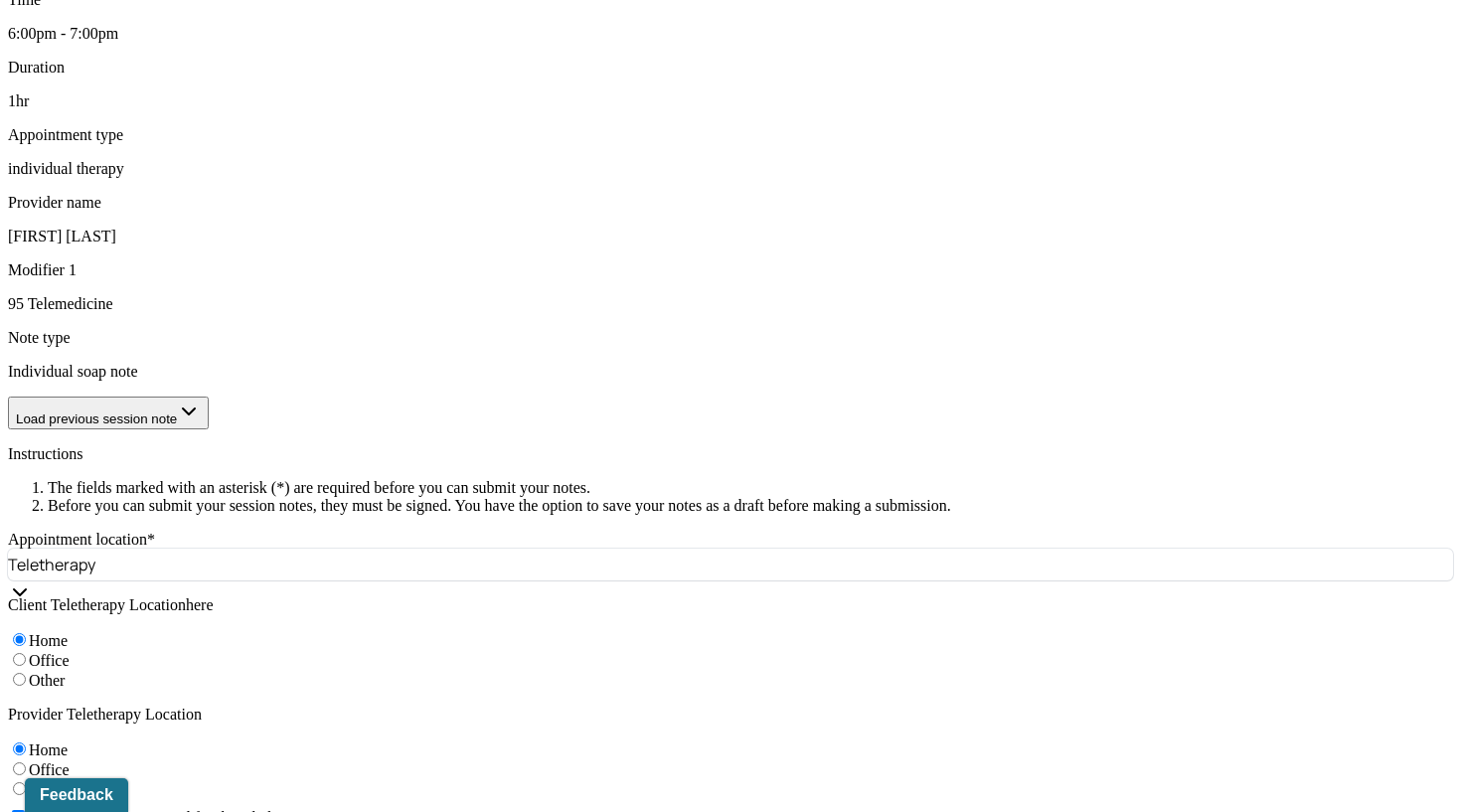 scroll, scrollTop: 878, scrollLeft: 0, axis: vertical 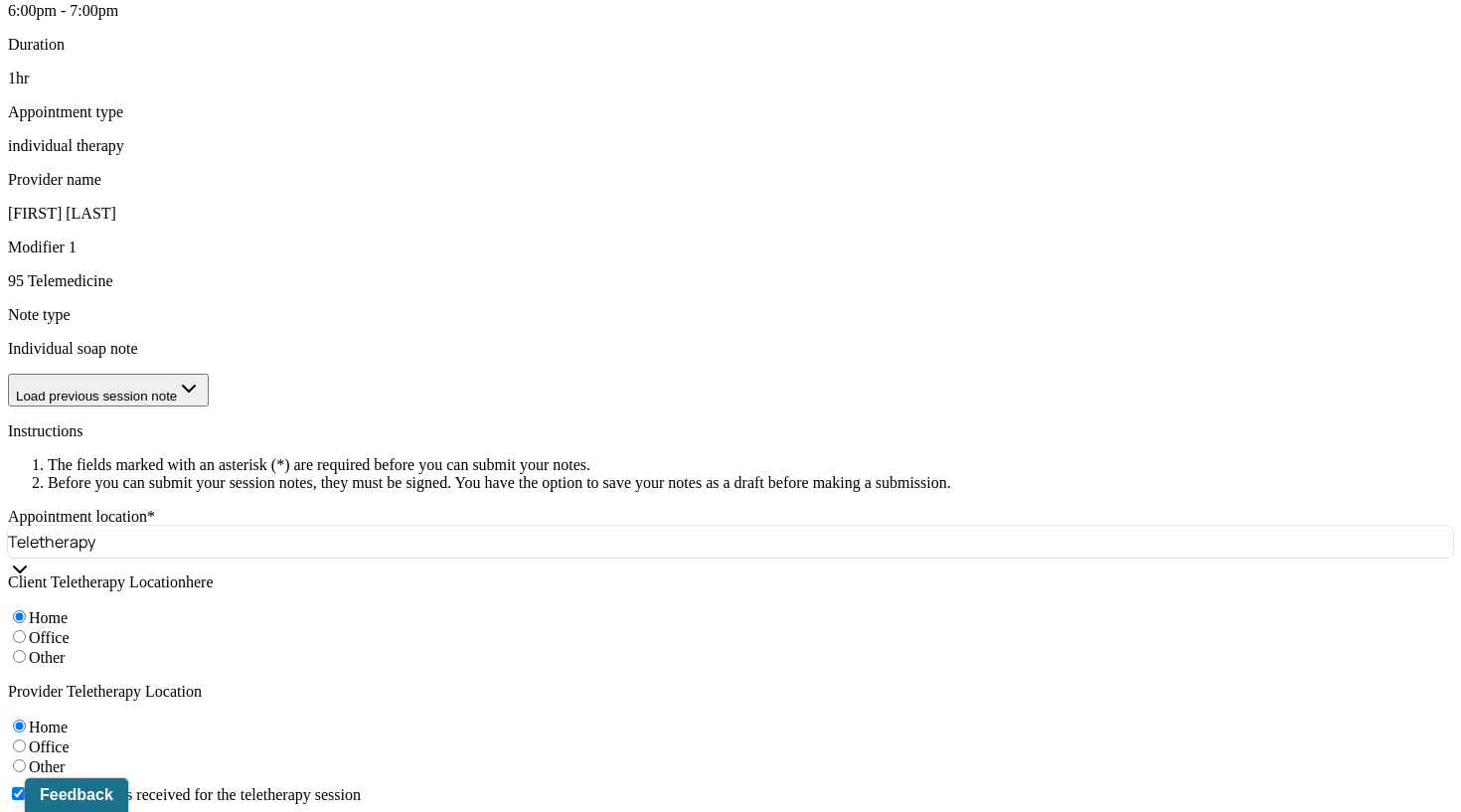 type 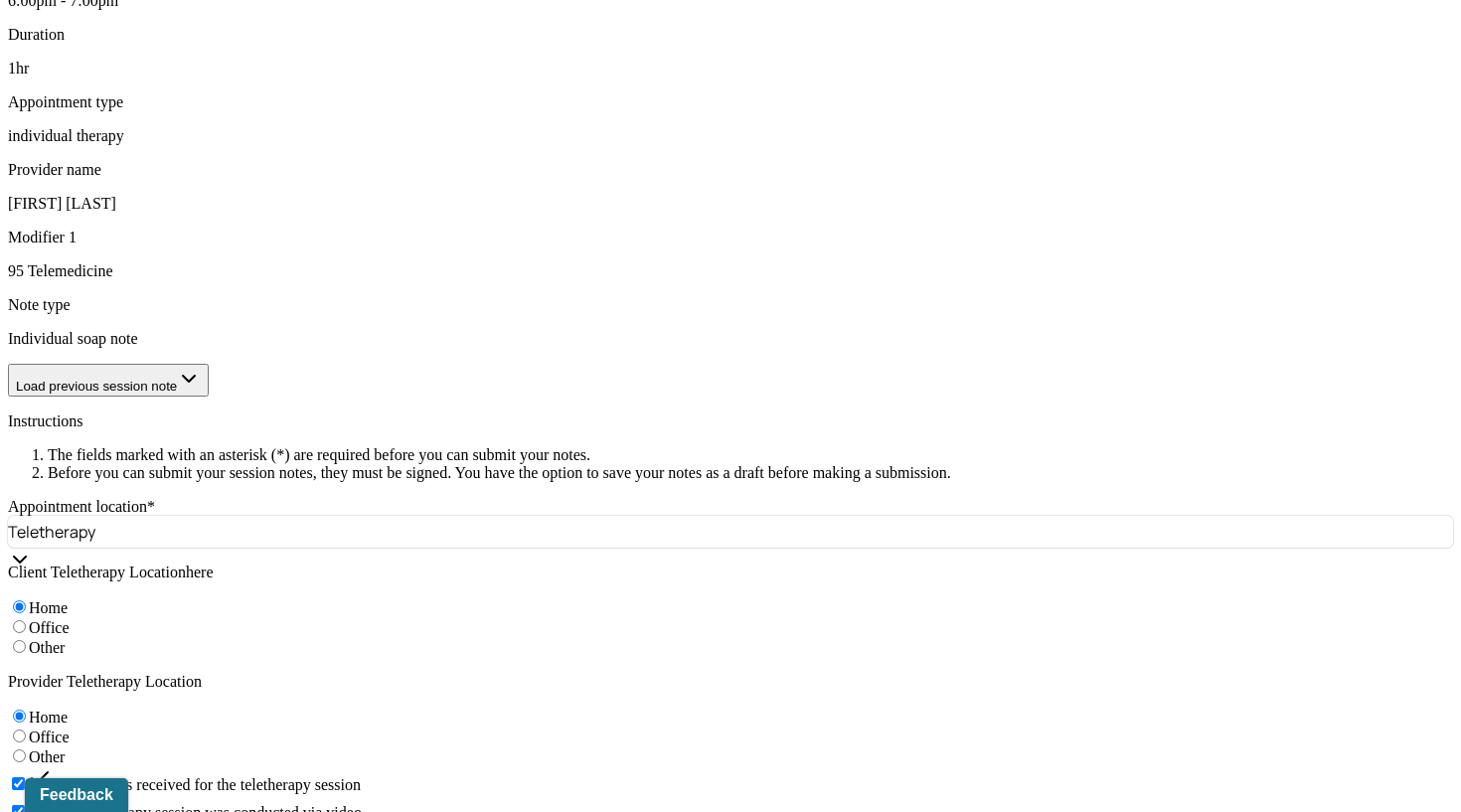 click on "Client appeared confident and self-assured while discussing her future plans and boundary-setting. She demonstrated insight into the connection between past experiences, current decisions, and personal growth. Affect was congruent with the content of the discussion, and engagement throughout the session was high." at bounding box center (622, 1503) 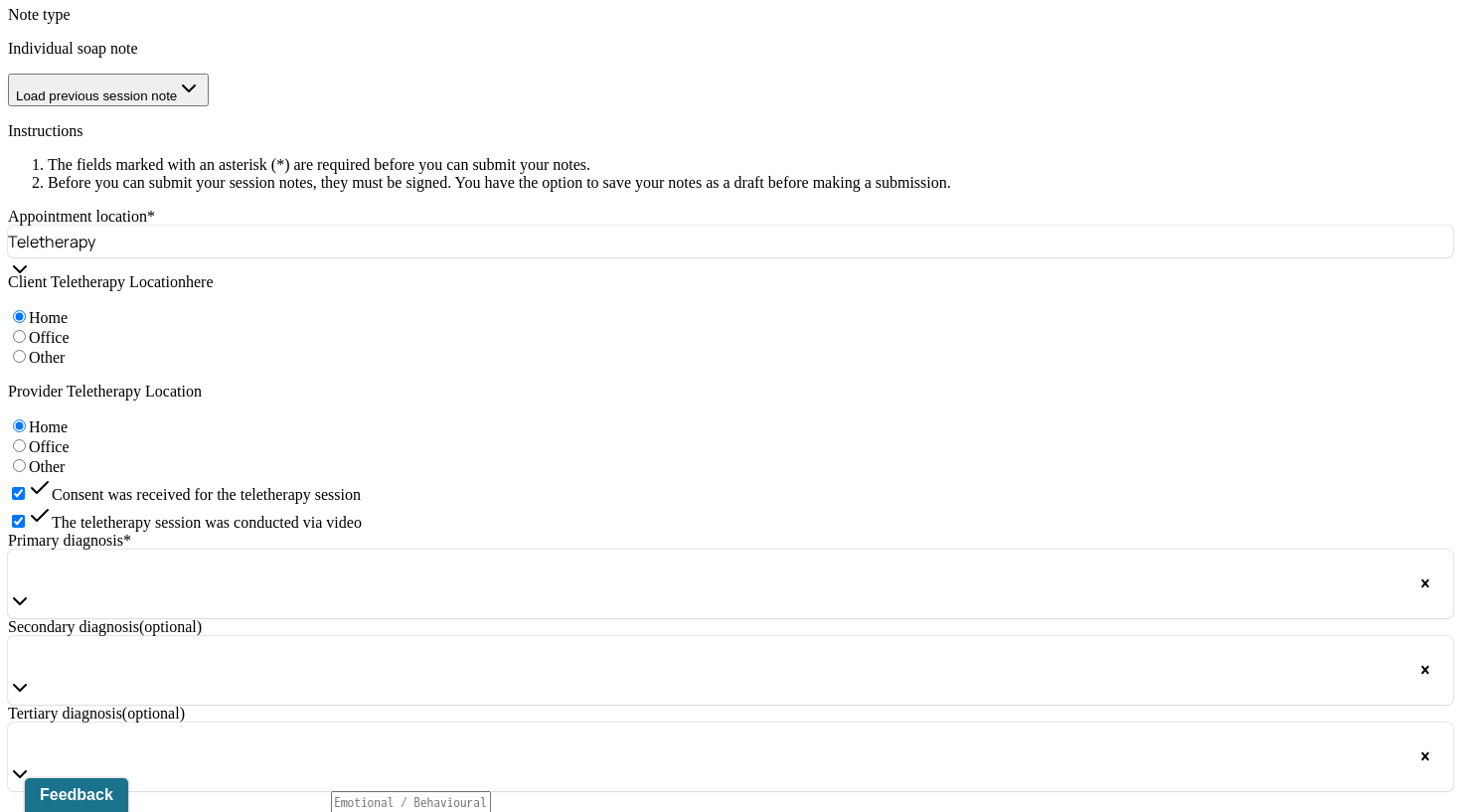 scroll, scrollTop: 1206, scrollLeft: 0, axis: vertical 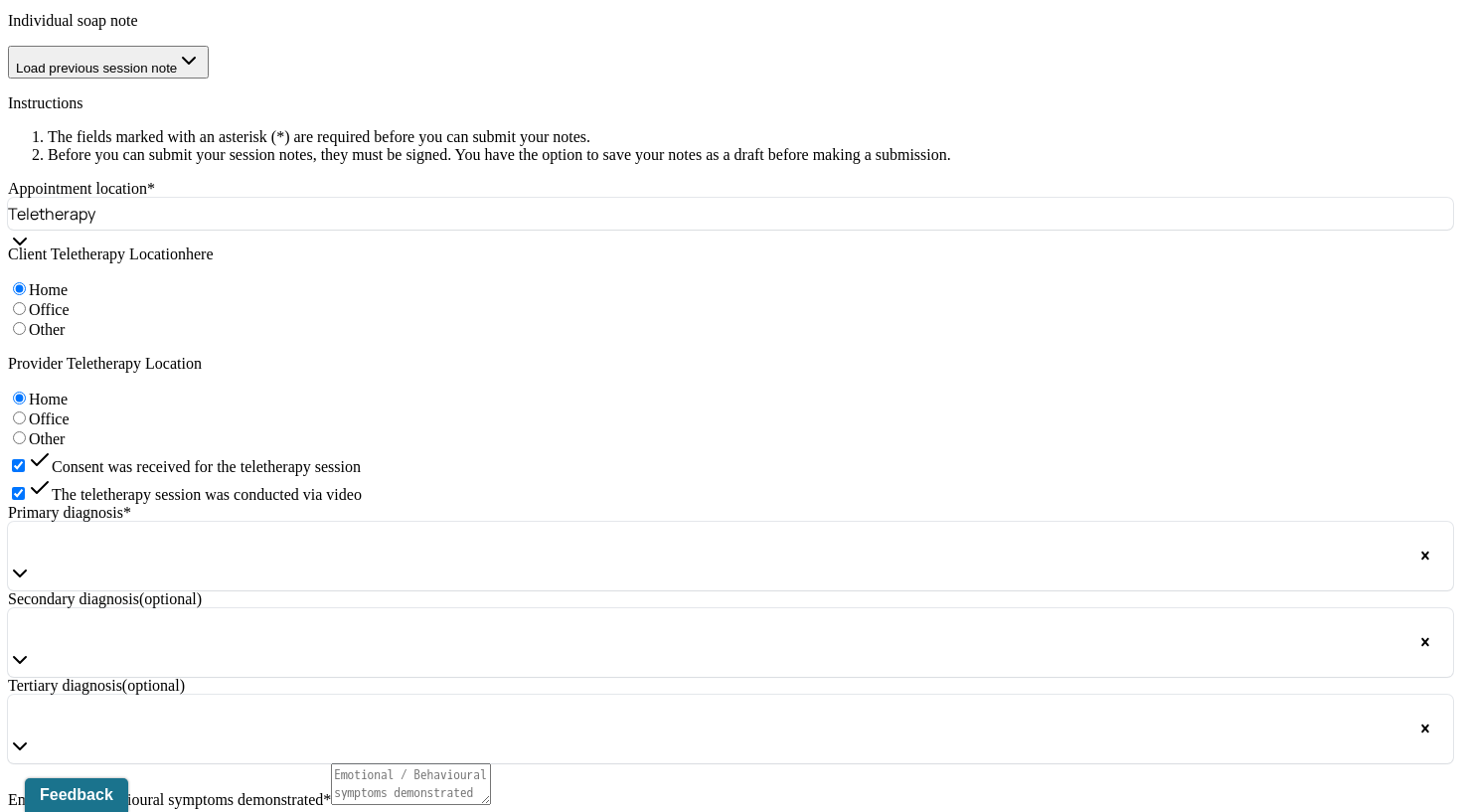 type 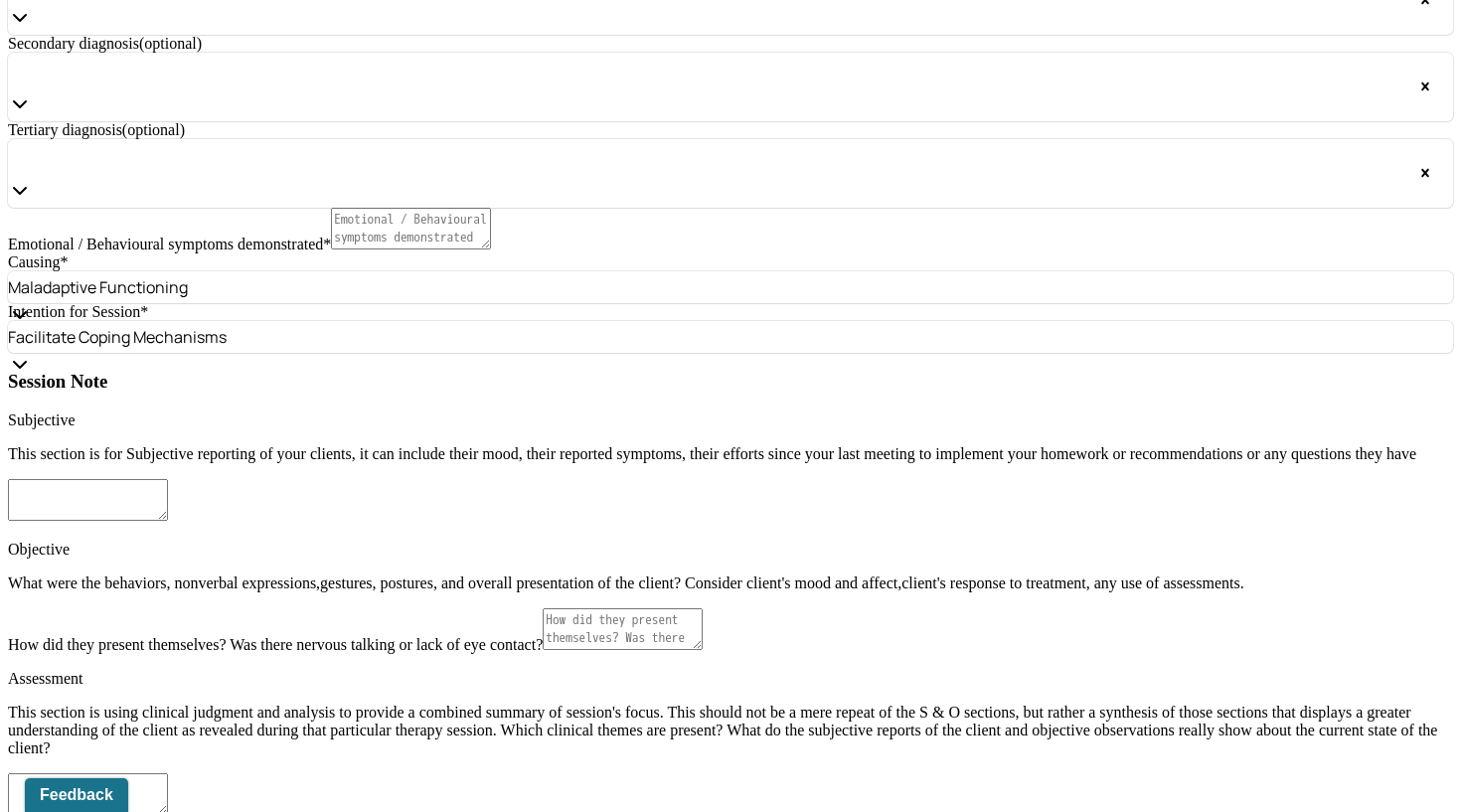 scroll, scrollTop: 1752, scrollLeft: 0, axis: vertical 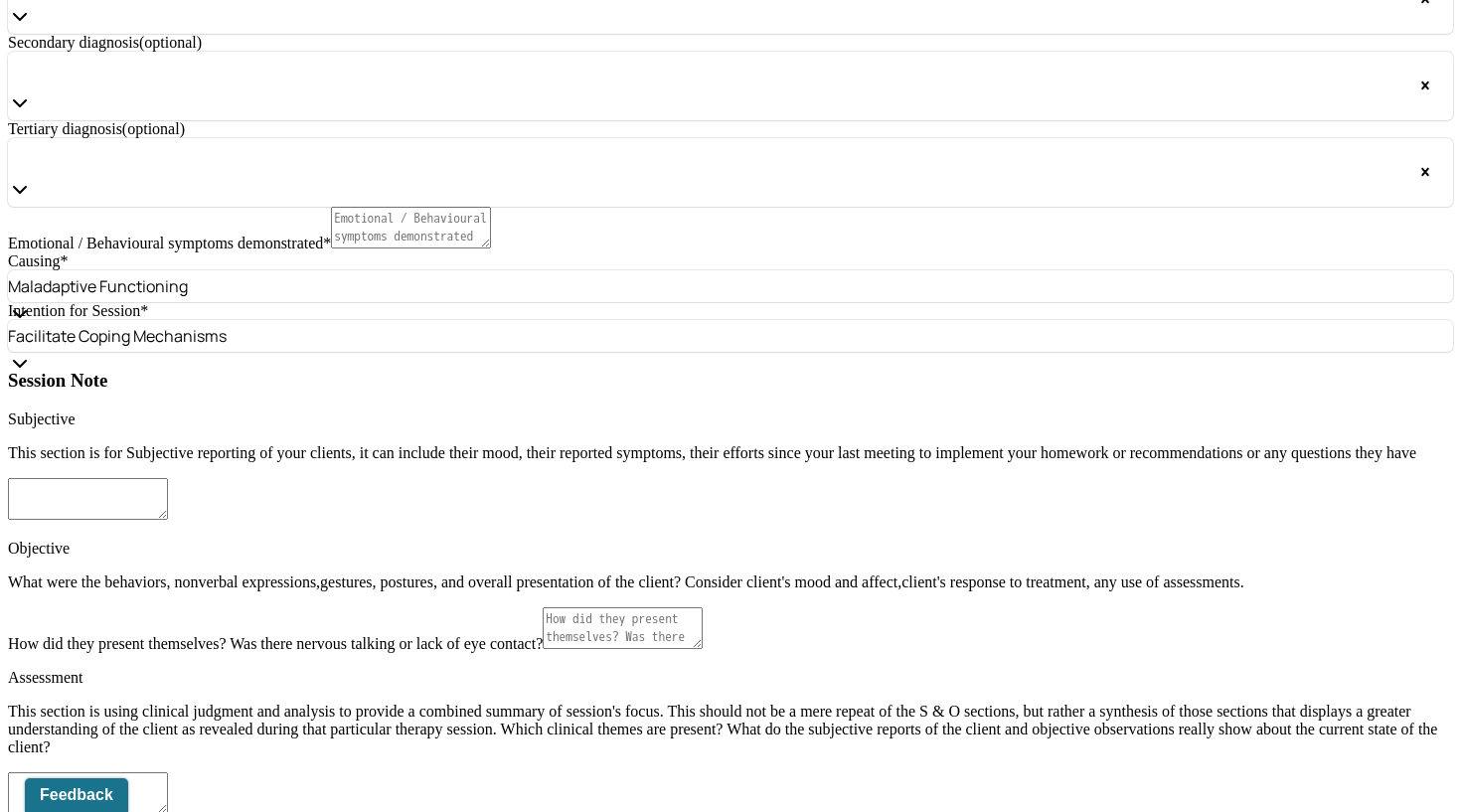 type 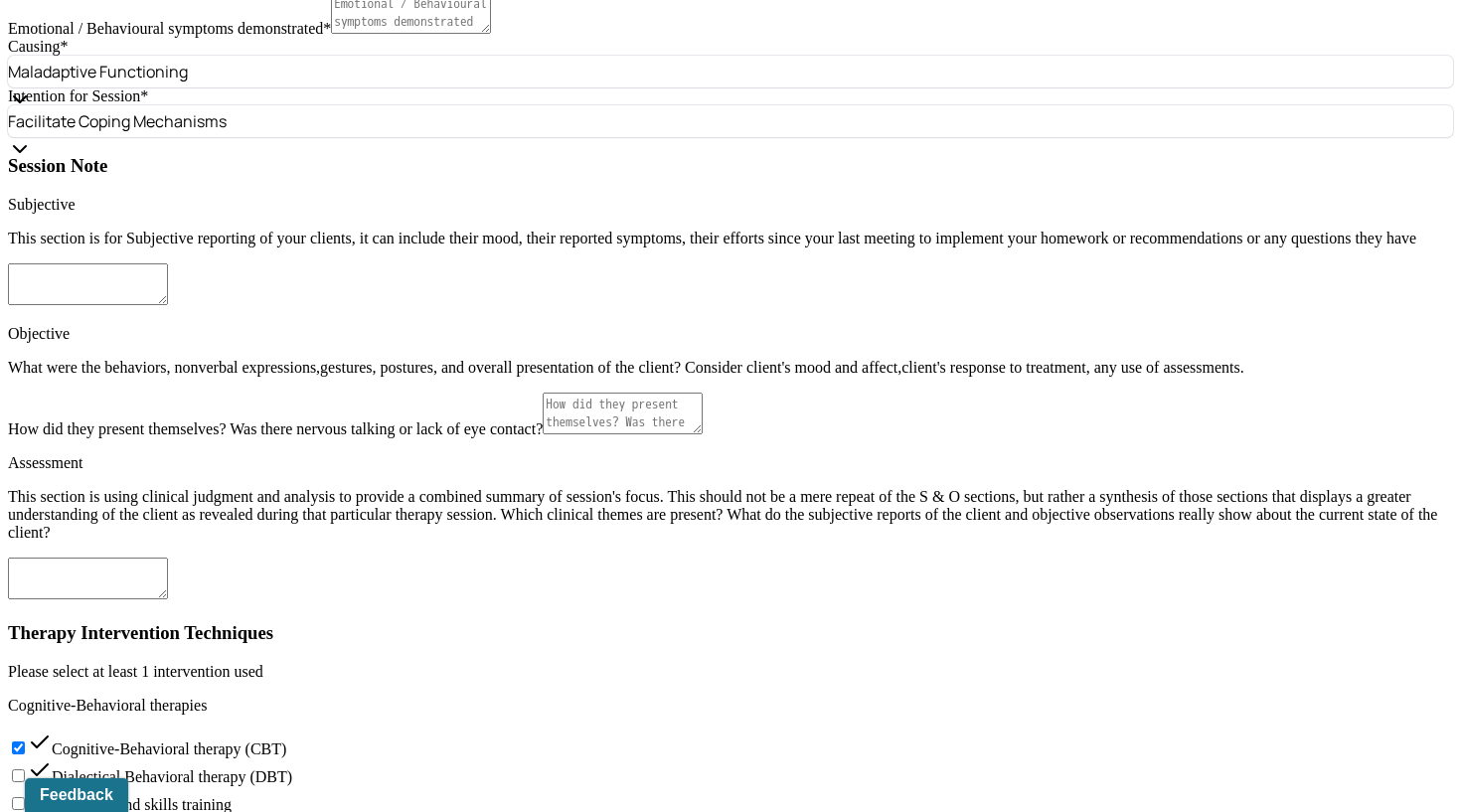 scroll, scrollTop: 1971, scrollLeft: 0, axis: vertical 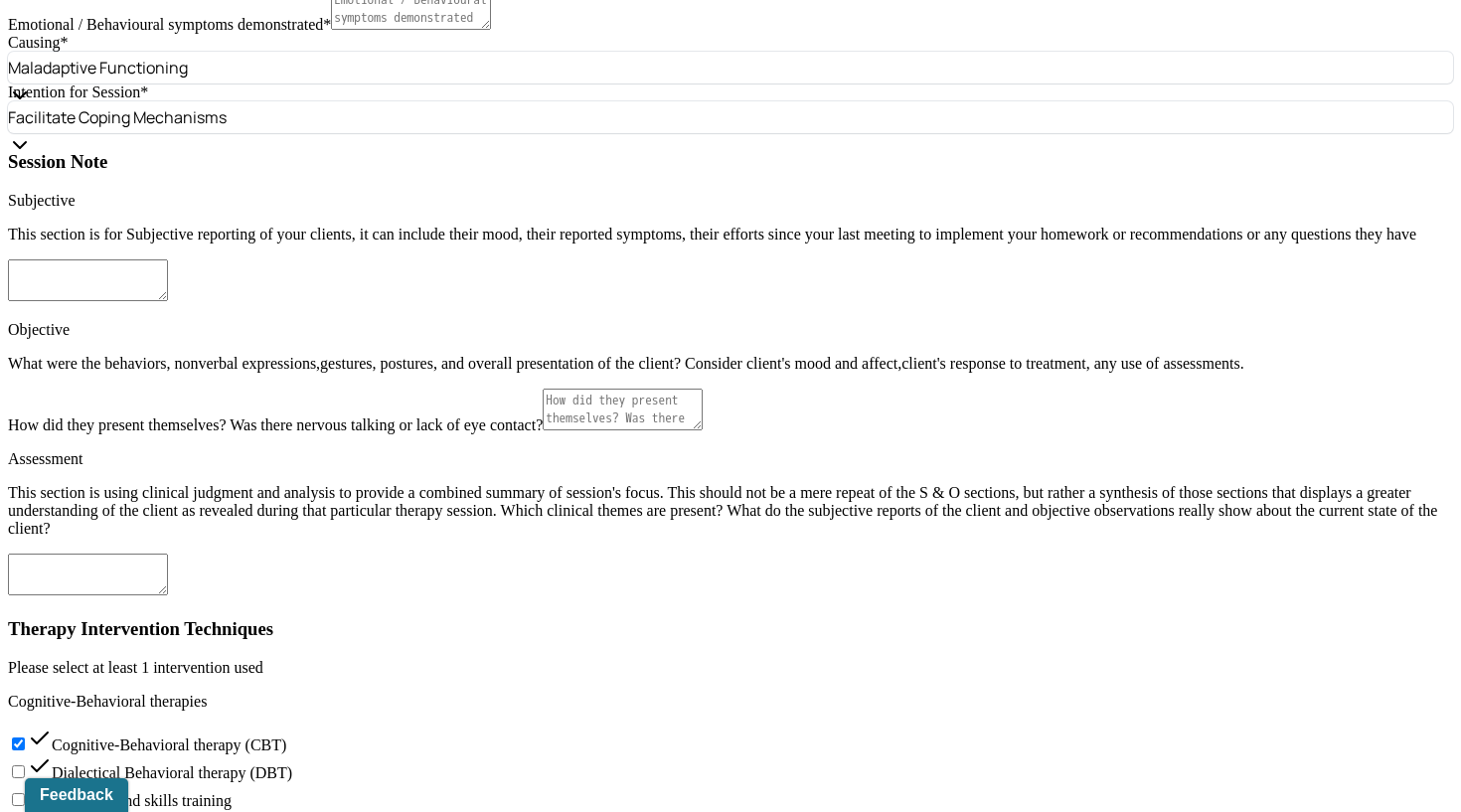 type 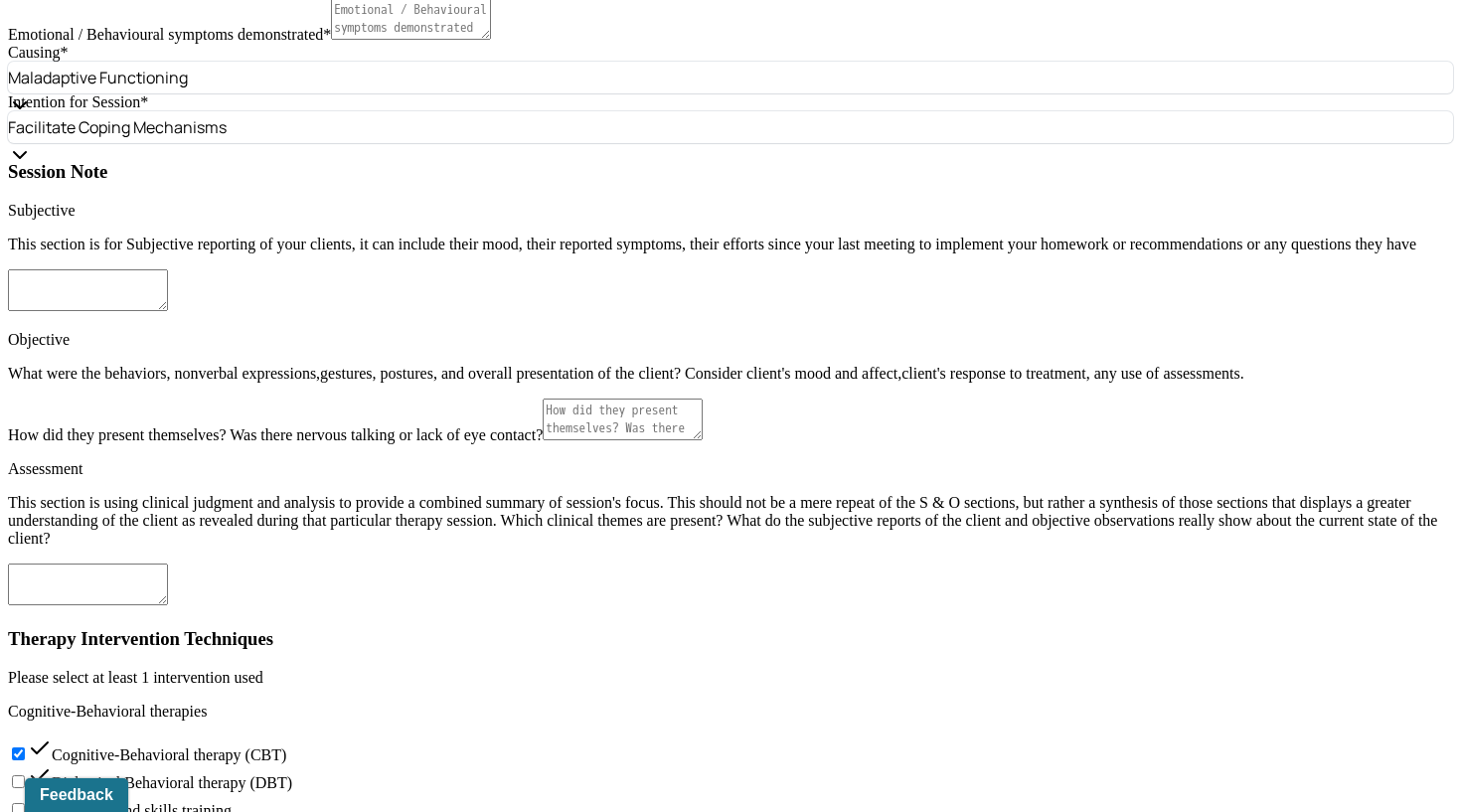 type 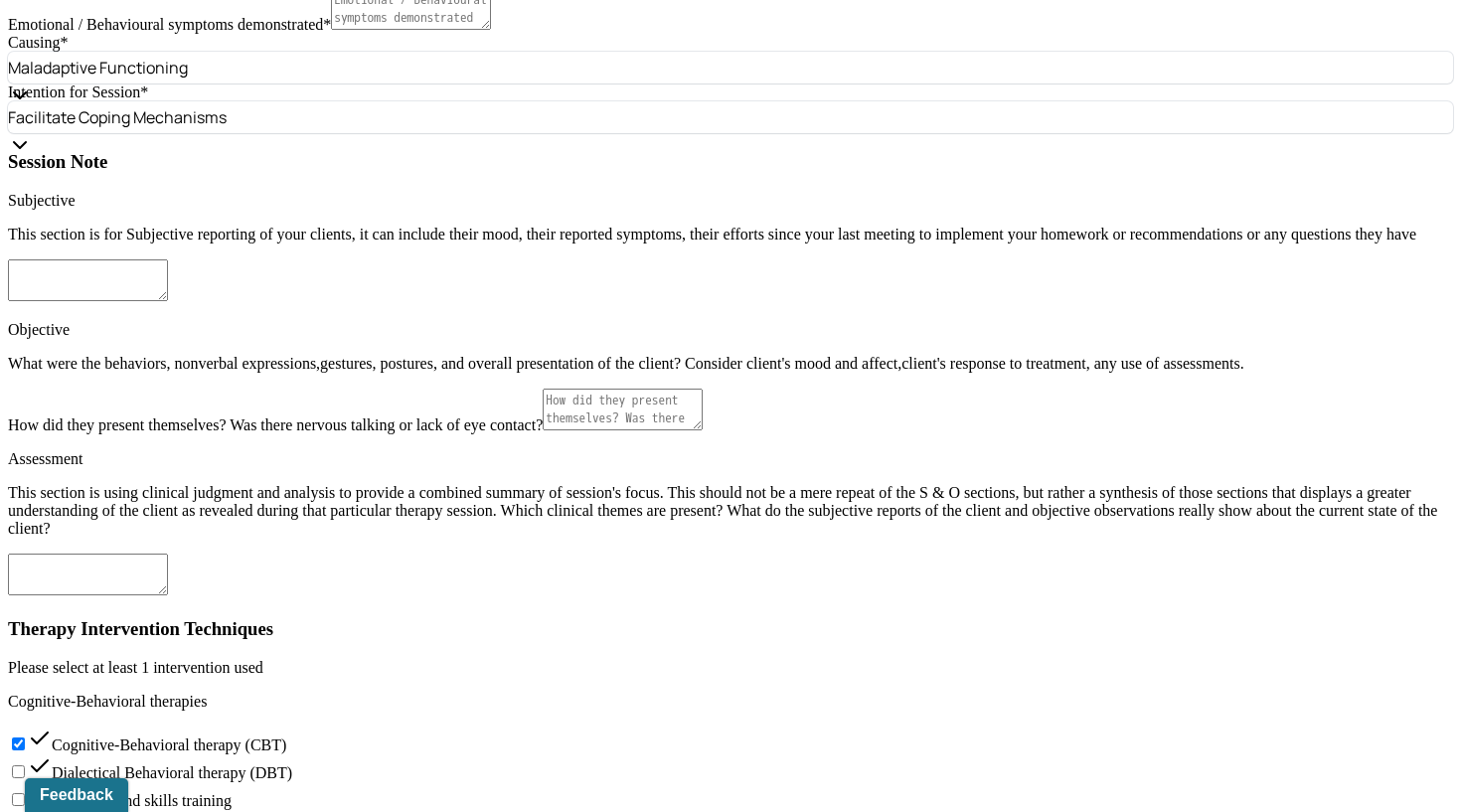 type on "Prognosis remains the same as previous session dated 07/29/25. Client has a good prognosis as evidence by their understanding of anxiety, ADHD and depression." 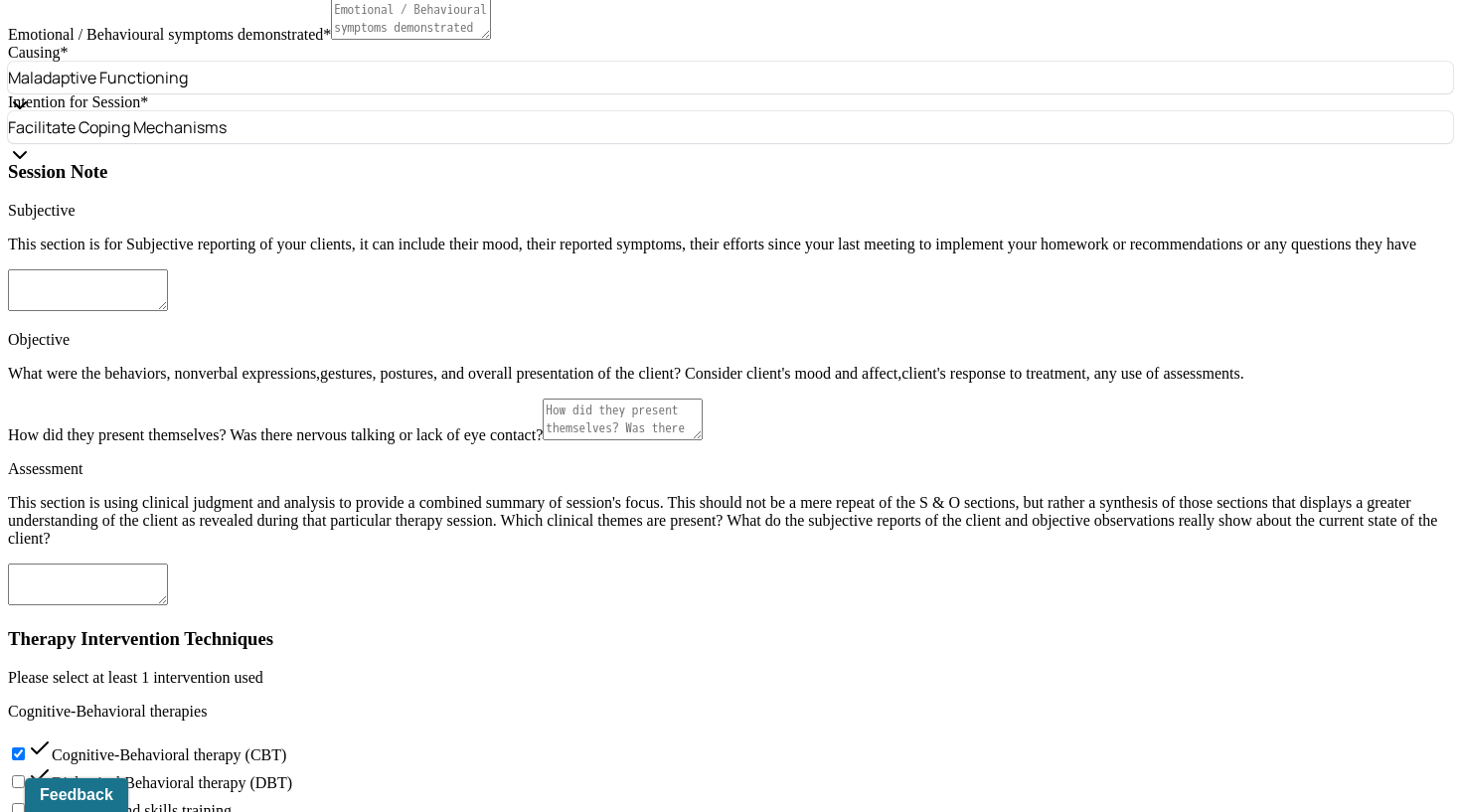 click on "[NUMBER]" at bounding box center [541, -1432] 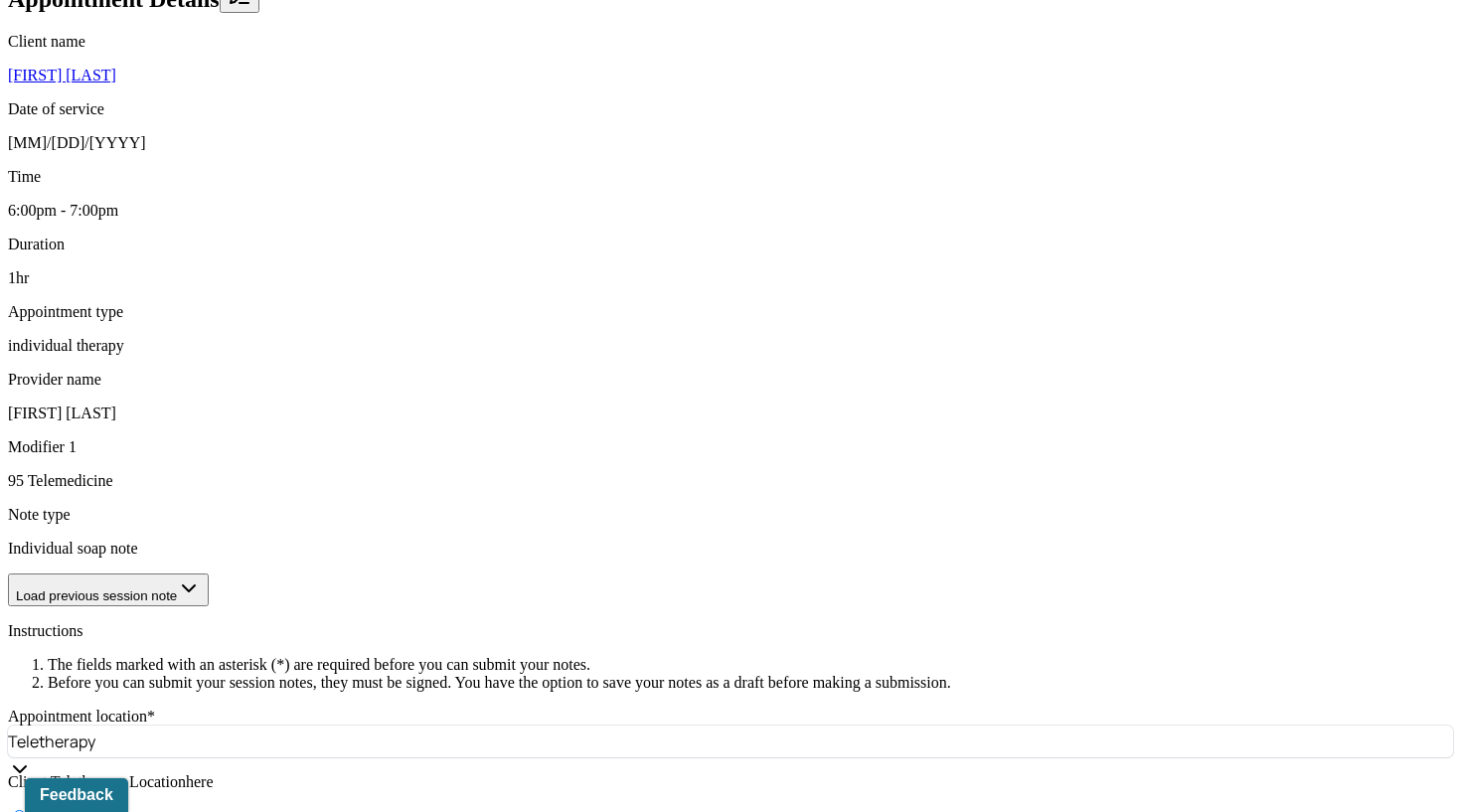 scroll, scrollTop: 684, scrollLeft: 0, axis: vertical 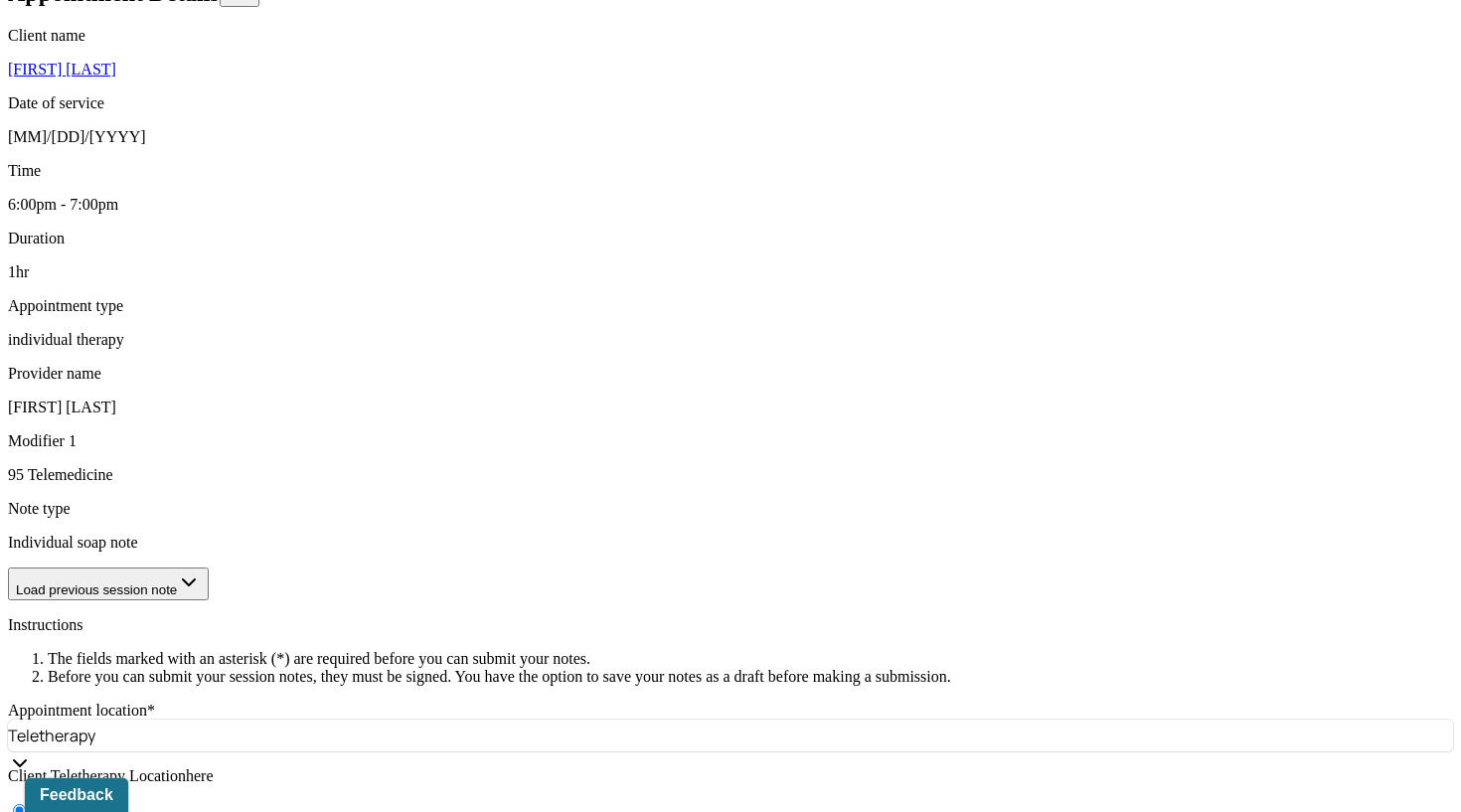 click on "Emotional / Behavioural symptoms demonstrated *" at bounding box center (410, 1306) 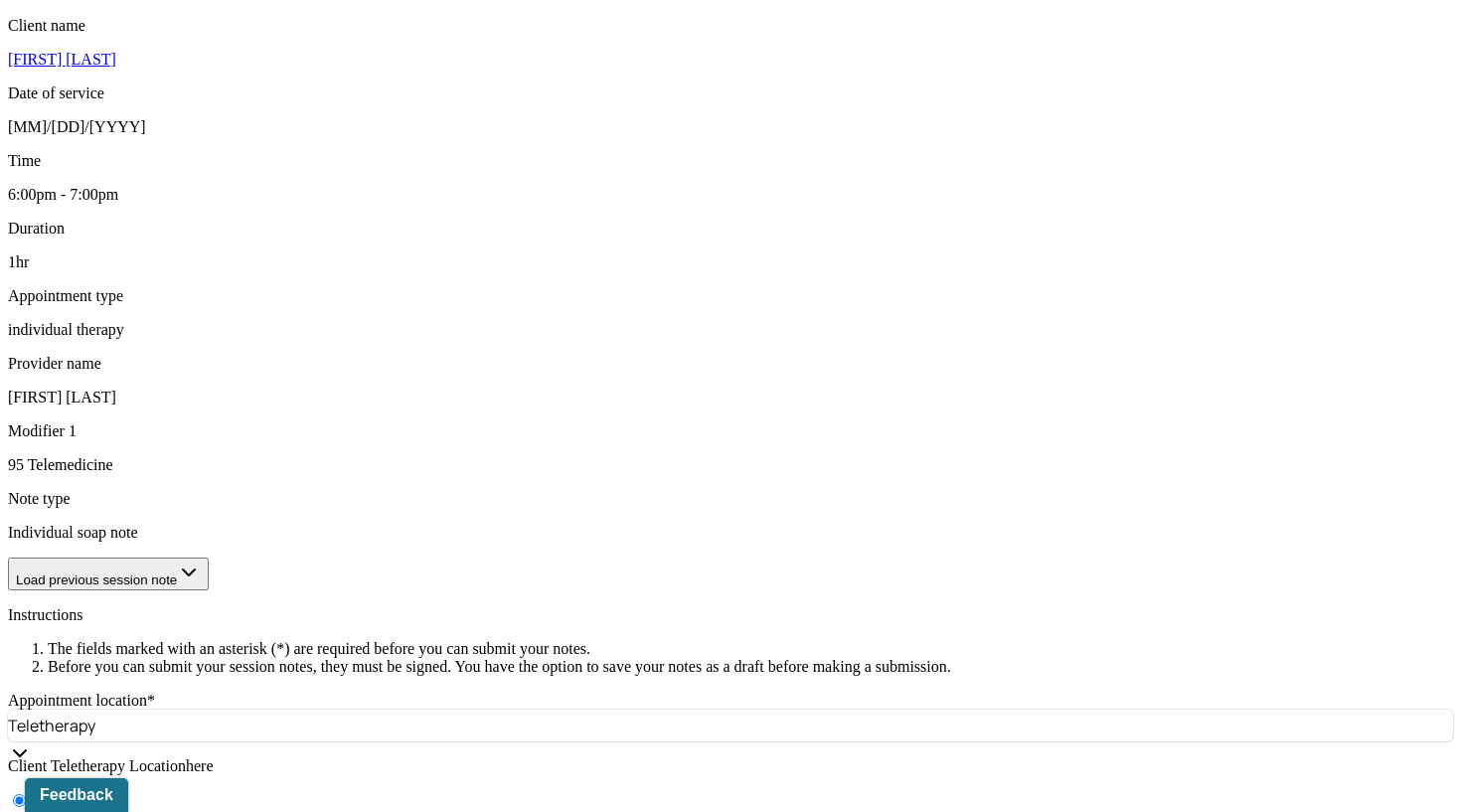 click on "The client was tearful and emotionally conflicted, expressing anxiety about setting boundaries and fear of social rejection and future loneliness." at bounding box center [410, 1296] 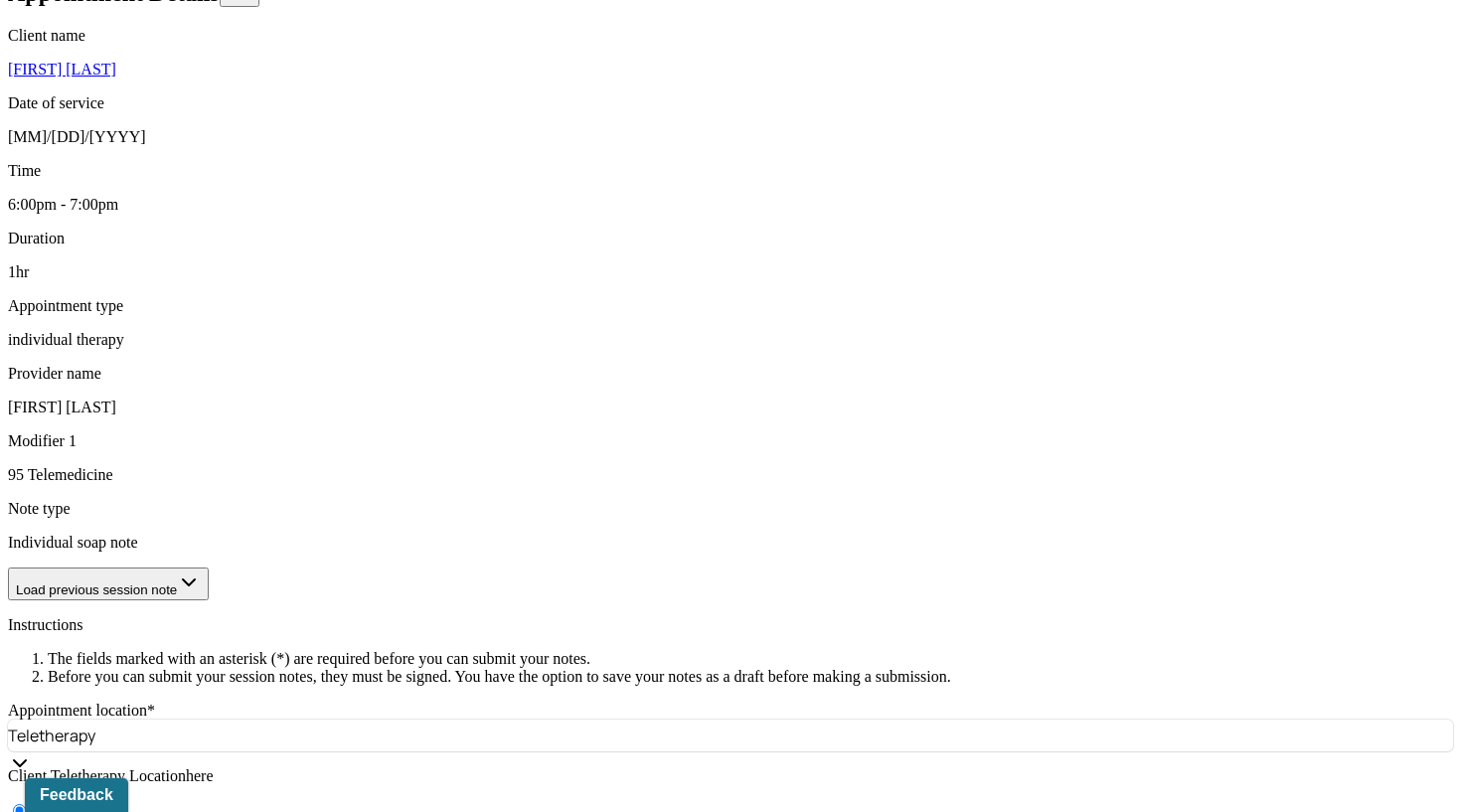 type on "The client was tearful and emotionally conflicted, expressing anxiety about setting boundaries and fear of social rejection and future loneliness." 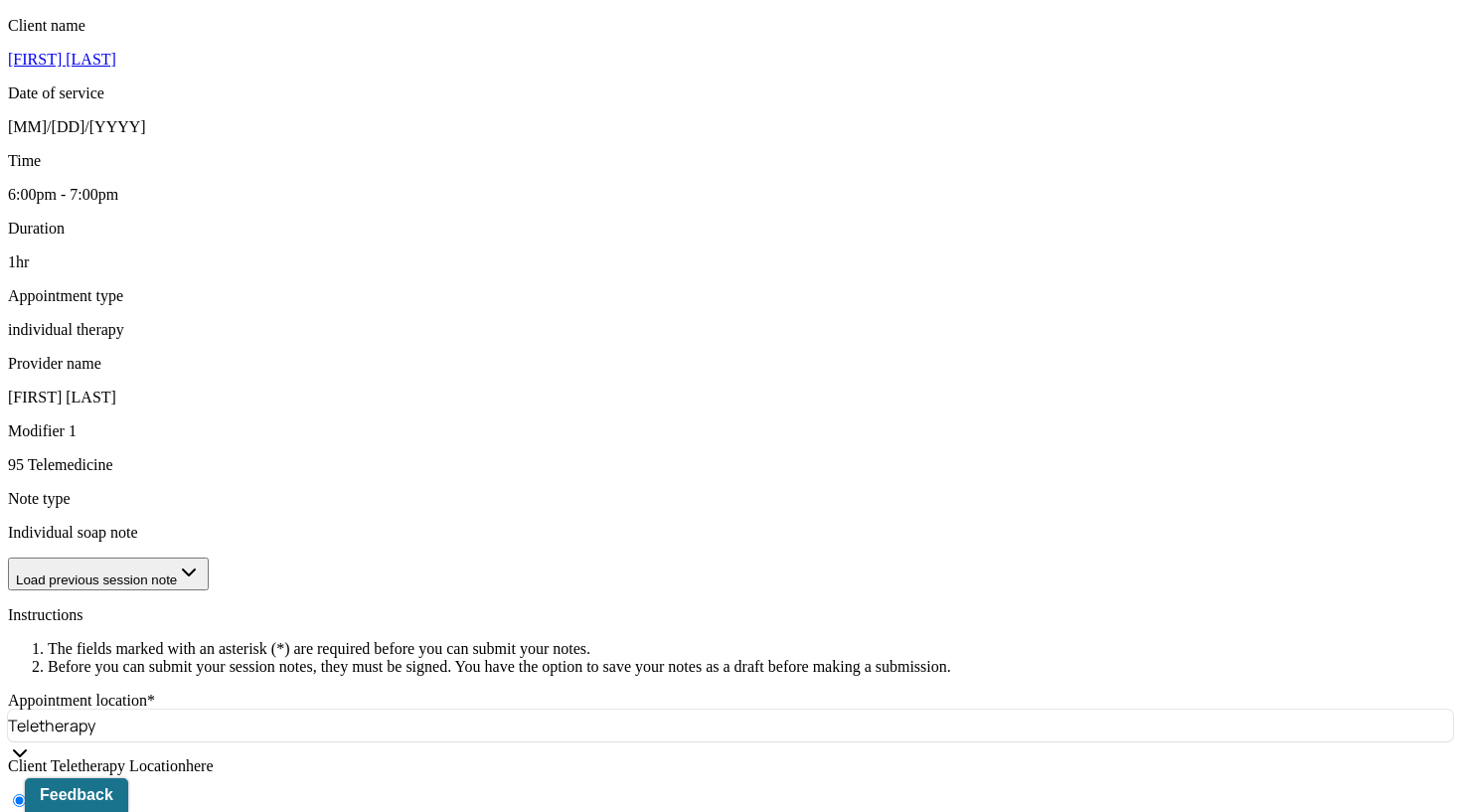click on "The client was tearful as she explored ongoing relationship transitions. She reported struggling with a decision to attend a birthday party for an individual she is trying to distance herself from, expressing concerns about hurting the other person's feelings. She voiced a desire to remain true to herself and her values, particularly in interpersonal relationships, as she has historically prioritized others' needs over her own" at bounding box center [87, 1567] 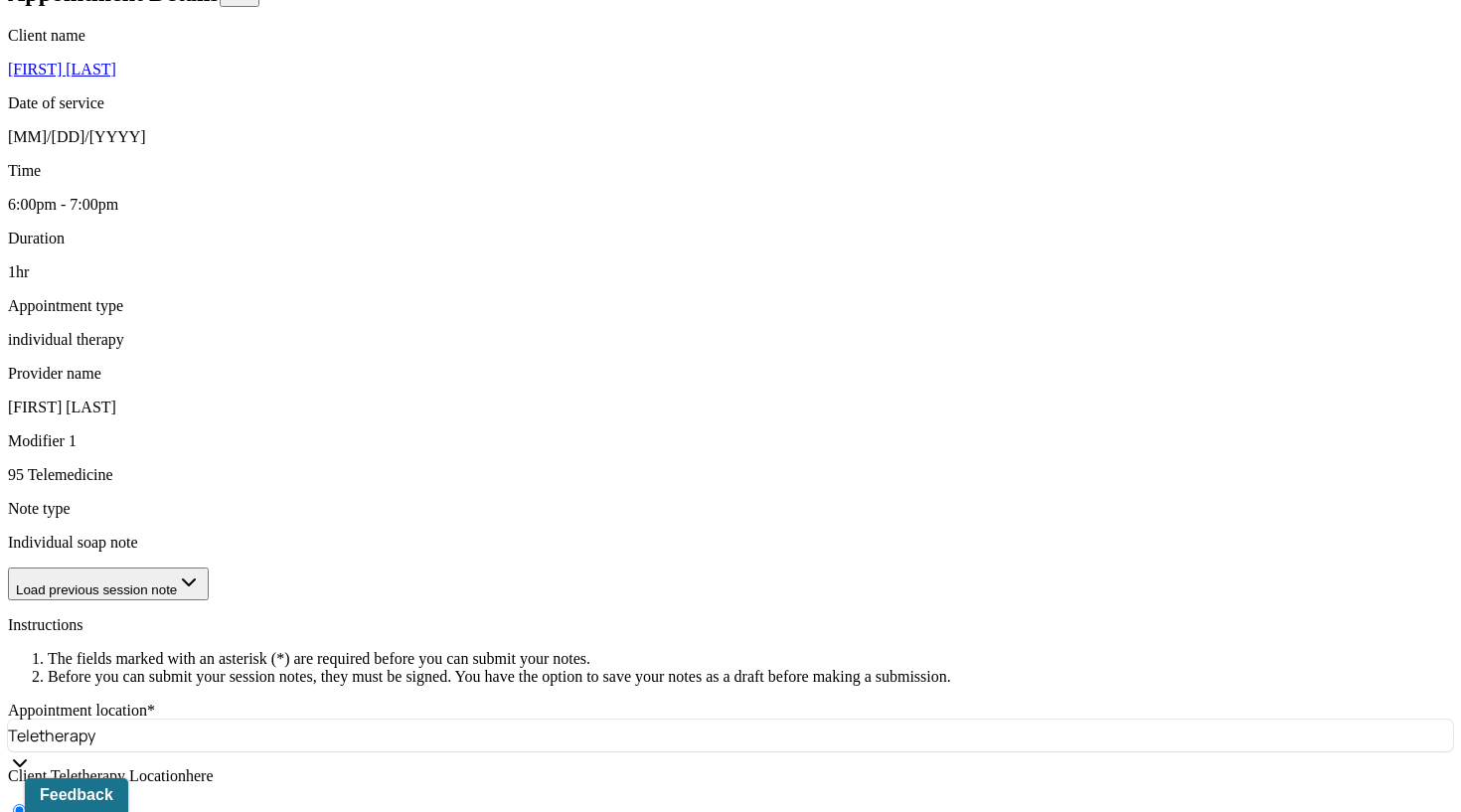click on "The client was tearful as she explored ongoing relationship transitions. She reported struggling with a decision to attend a birthday party for an individual she is trying to distance herself from, expressing concerns about hurting the other person's feelings. She voiced a desire to remain true to herself and her values, particularly in interpersonal relationships, as she has historically prioritized others' needs over her own" at bounding box center (87, 1577) 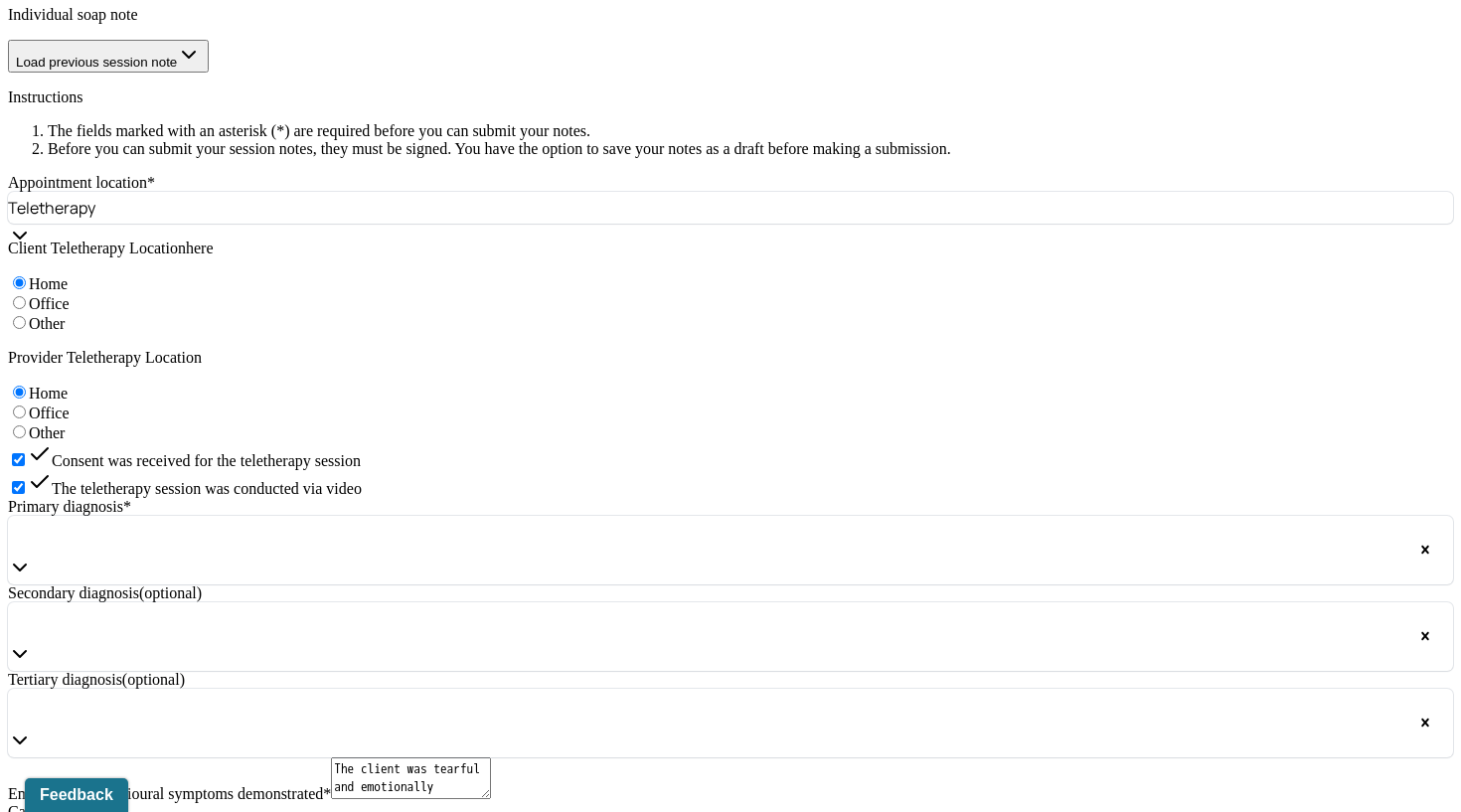 scroll, scrollTop: 1220, scrollLeft: 0, axis: vertical 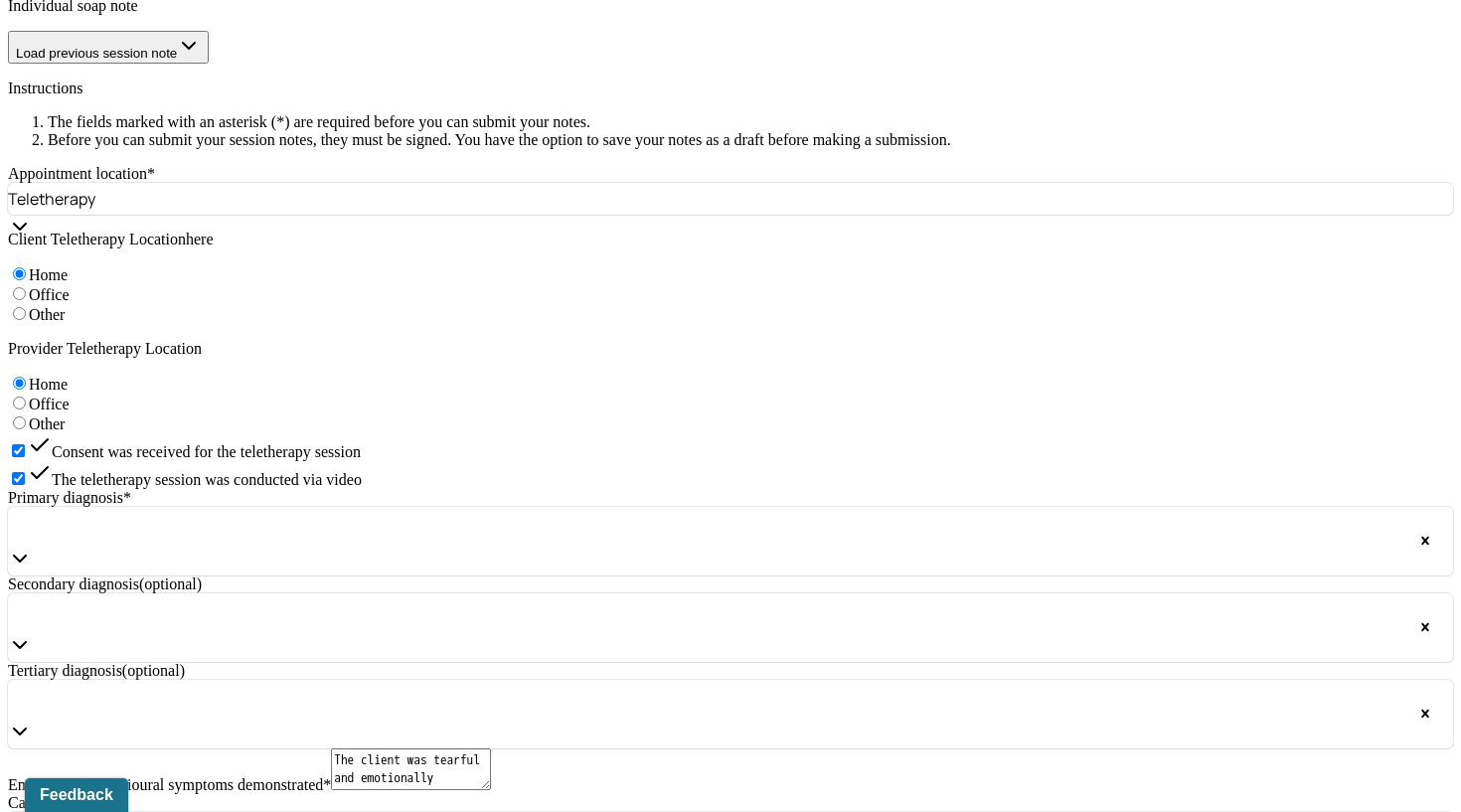 type on "The client was tearful as she explored ongoing relationship transitions. She reported struggling with a decision to attend a birthday party for an individual she is trying to distance herself from, expressing concerns about hurting the other person's feelings. She voiced a desire to remain true to herself and her values, particularly in interpersonal relationships, as she has historically prioritized others' needs over her own." 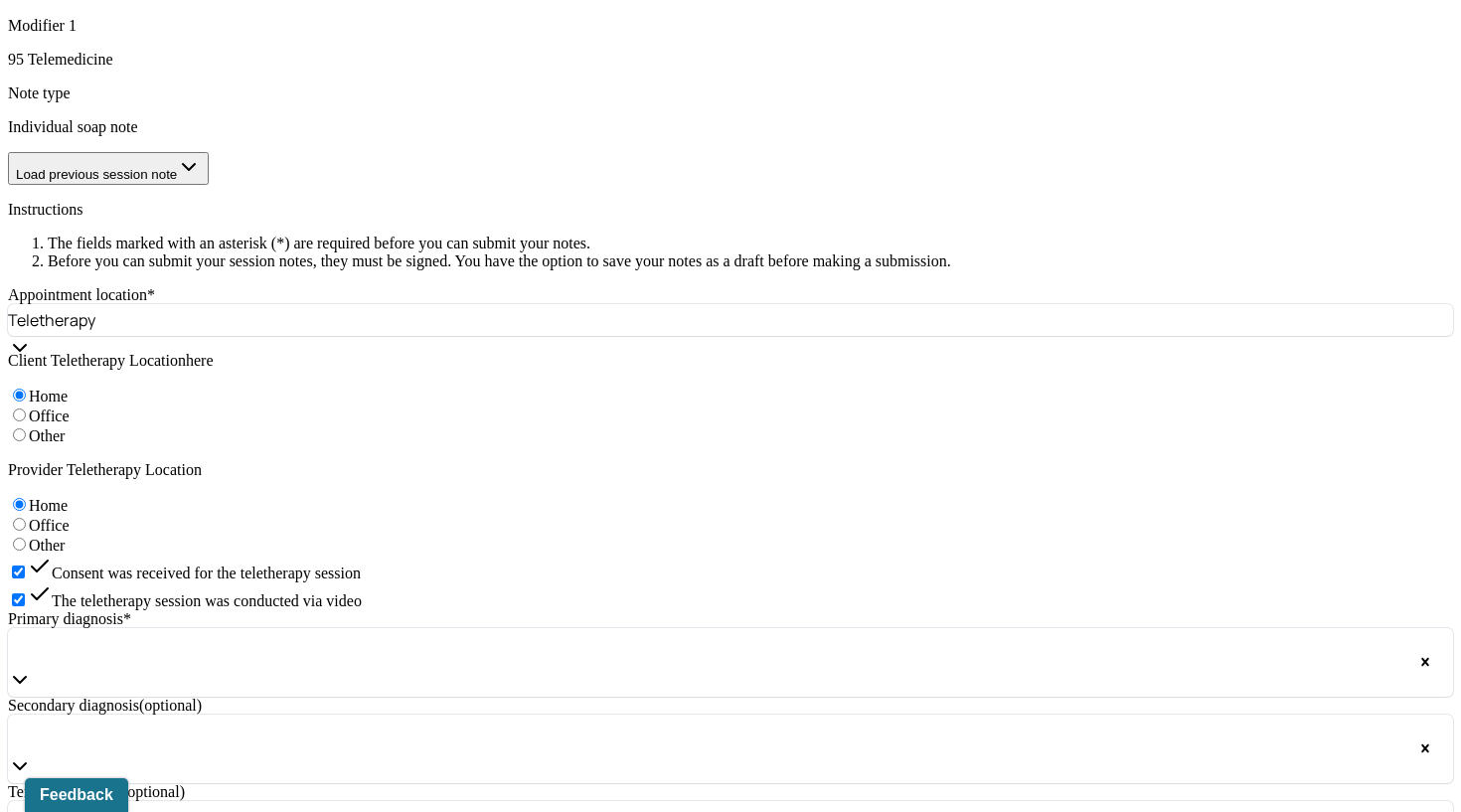 scroll, scrollTop: 1098, scrollLeft: 0, axis: vertical 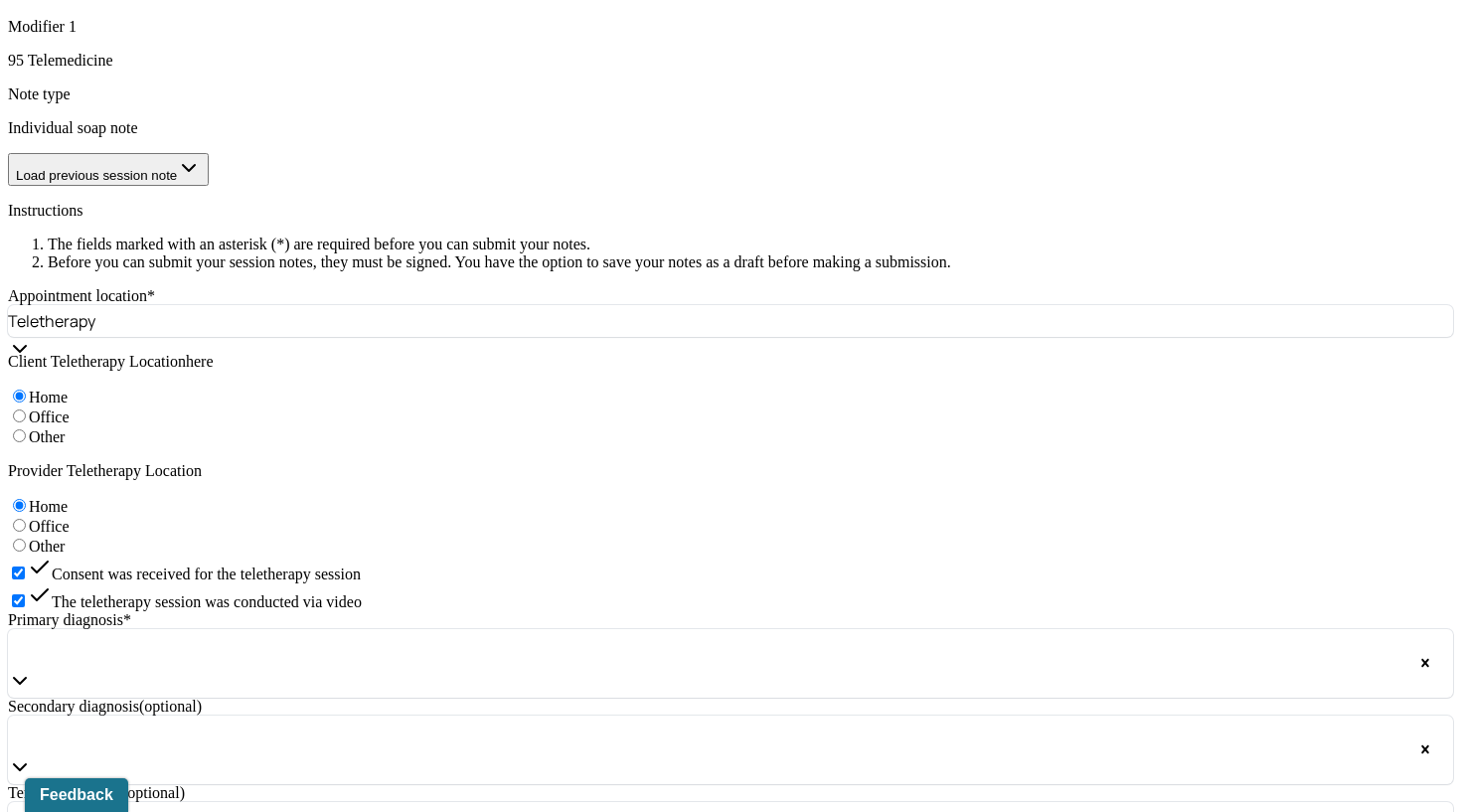 type on "Client presented with tearfulness and emotional vulnerability during the session. She was able to articulate her thoughts and emotions clearly. Affect was congruent with stated mood. No safety concerns noted." 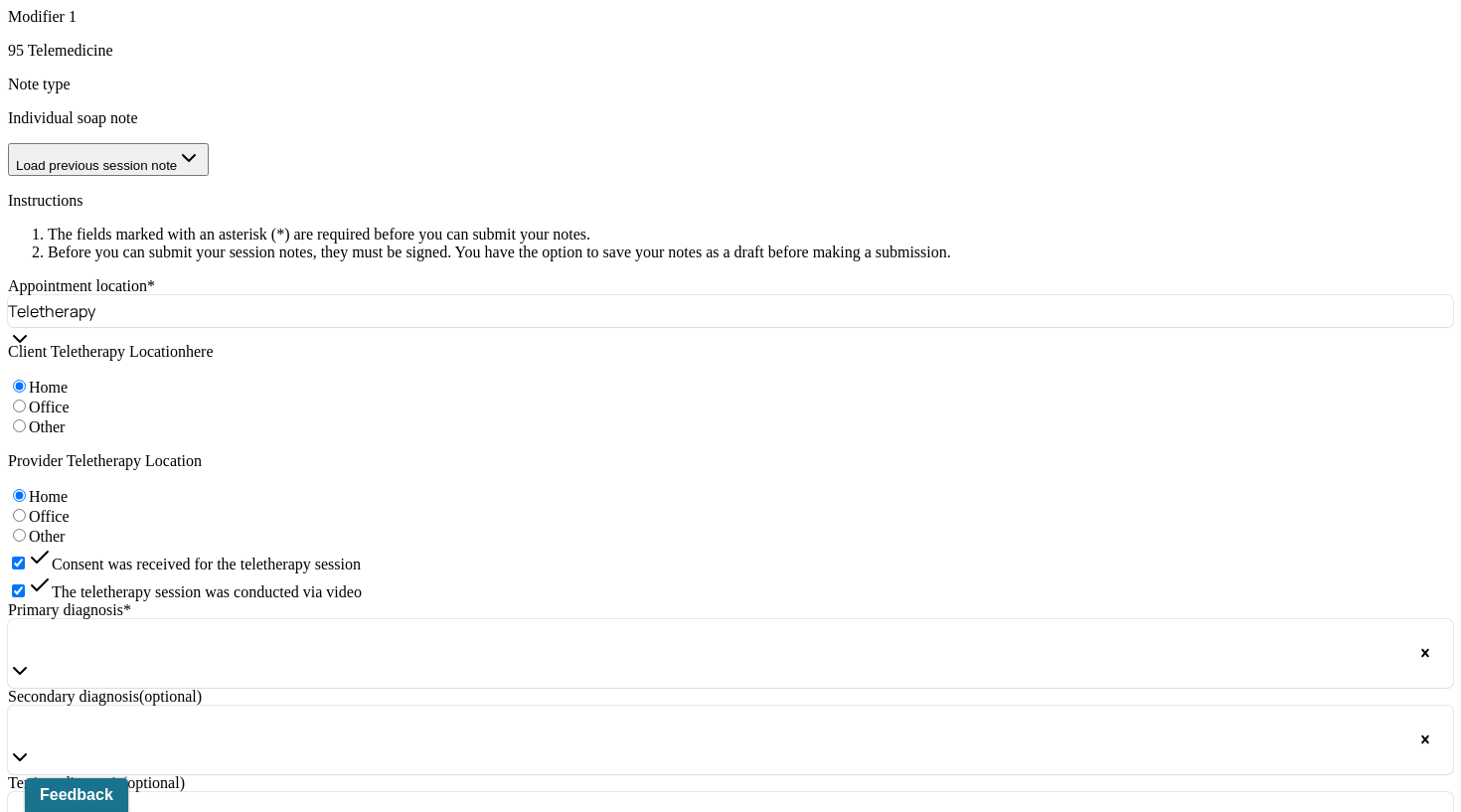 click on "Client is experiencing internal conflict between honoring her boundaries and maintaining relationships. She demonstrates insight into patterns of people-pleasing behavior and fears rejection from her social circle if boundaries are enforced. Anxiety related to potential loneliness during her final year in NYC is contributing to emotional distress. Client shows motivation to continue cultivating healthy relationships and planning for her future." at bounding box center (87, 1447) 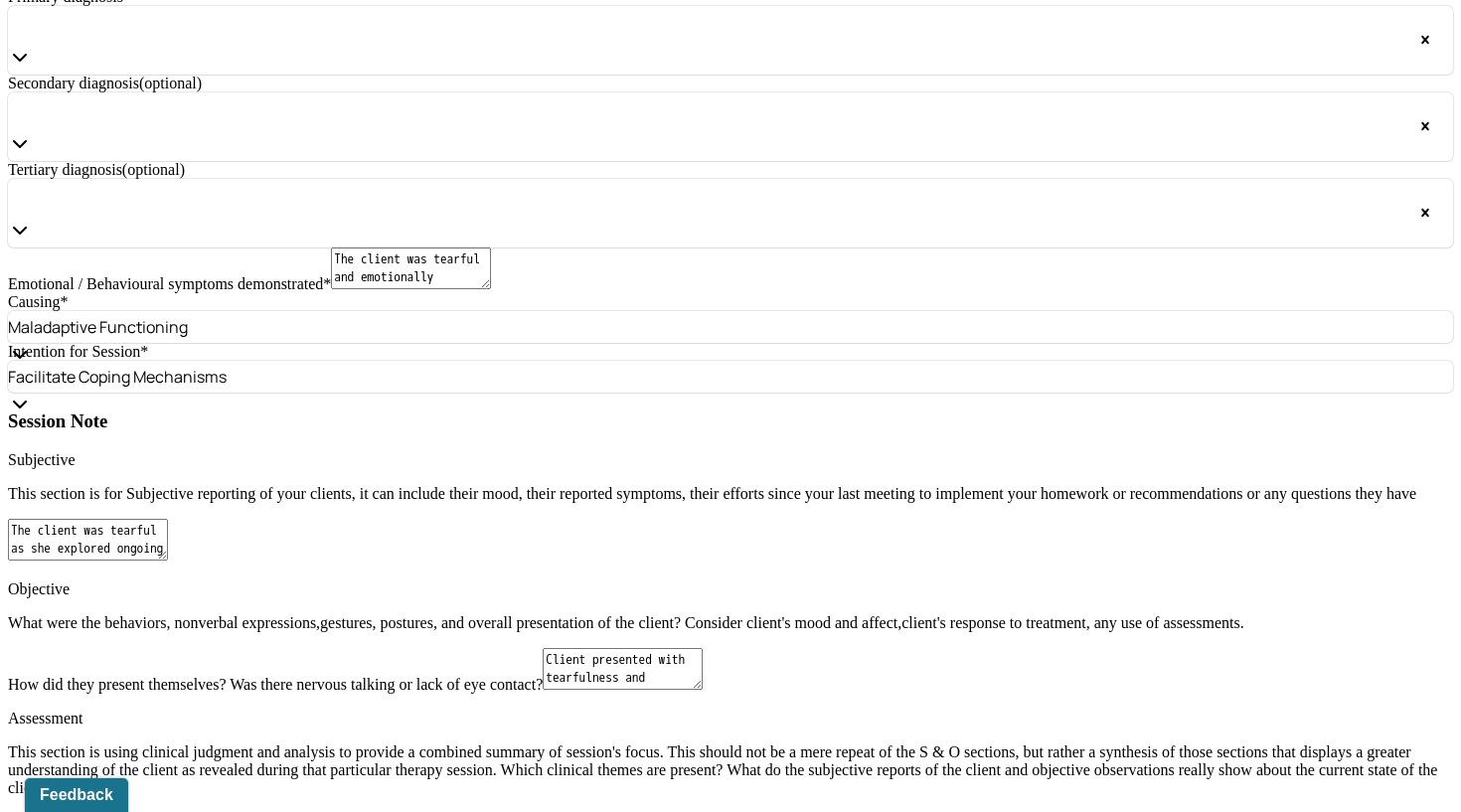 scroll, scrollTop: 1730, scrollLeft: 0, axis: vertical 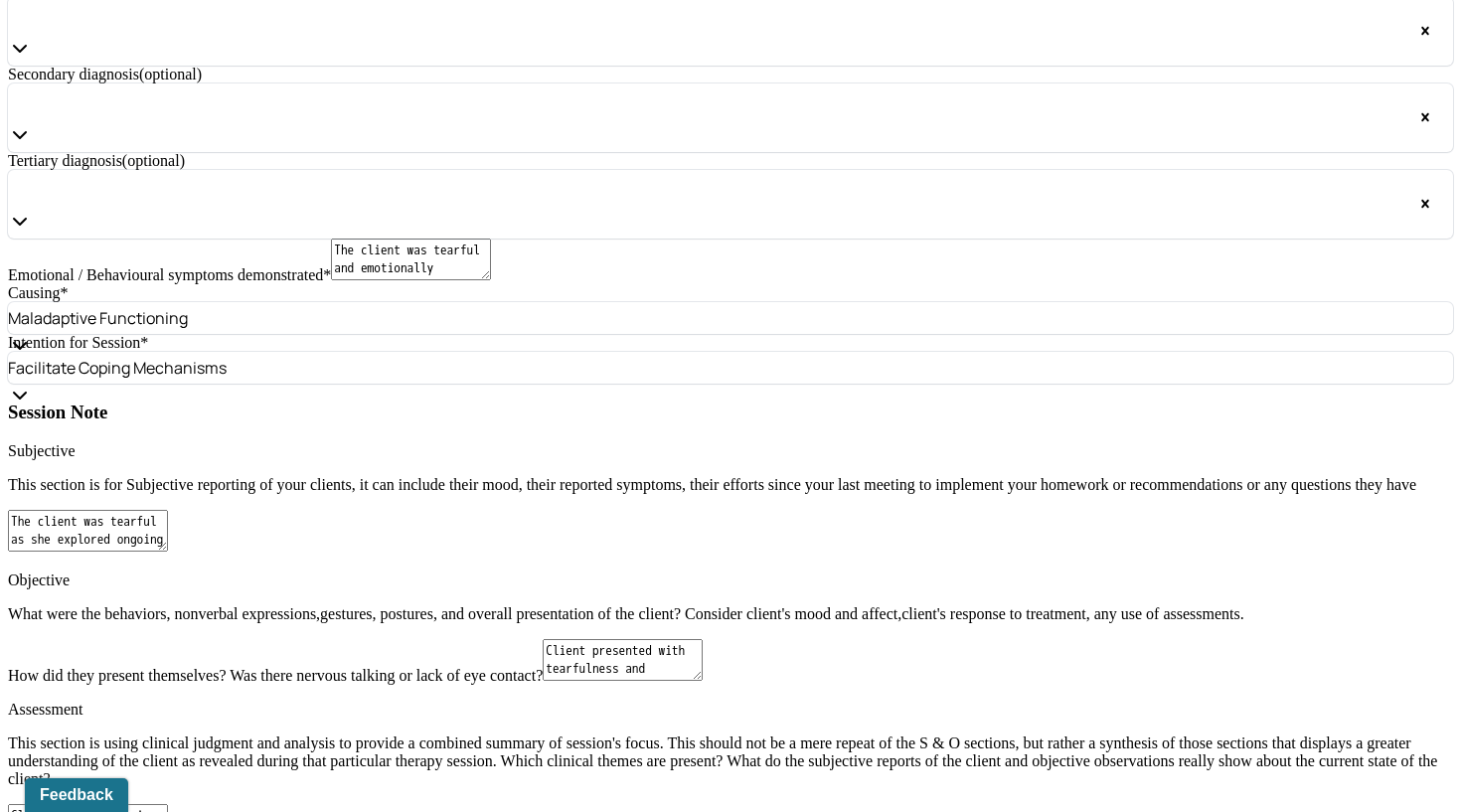 type on "Client is experiencing internal conflict between honoring her boundaries and maintaining relationships. She demonstrates insight into patterns of people-pleasing behavior and fears rejection from her social circle if boundaries are enforced. Anxiety related to potential loneliness during her final year in NYC is contributing to emotional distress. Client shows motivation to continue cultivating healthy relationships and planning for her future." 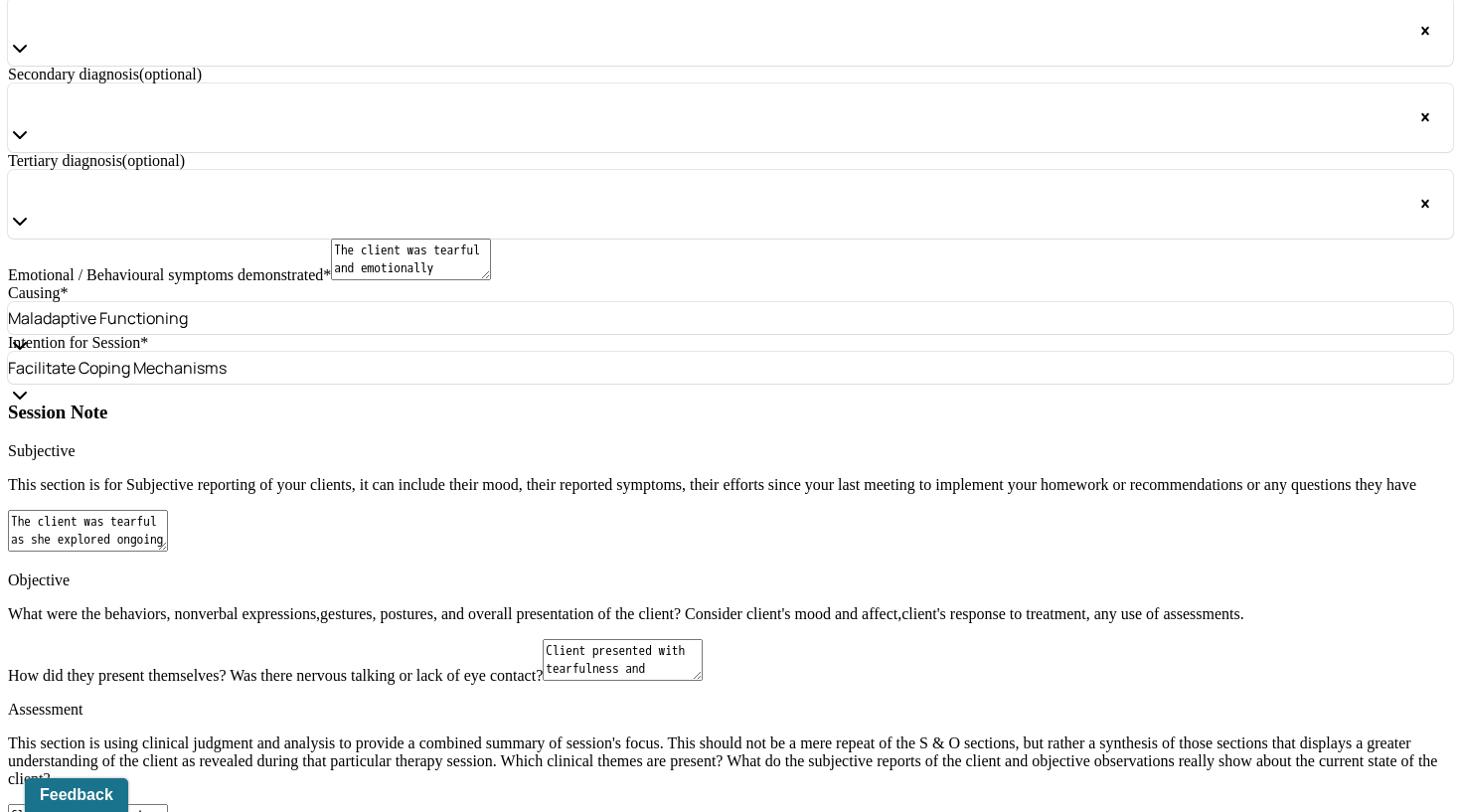 scroll, scrollTop: 0, scrollLeft: 0, axis: both 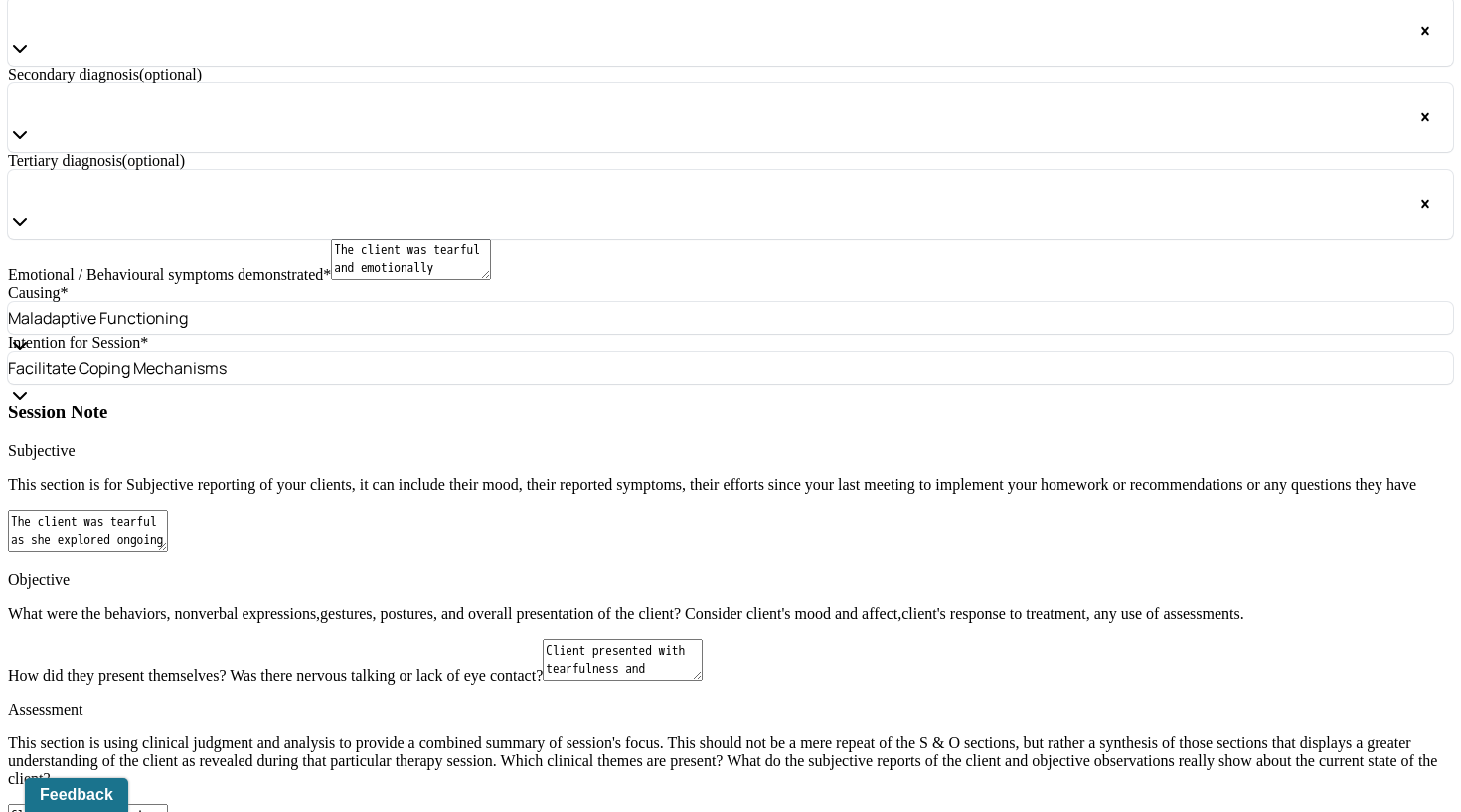 drag, startPoint x: 282, startPoint y: 457, endPoint x: 816, endPoint y: 476, distance: 534.338 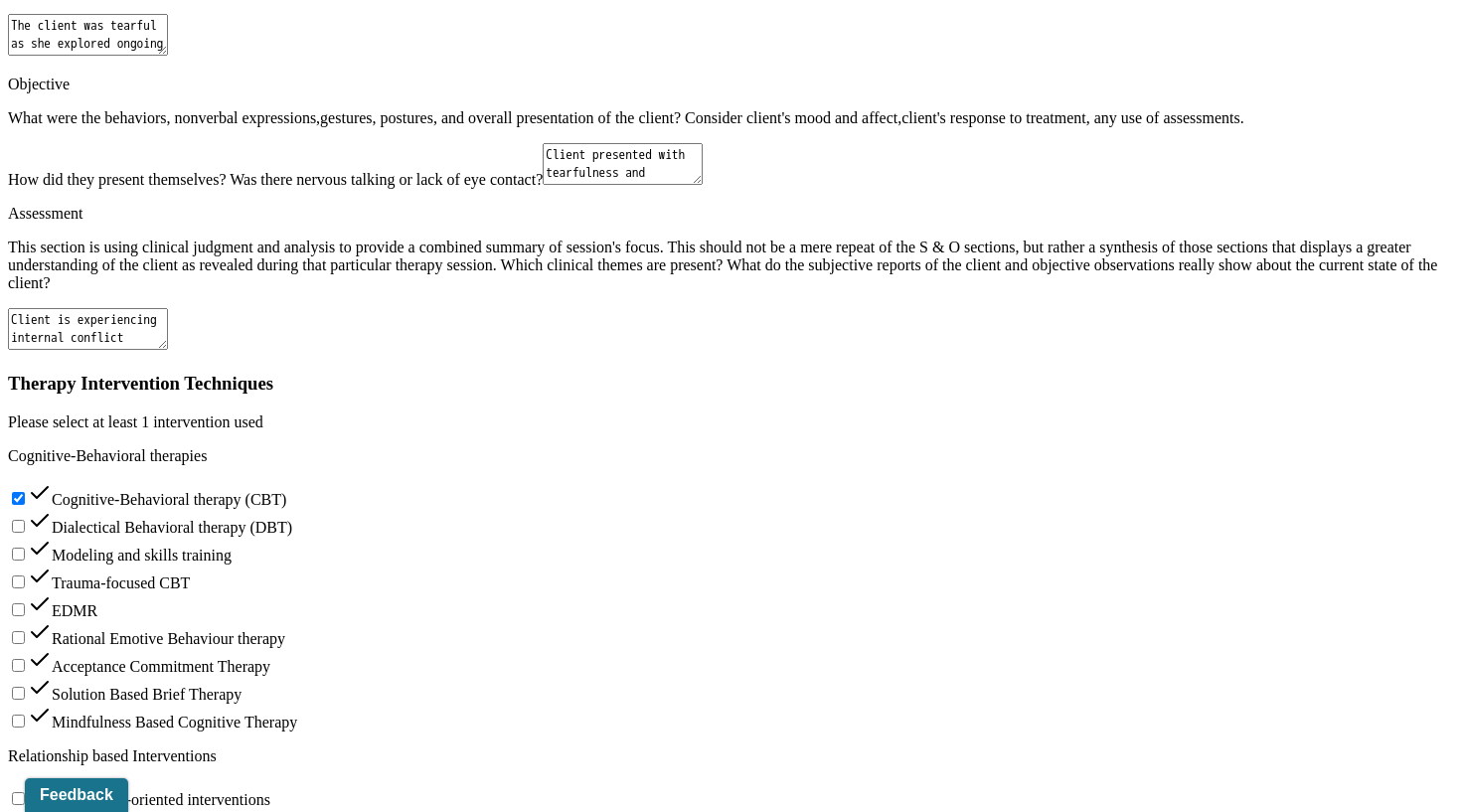 scroll, scrollTop: 2238, scrollLeft: 0, axis: vertical 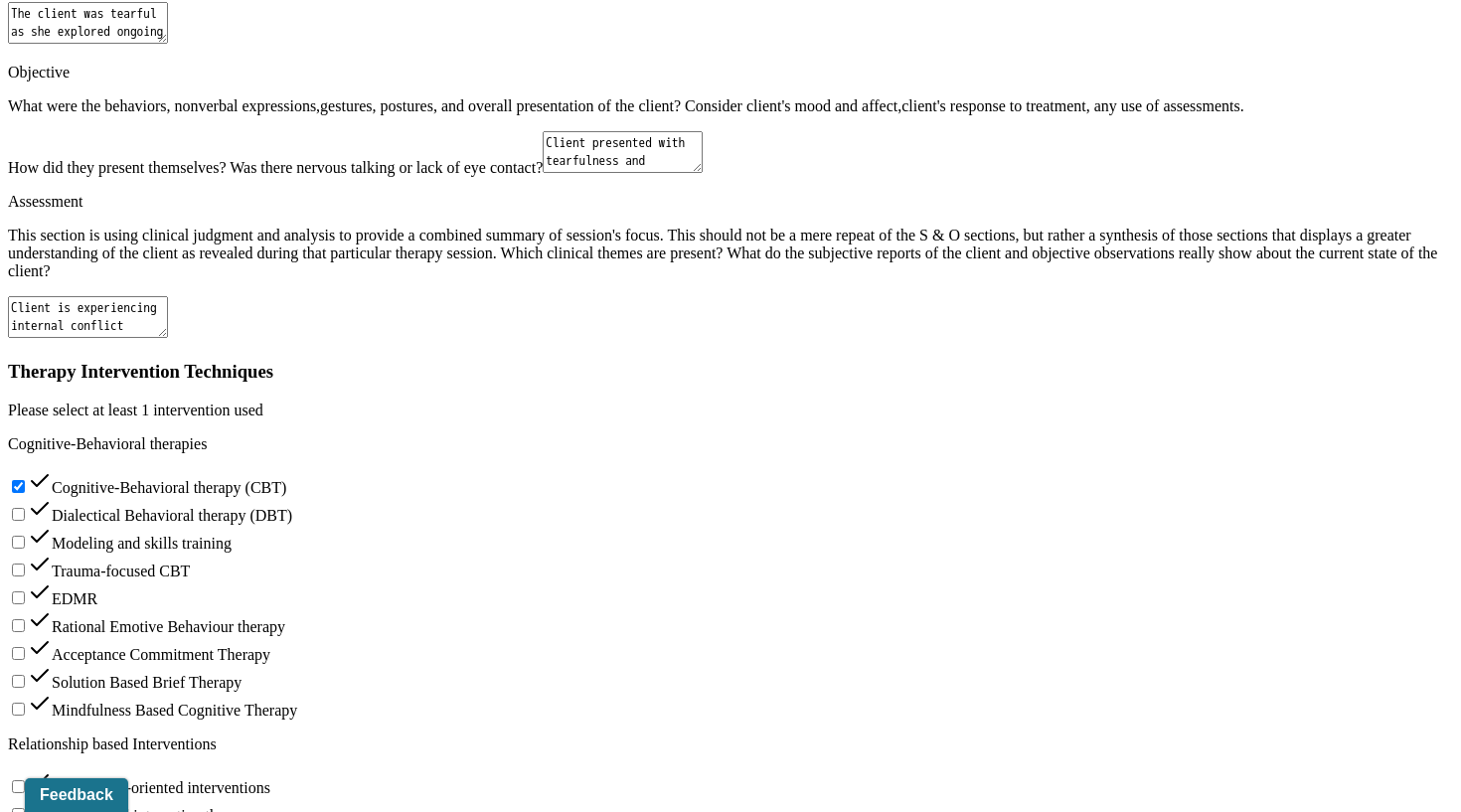 type on "Continue to explore and reinforce boundary-setting skills in interpersonal relationships.
Support client in developing coping strategies for managing fear of rejection and loneliness.
Encourage ongoing cultivation of supportive relationships with coworkers and other positive connections.
Revisit values-based decision-making to align actions with personal goals." 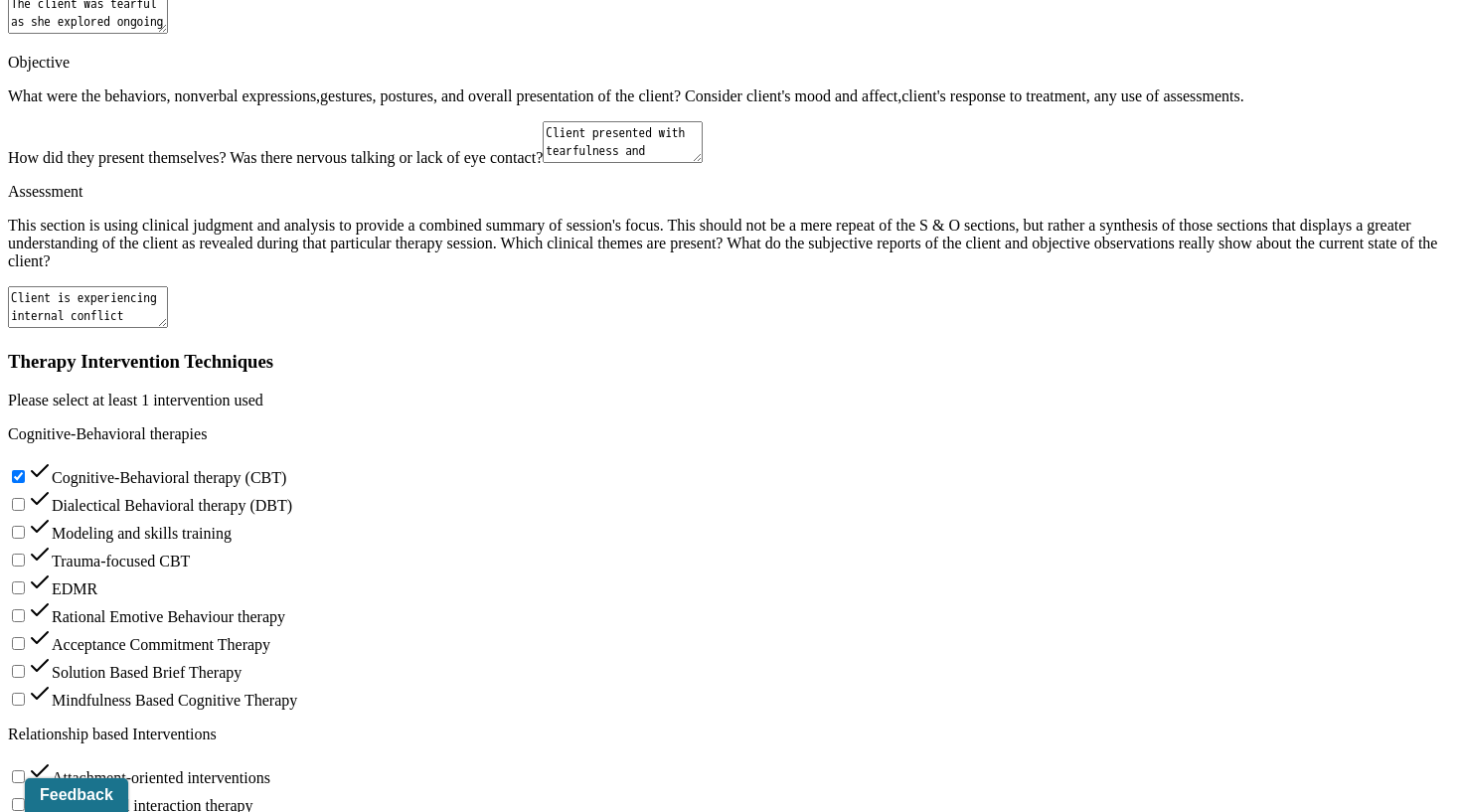 click on "The client stated she wants to honor her values while struggling with guilt about distancing herself from others." at bounding box center [87, 1844] 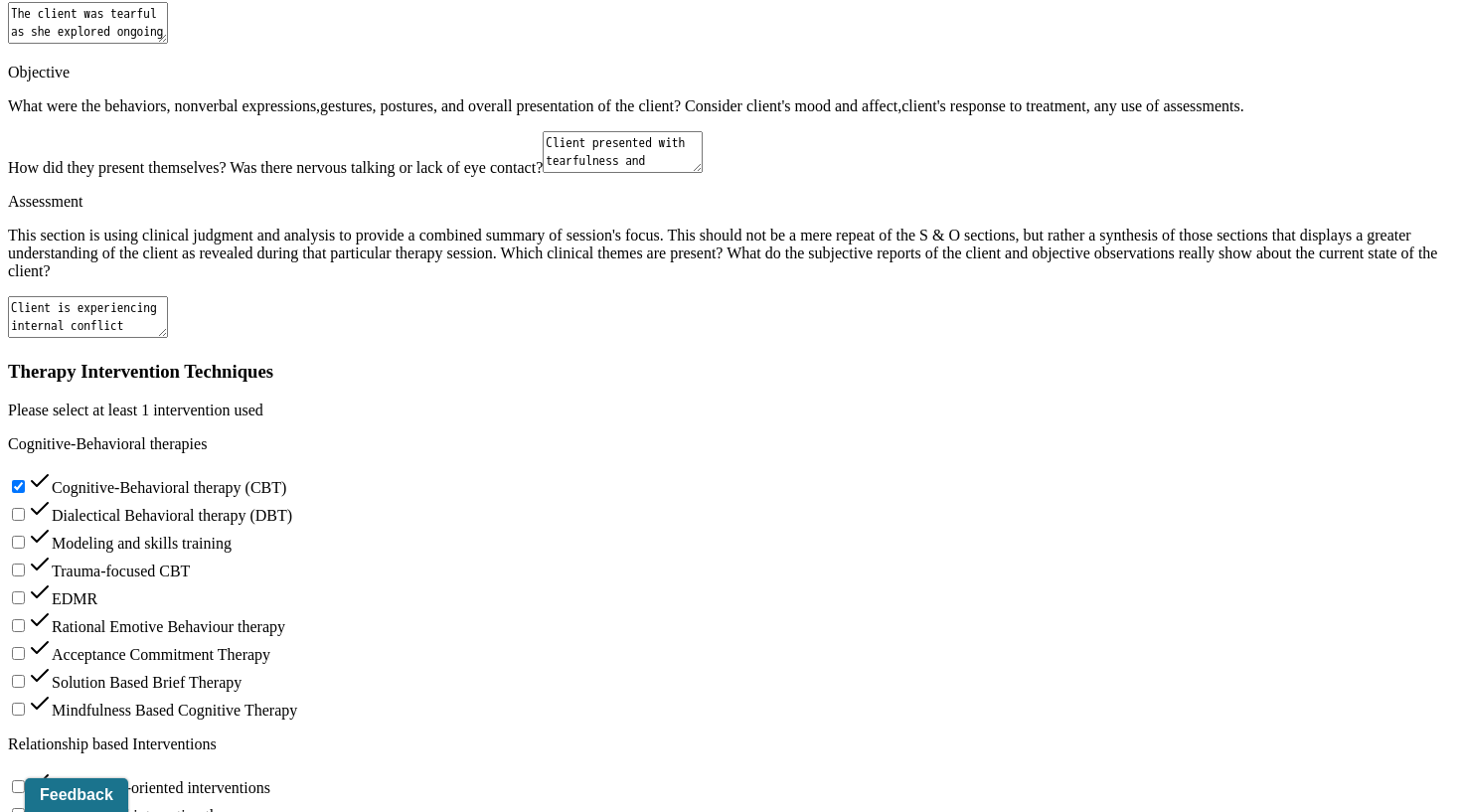 type on "The client stated she wants to honor her values while struggling with guilt about distancing herself from others." 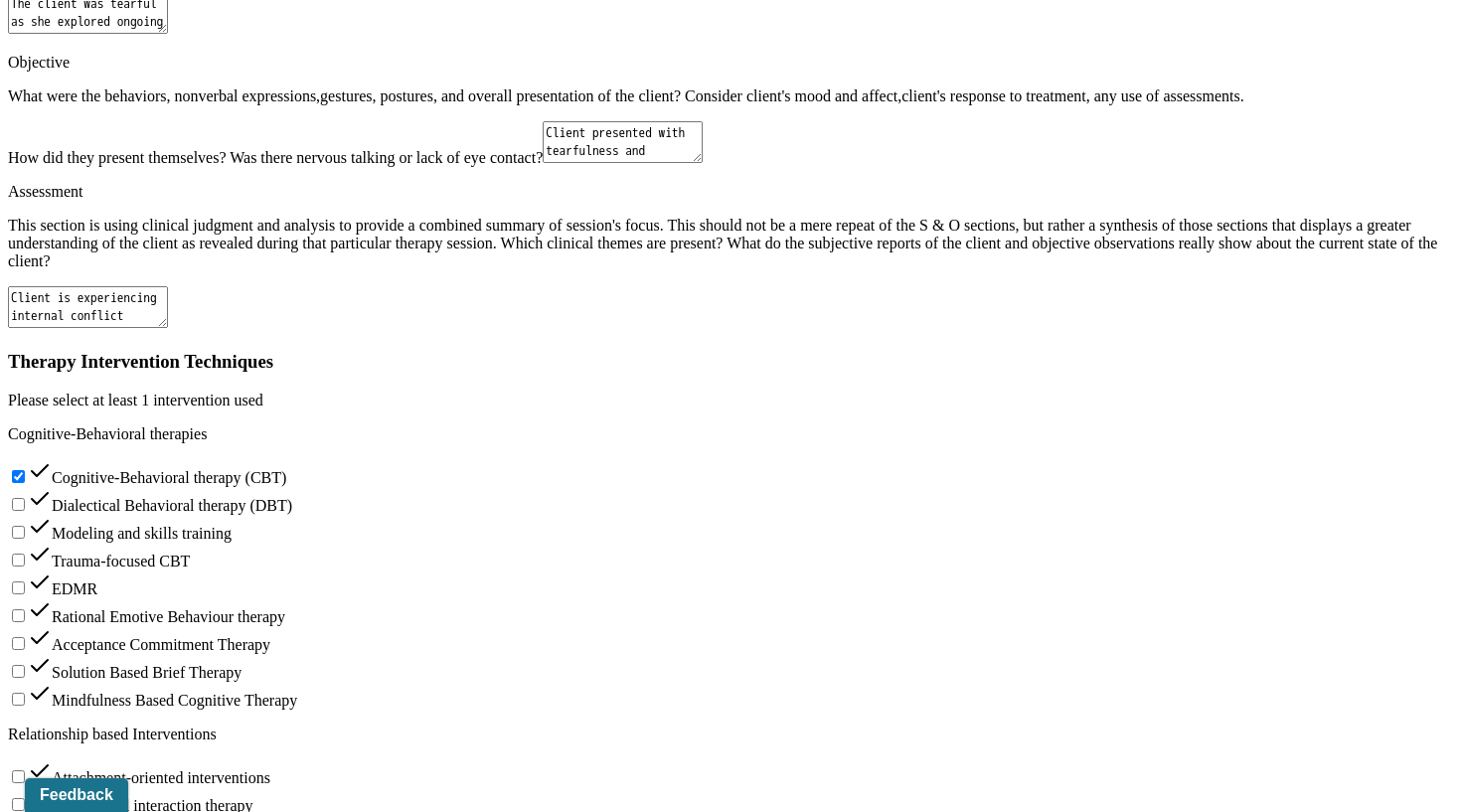 paste on "The client demonstrated increased insight into how past trauma has influenced her current relationship patterns and is beginning to consider how to make values-aligned decisions that prioritize her emotional well-being." 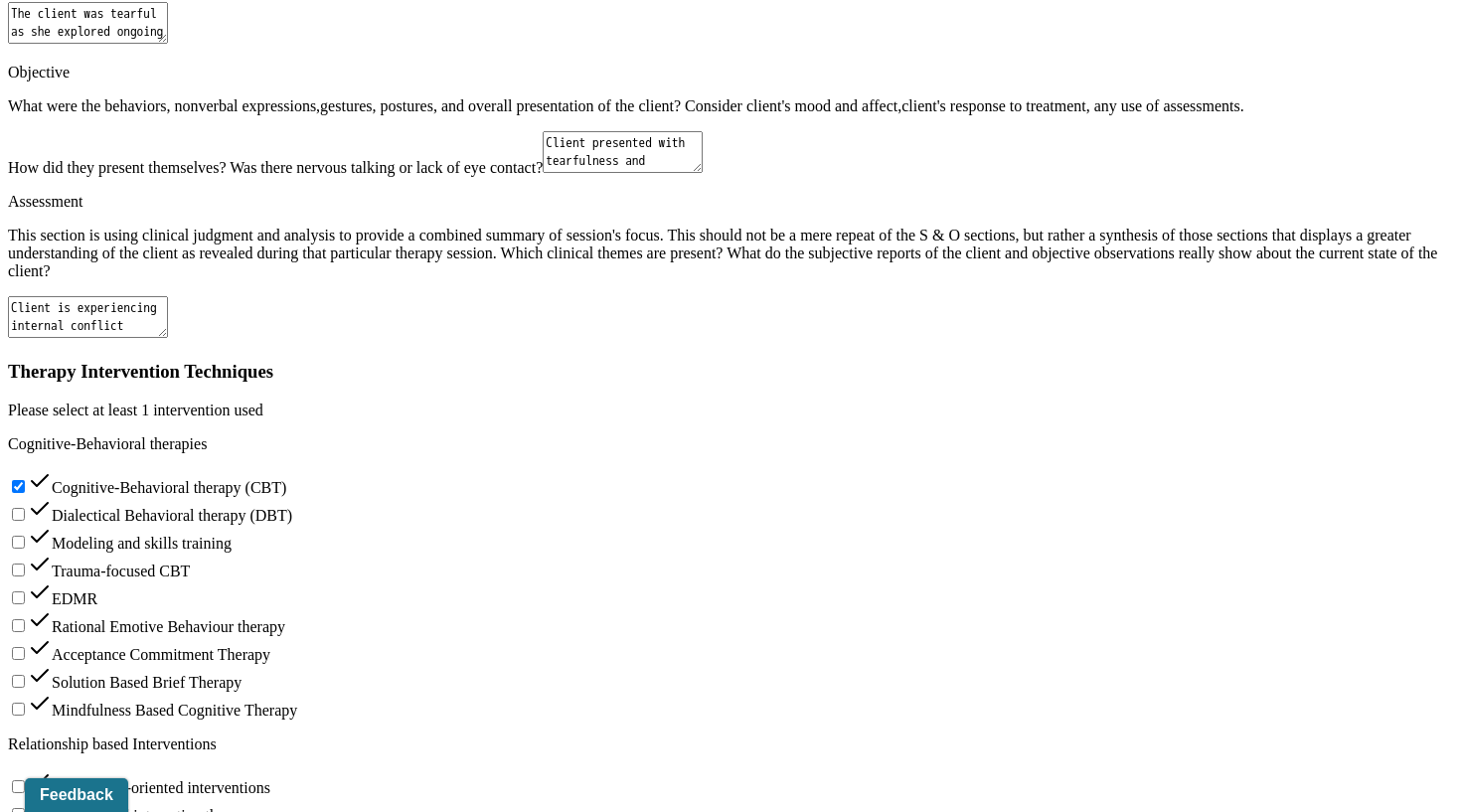 click on "The client demonstrated increased insight into how past trauma has influenced her current relationship patterns and is beginning to consider how to make values-aligned decisions that prioritize her emotional well-being." at bounding box center (177, 2005) 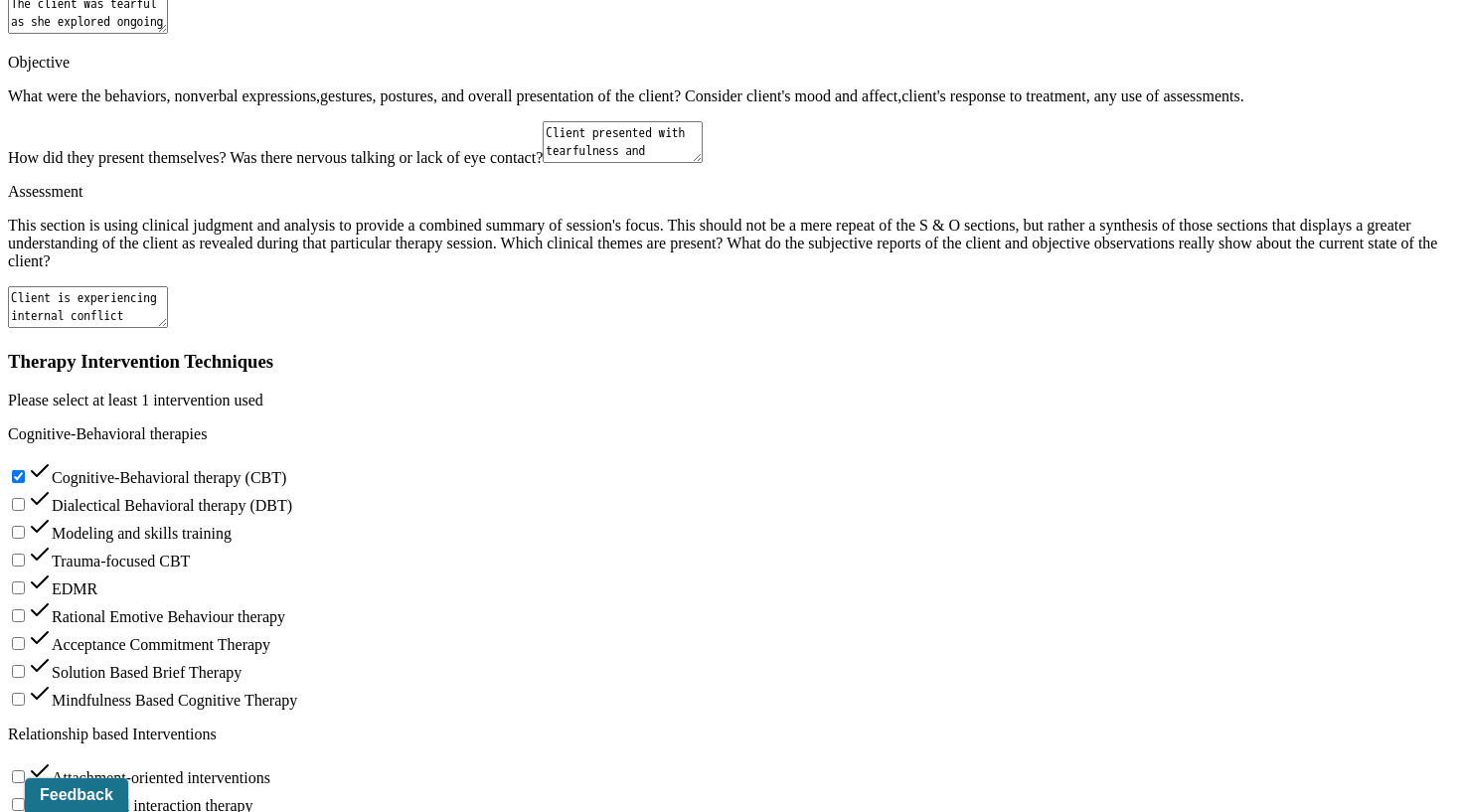 click on "The client is gradually building self-awareness around her needs, has begun setting small workplace boundaries, and is exploring ways to improve self-esteem through aligned actions and self-compassion." at bounding box center [178, 2086] 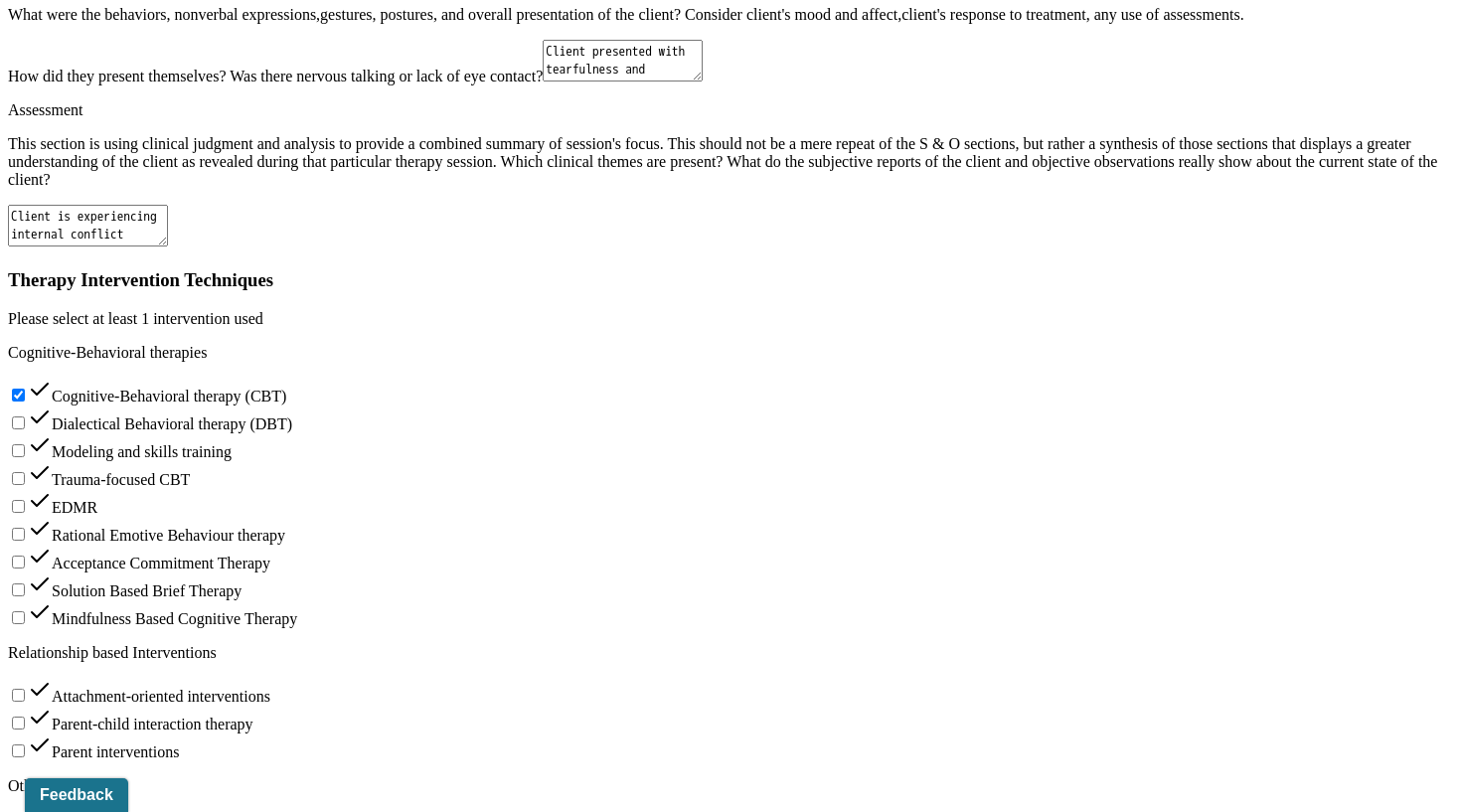 scroll, scrollTop: 2348, scrollLeft: 0, axis: vertical 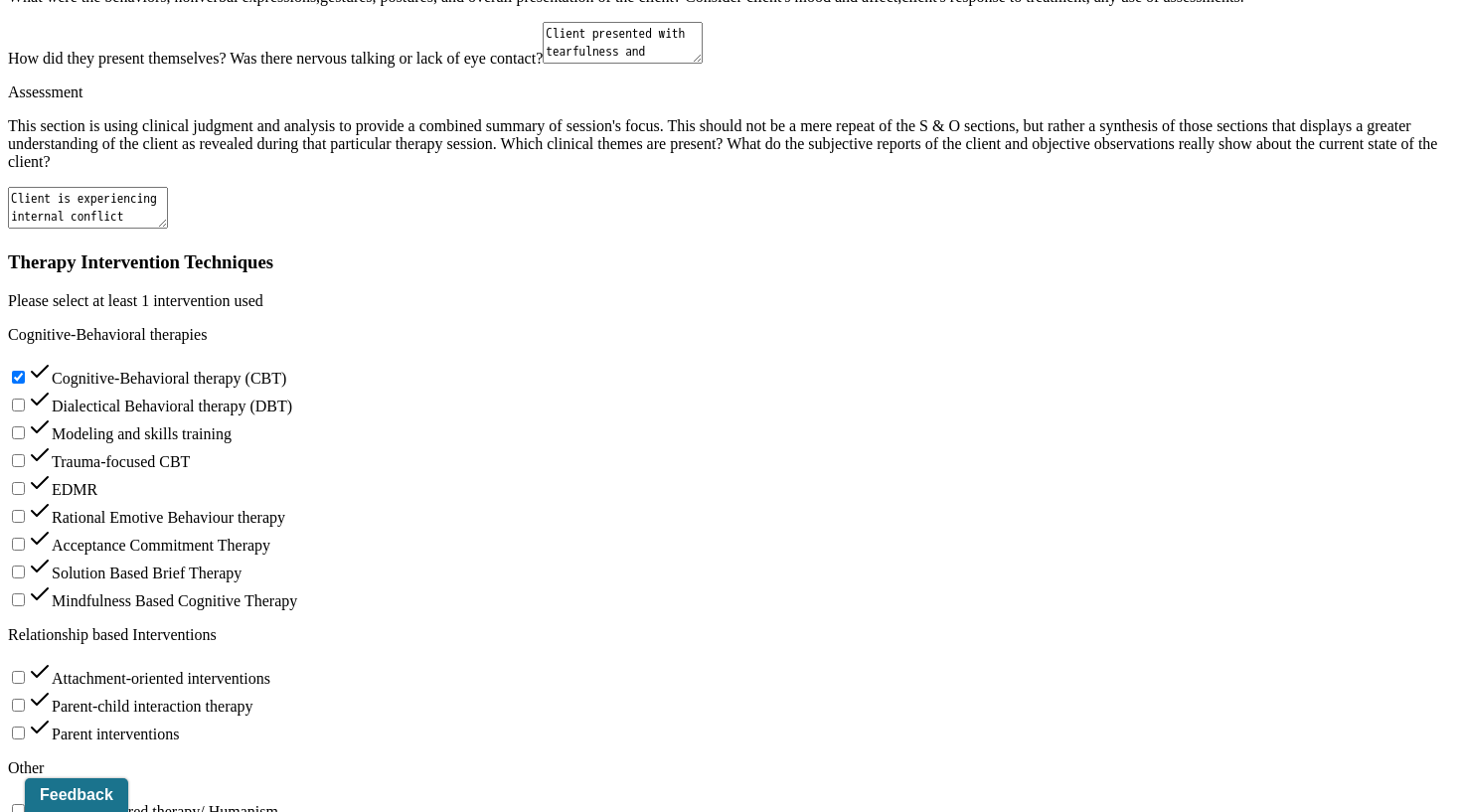 type on "The client is gradually building self-awareness around her needs, has begun setting small workplace boundaries, and is exploring ways to improve self-esteem through aligned actions and self-compassion." 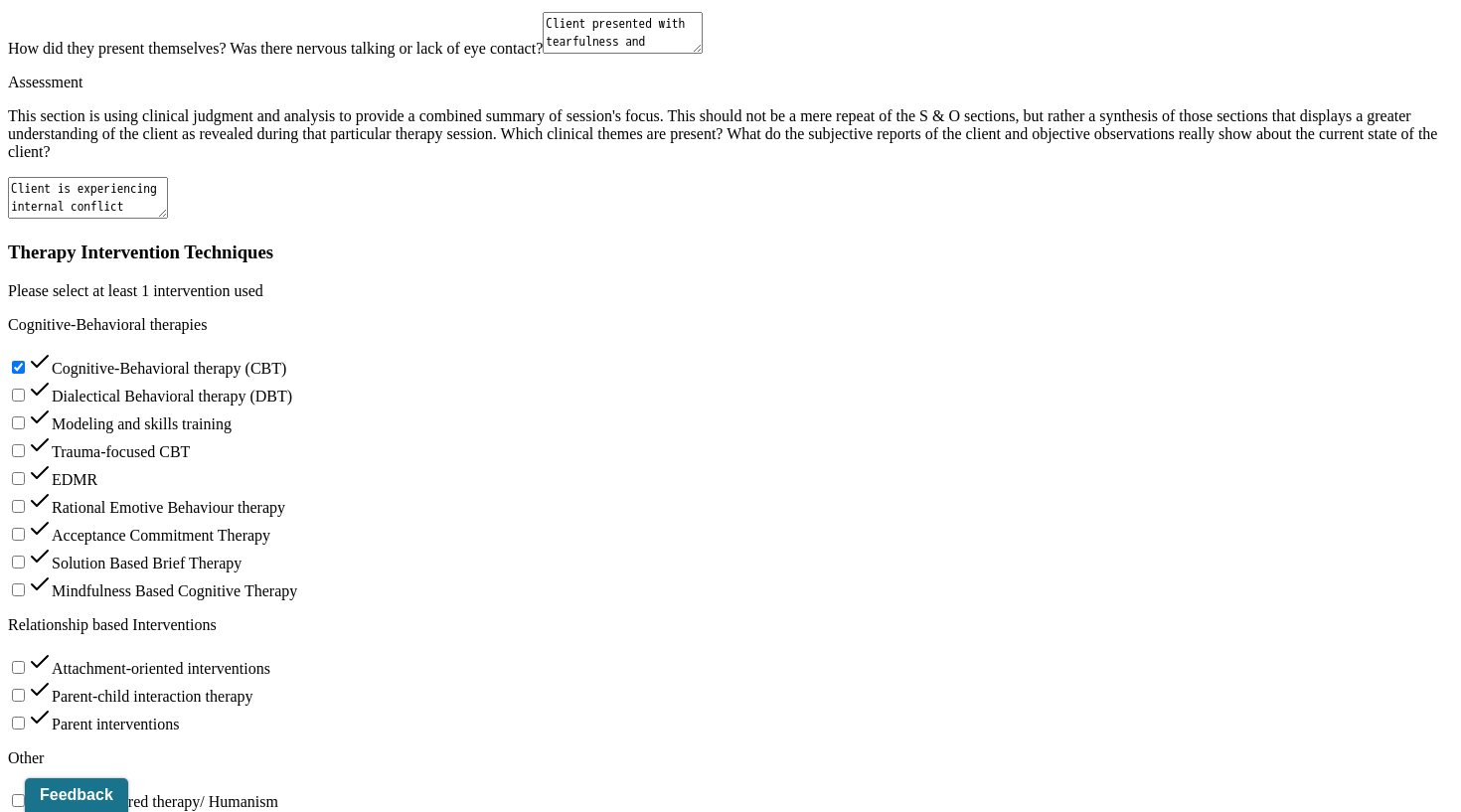 click on "The client is actively implementing lifestyle adjustments to support emotional regulation and is prioritizing meaningful connections, indicating positive movement toward improved stress management and self-care." at bounding box center [241, 2068] 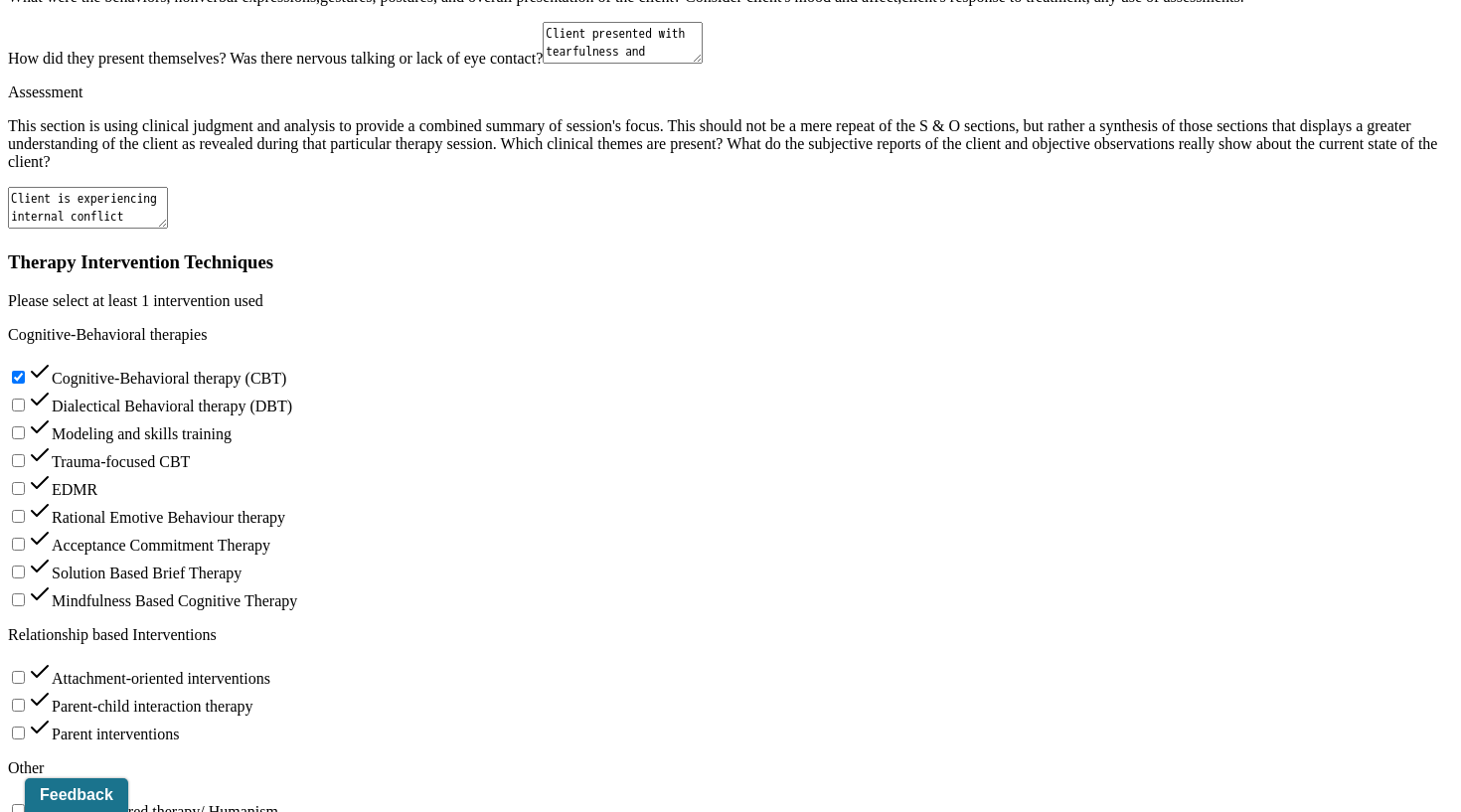 type on "The client is actively implementing lifestyle adjustments to support emotional regulation and is prioritizing meaningful connections, indicating positive movement toward improved stress management and self-care." 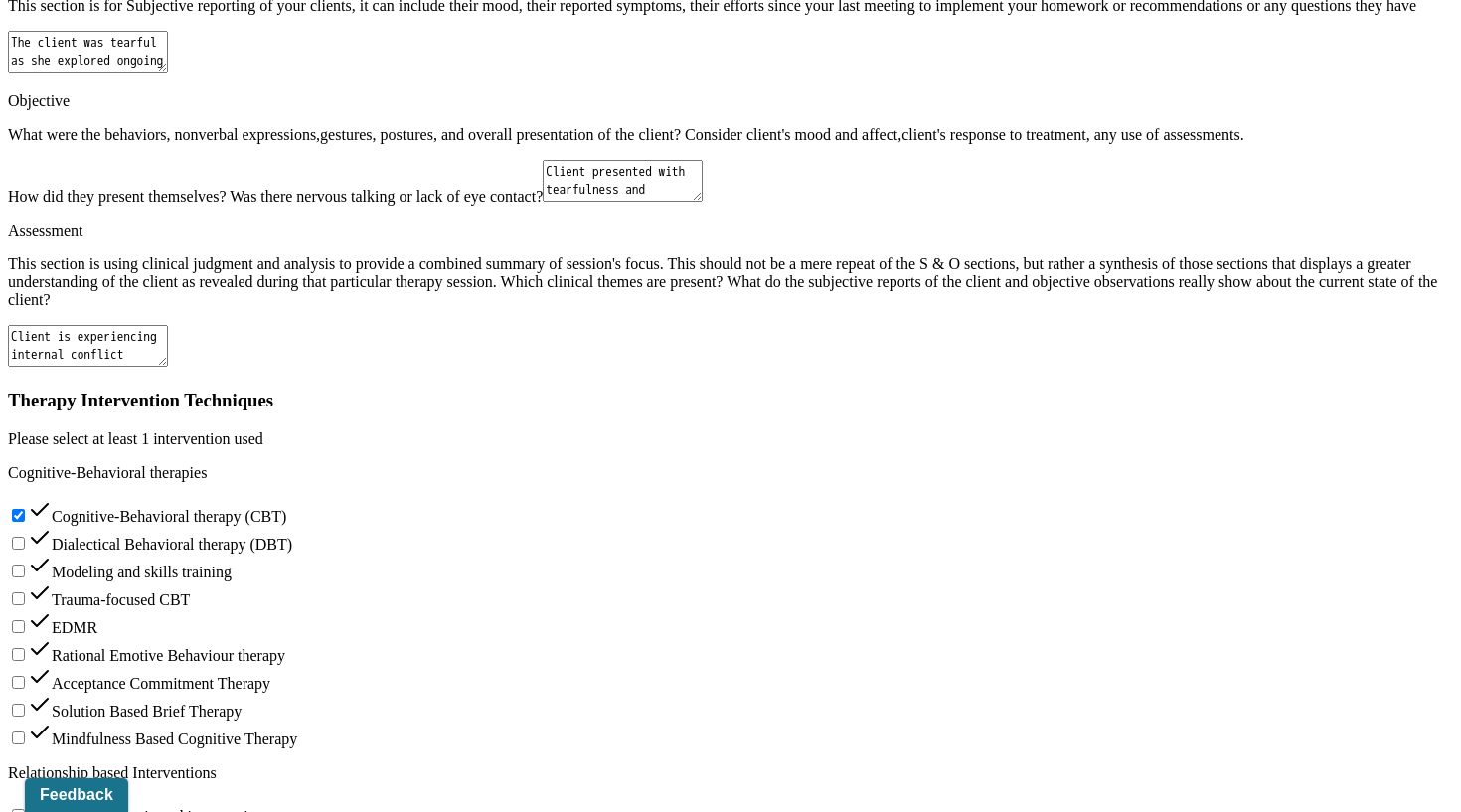 scroll, scrollTop: 2206, scrollLeft: 0, axis: vertical 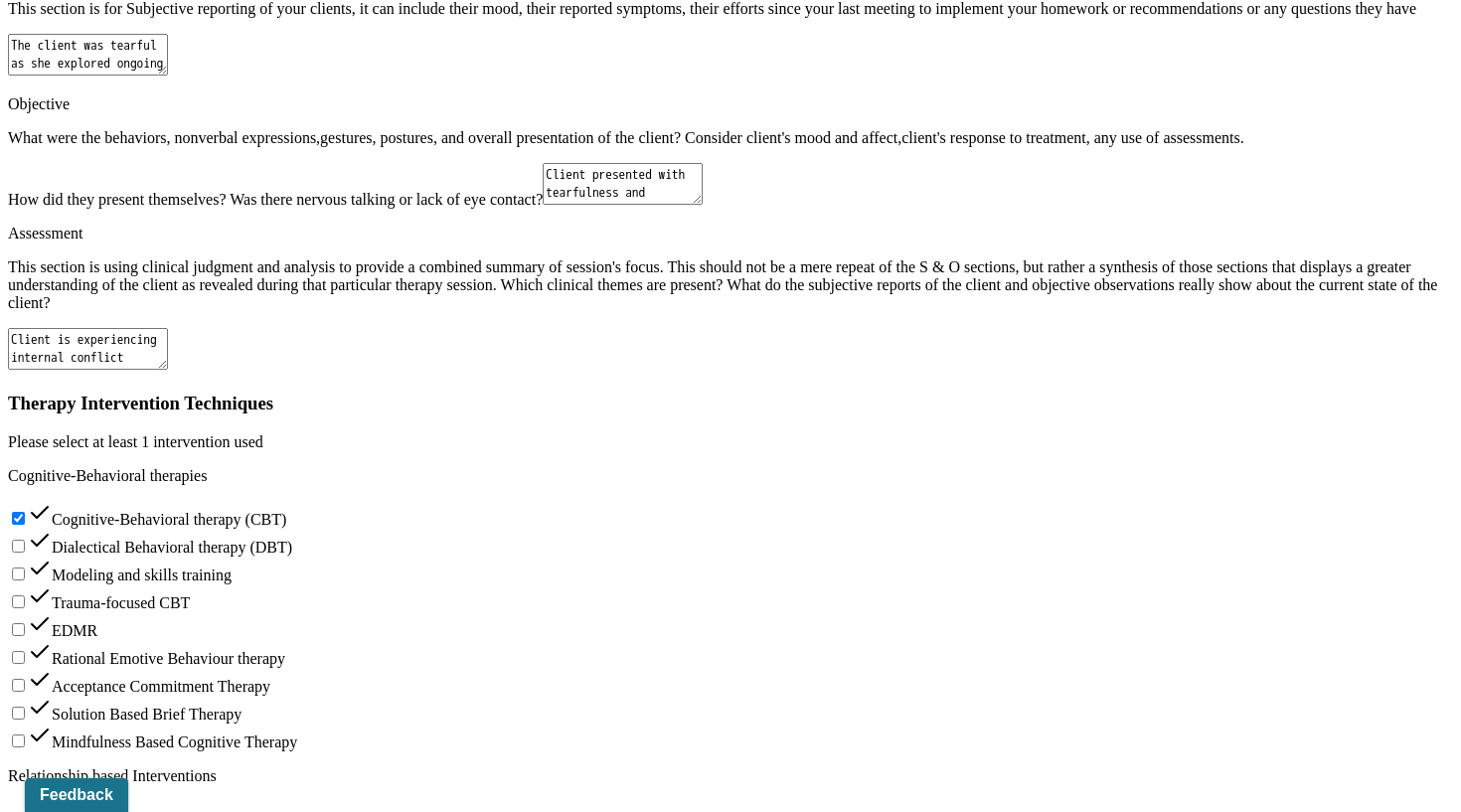 click on "Prognosis remains the same as previous session dated 07/29/25. Client has a good prognosis as evidence by their understanding of anxiety, ADHD and depression." at bounding box center [87, 1781] 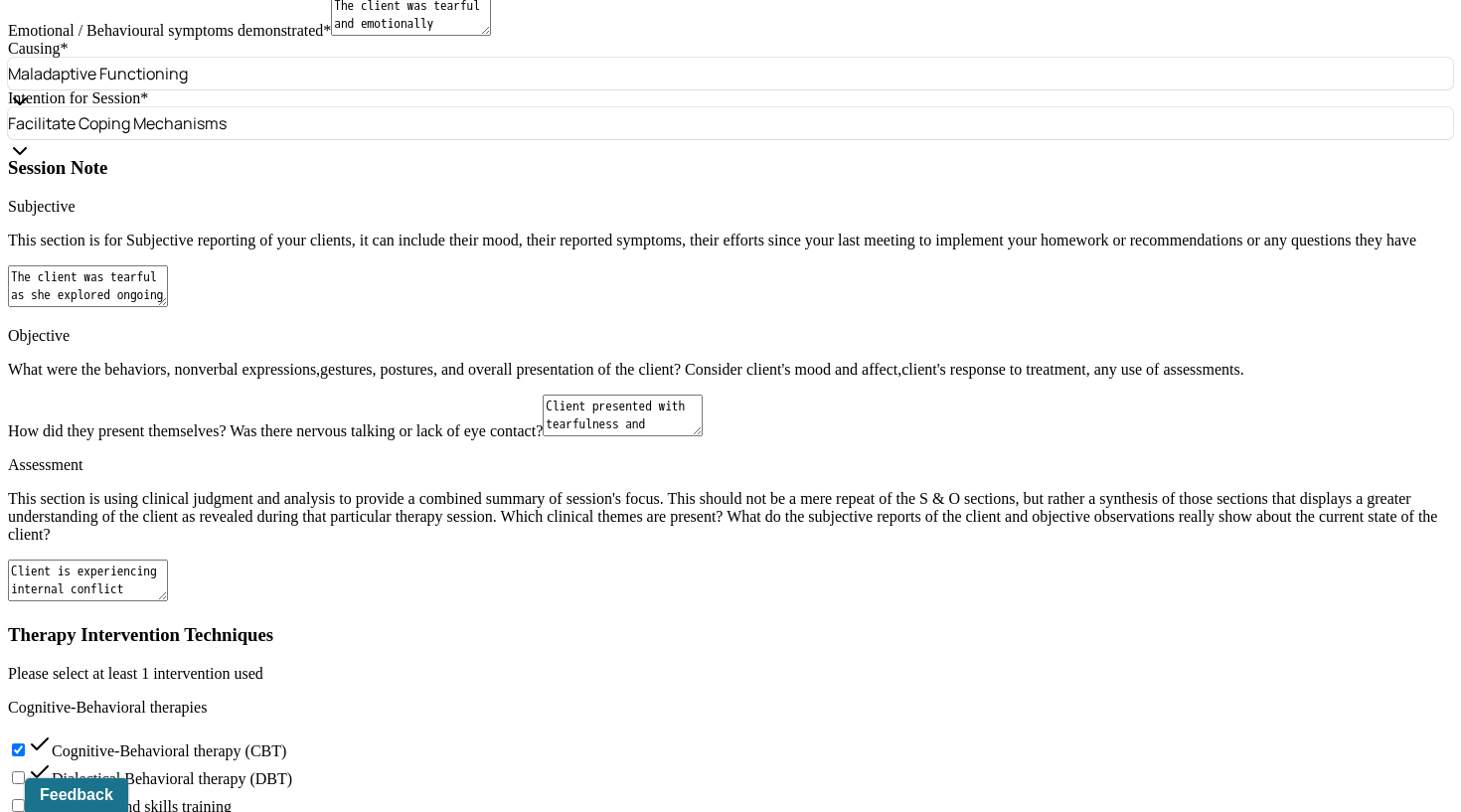 scroll, scrollTop: 1818, scrollLeft: 0, axis: vertical 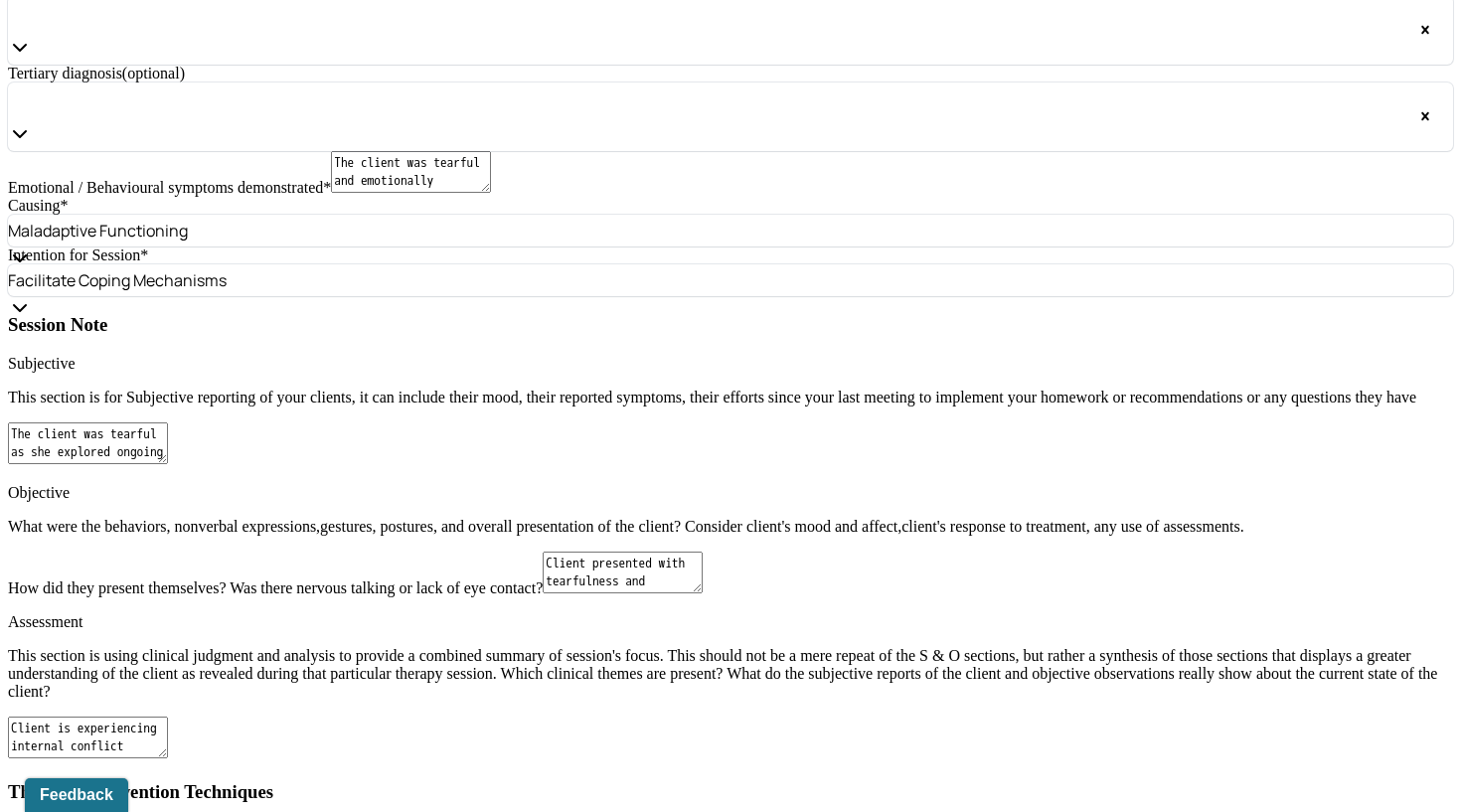 click on "Continue to explore and reinforce boundary-setting skills in interpersonal relationships.
Support client in developing coping strategies for managing fear of rejection and loneliness.
Encourage ongoing cultivation of supportive relationships with coworkers and other positive connections.
Revisit values-based decision-making to align actions with personal goals." at bounding box center (87, 1826) 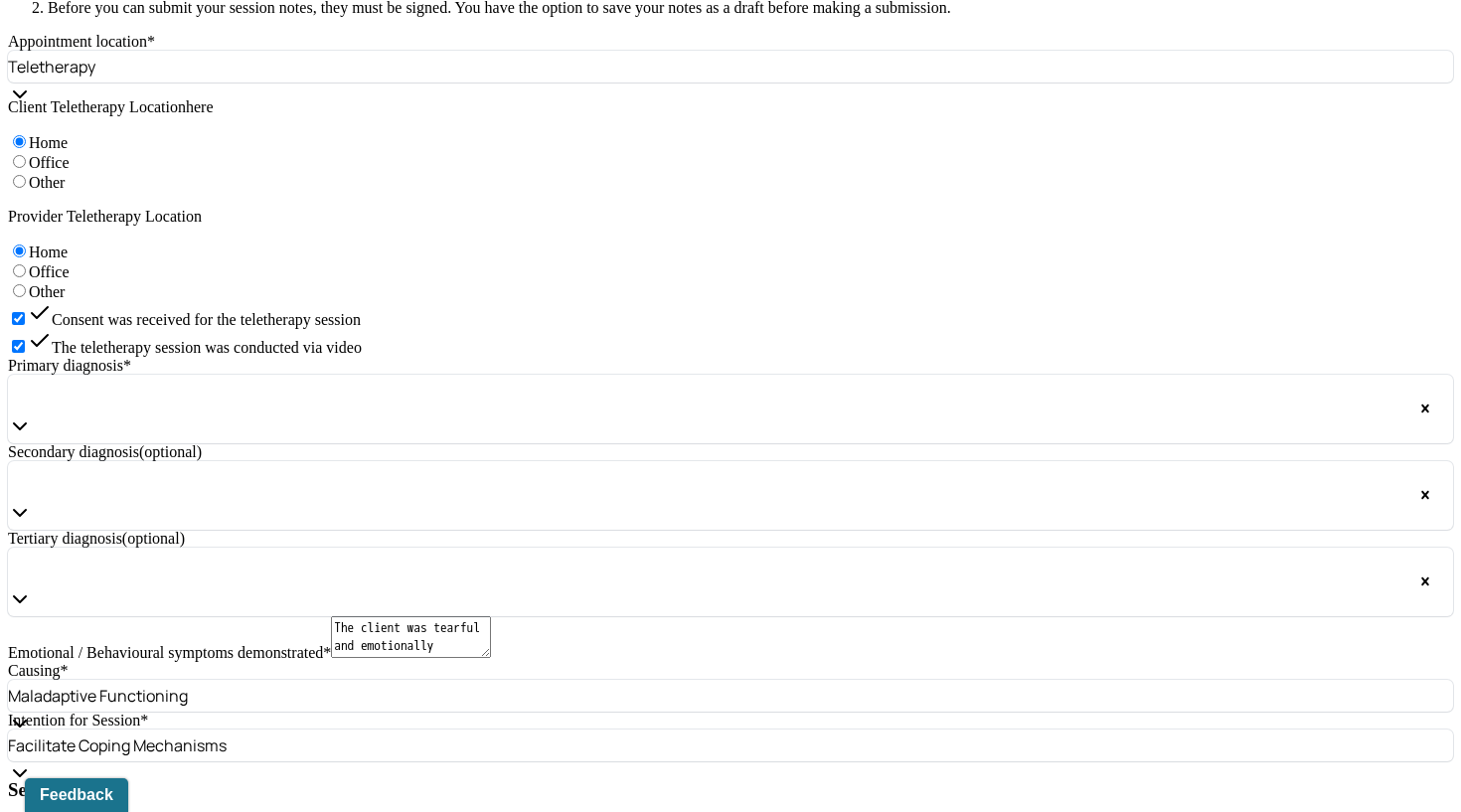 click on "Client is experiencing internal conflict between honoring her boundaries and maintaining relationships. She demonstrates insight into patterns of people-pleasing behavior and fears rejection from her social circle if boundaries are enforced. Anxiety related to potential loneliness during her final year in NYC is contributing to emotional distress. Client shows motivation to continue cultivating healthy relationships and planning for her future." at bounding box center [87, 1203] 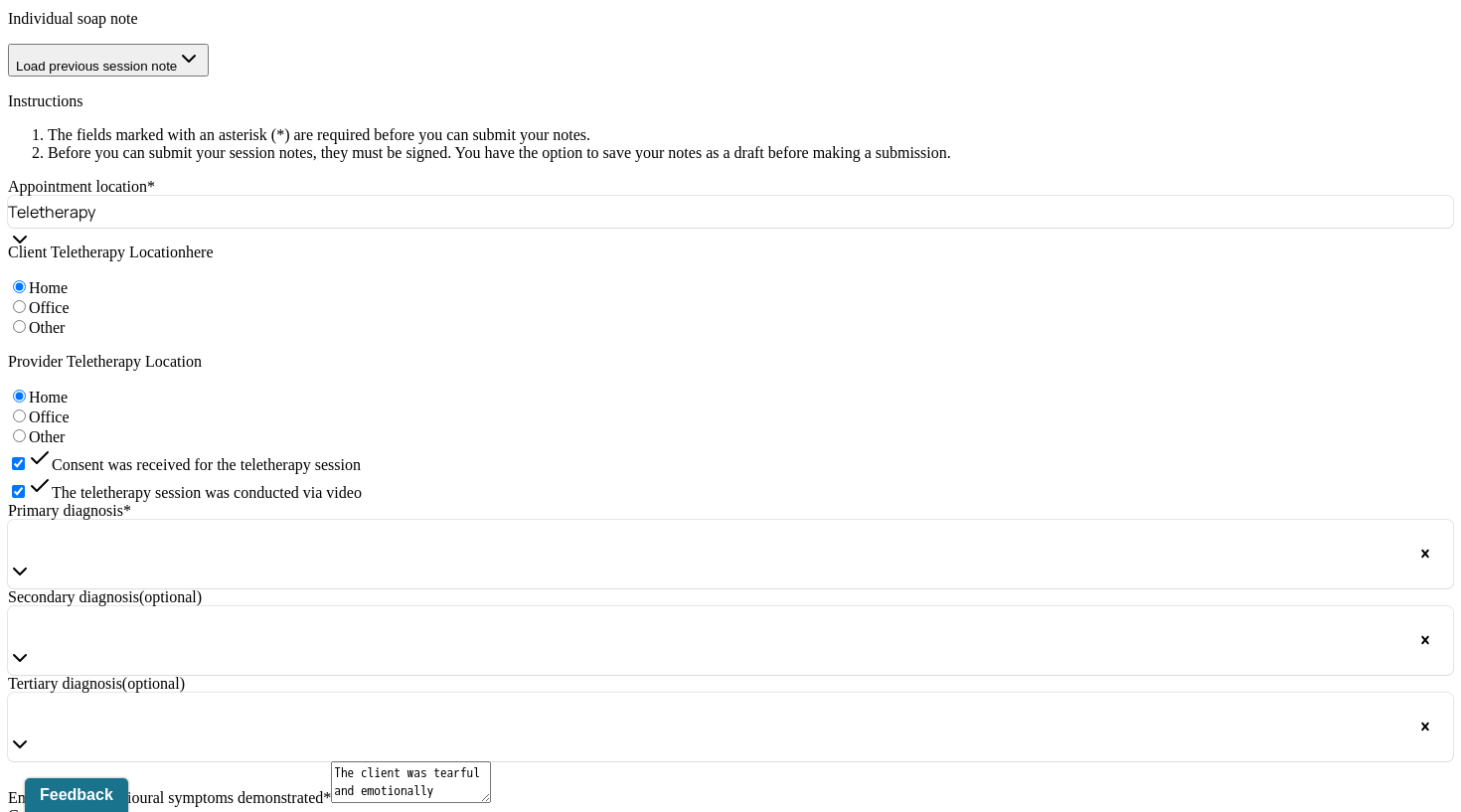 scroll, scrollTop: 1190, scrollLeft: 0, axis: vertical 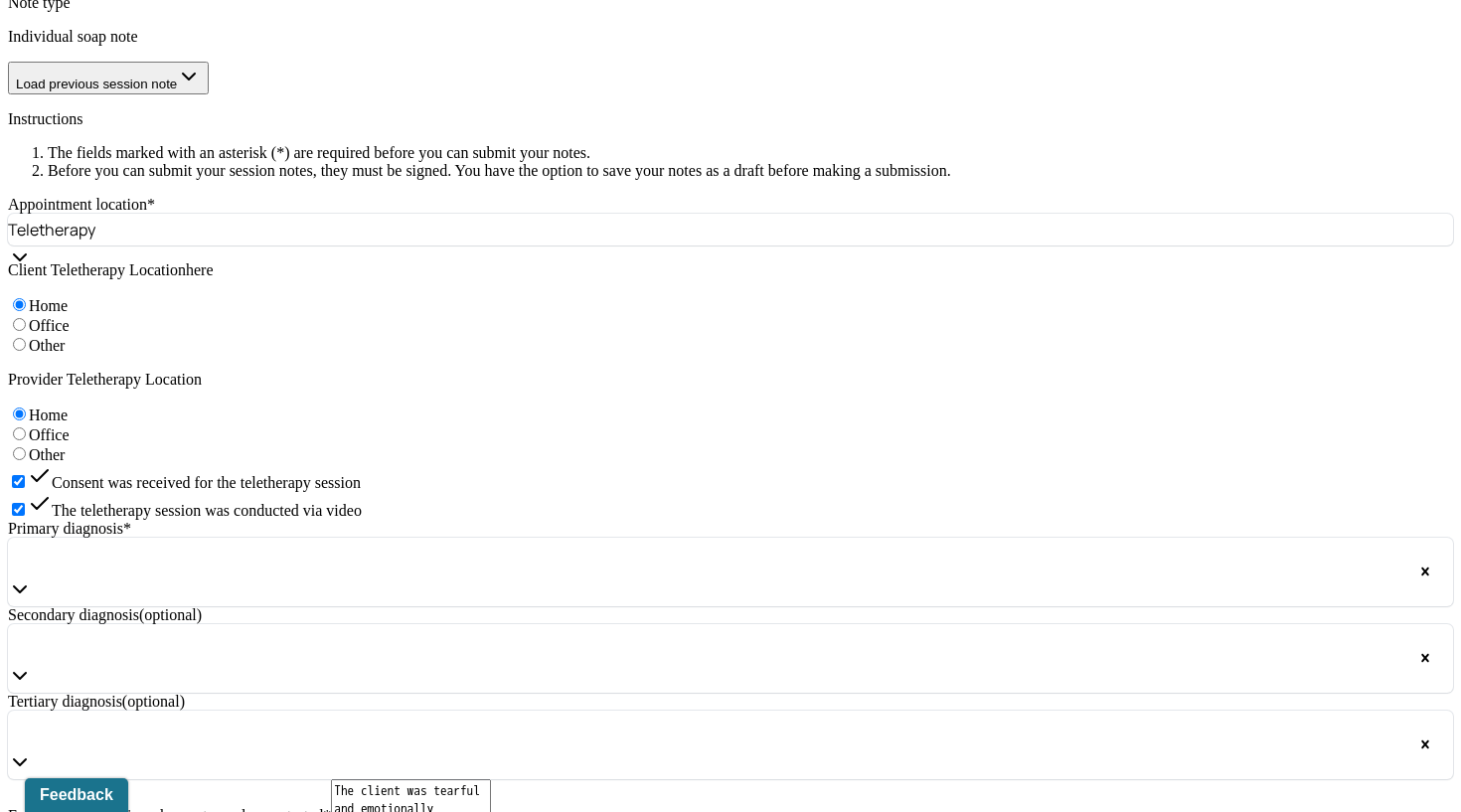 click on "Client presented with tearfulness and emotional vulnerability during the session. She was able to articulate her thoughts and emotions clearly. Affect was congruent with stated mood. No safety concerns noted." at bounding box center (622, 1201) 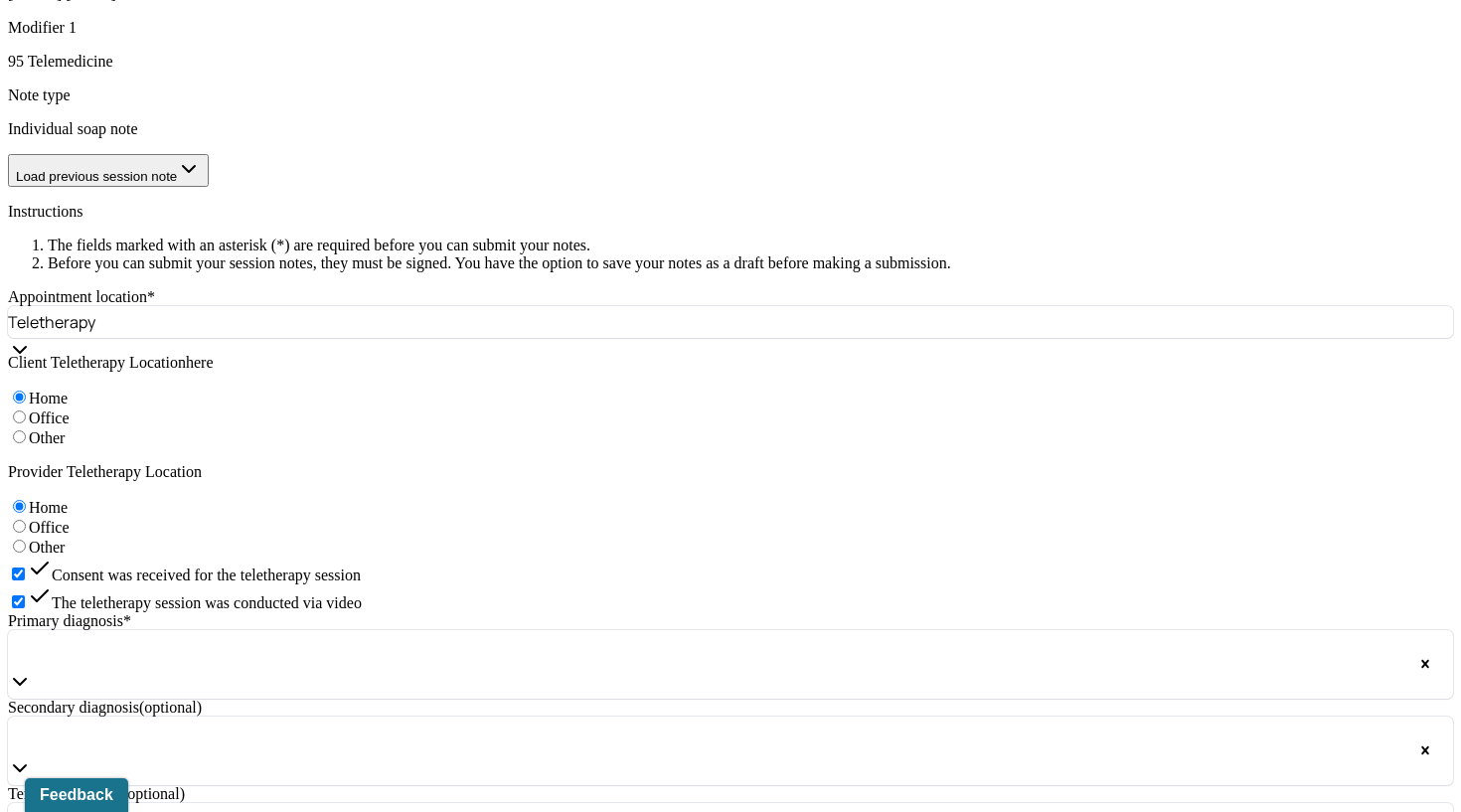 scroll, scrollTop: 1059, scrollLeft: 0, axis: vertical 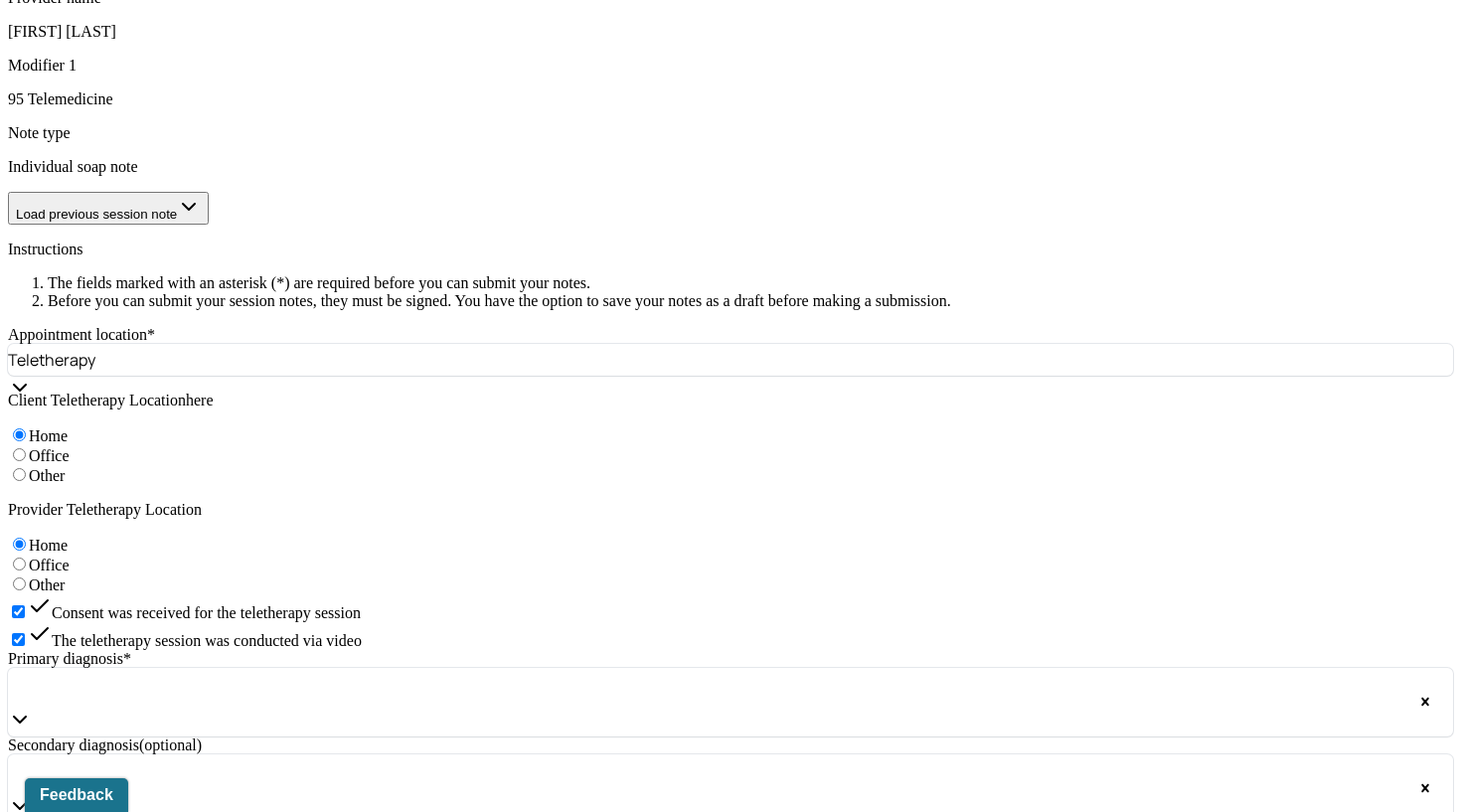 click on "The client was tearful as she explored ongoing relationship transitions. She reported struggling with a decision to attend a birthday party for an individual she is trying to distance herself from, expressing concerns about hurting the other person's feelings. She voiced a desire to remain true to herself and her values, particularly in interpersonal relationships, as she has historically prioritized others' needs over her own." at bounding box center (87, 1202) 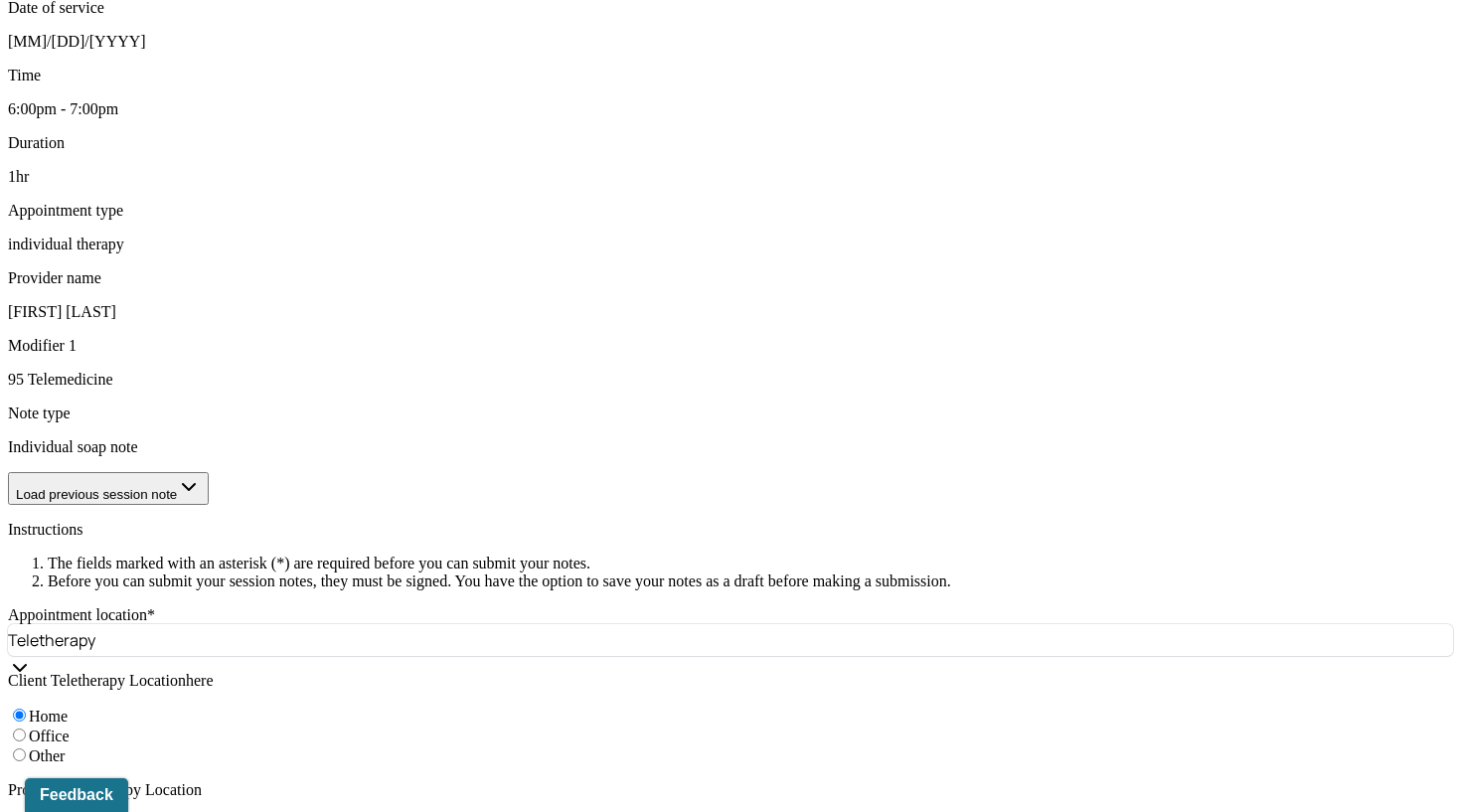 scroll, scrollTop: 749, scrollLeft: 0, axis: vertical 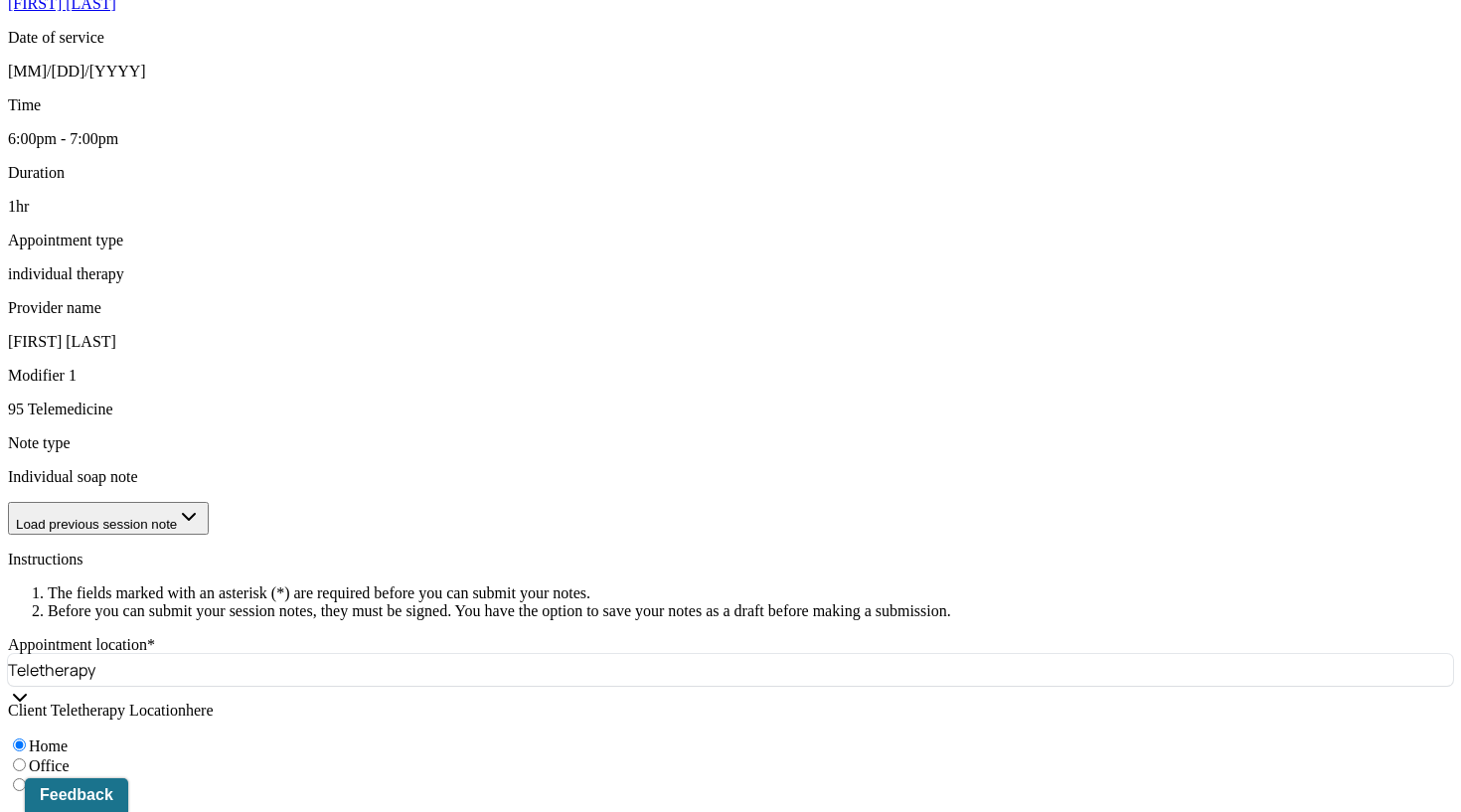 click on "The client was tearful and emotionally conflicted, expressing anxiety about setting boundaries and fear of social rejection and future loneliness." at bounding box center (410, 1240) 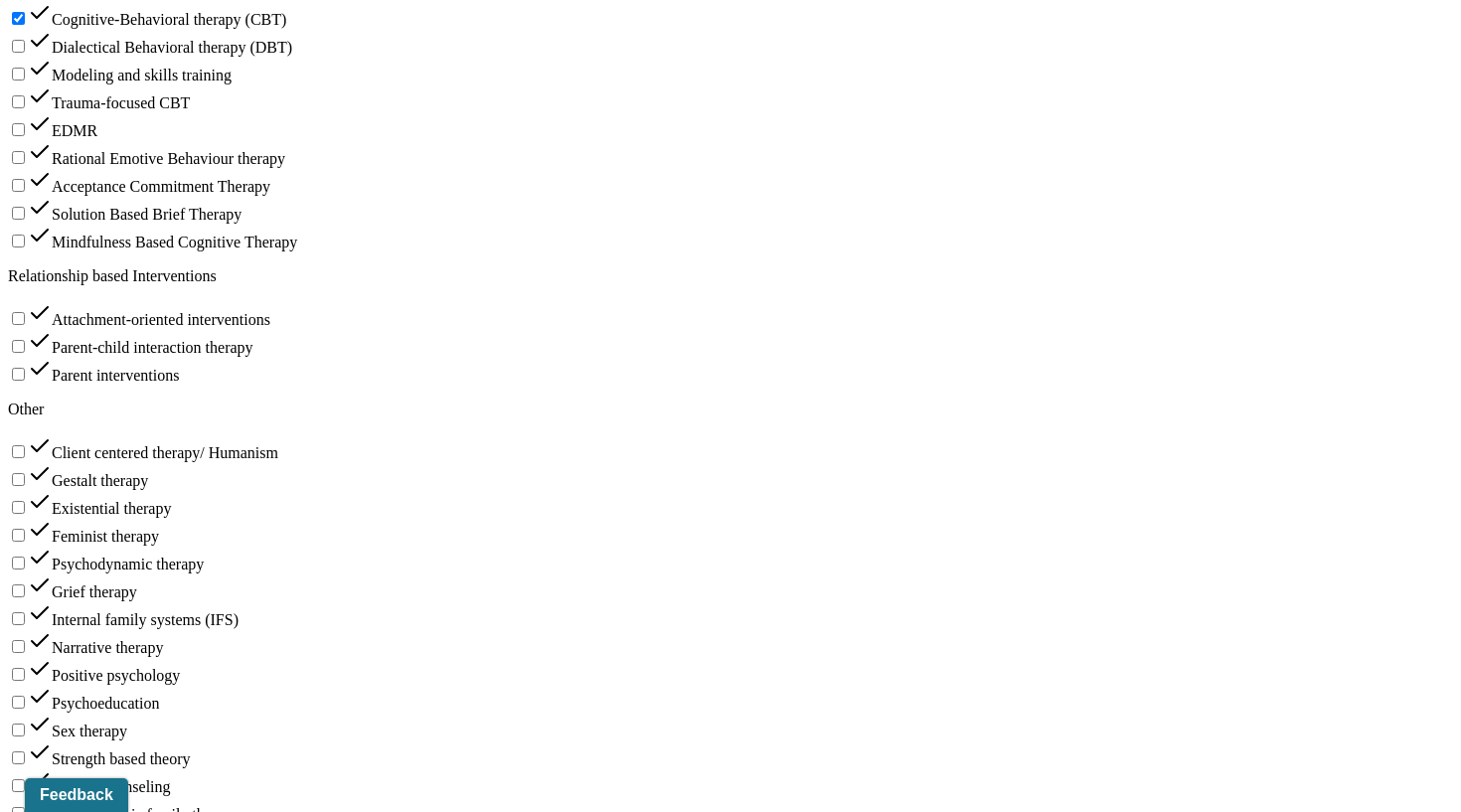 scroll, scrollTop: 2704, scrollLeft: 0, axis: vertical 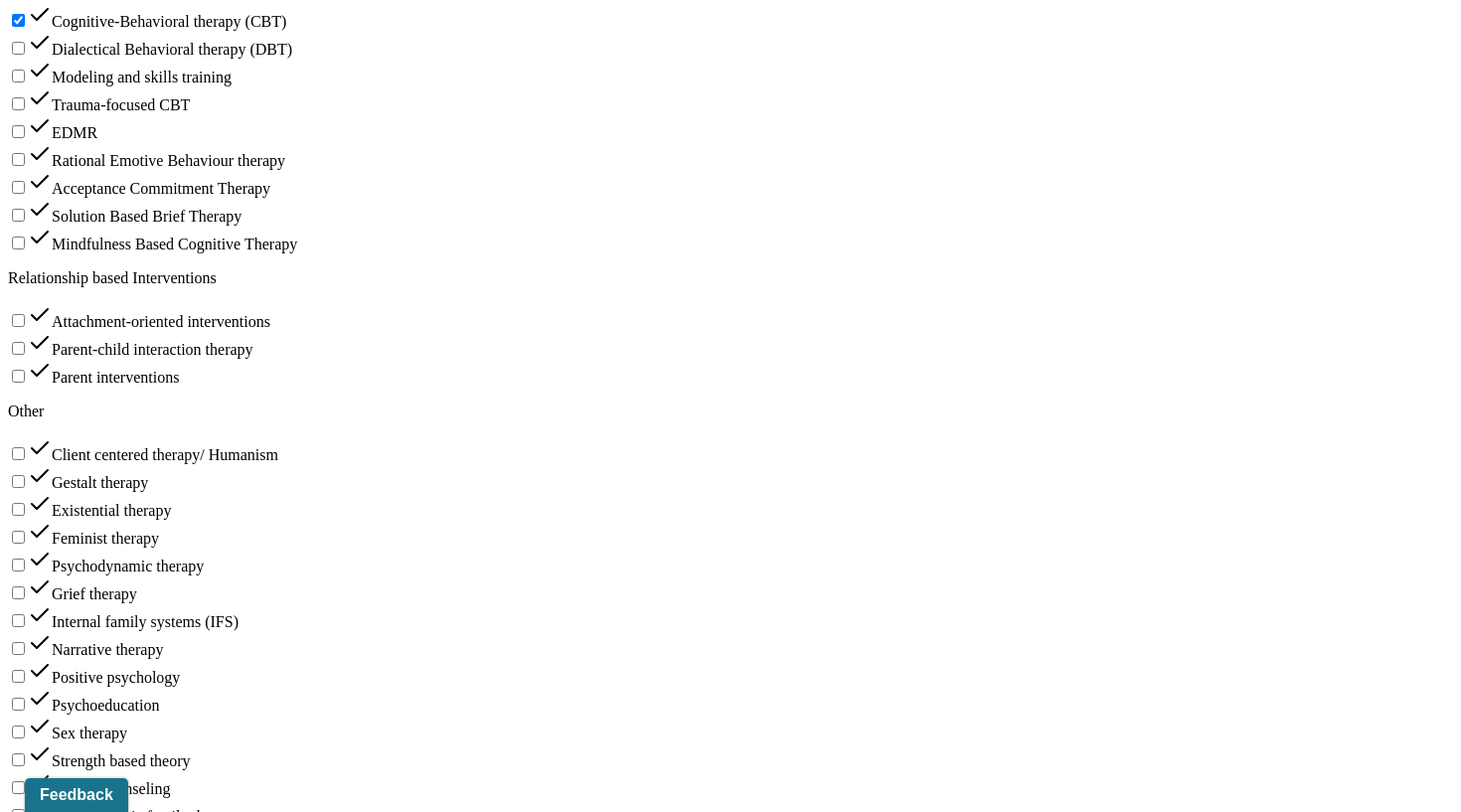 click at bounding box center (95, 2155) 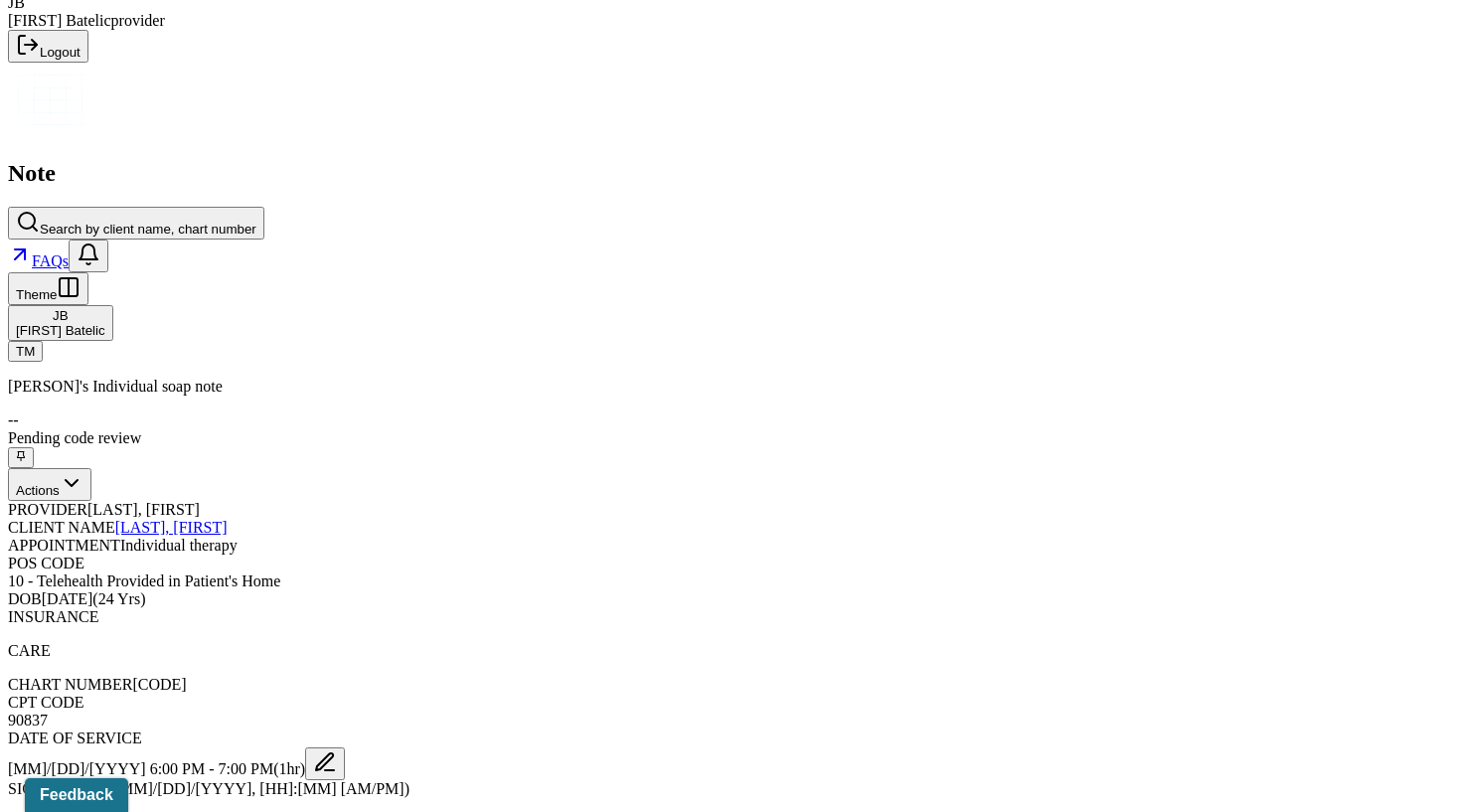 scroll, scrollTop: 246, scrollLeft: 0, axis: vertical 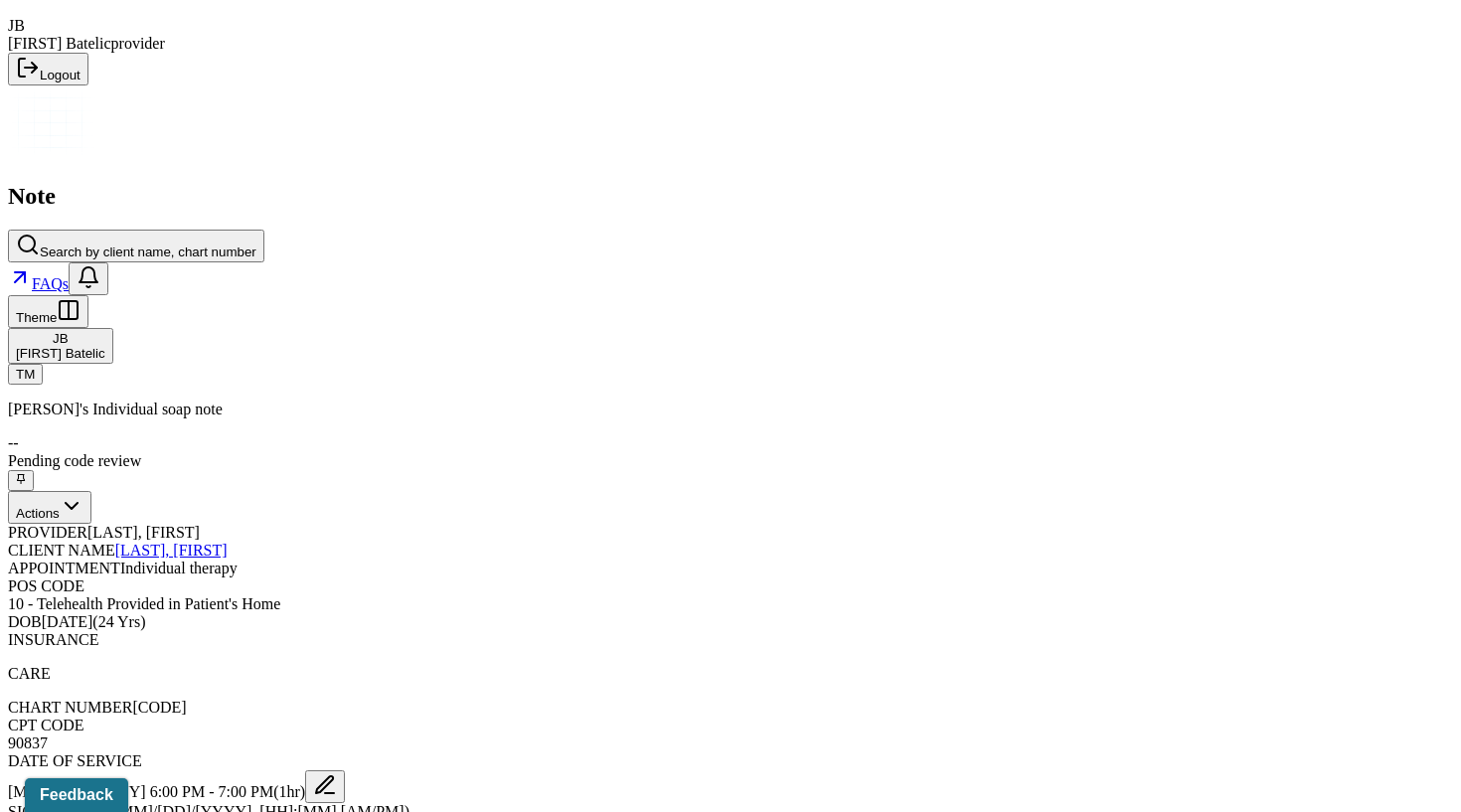 click on "Dashboard" at bounding box center (93, -125) 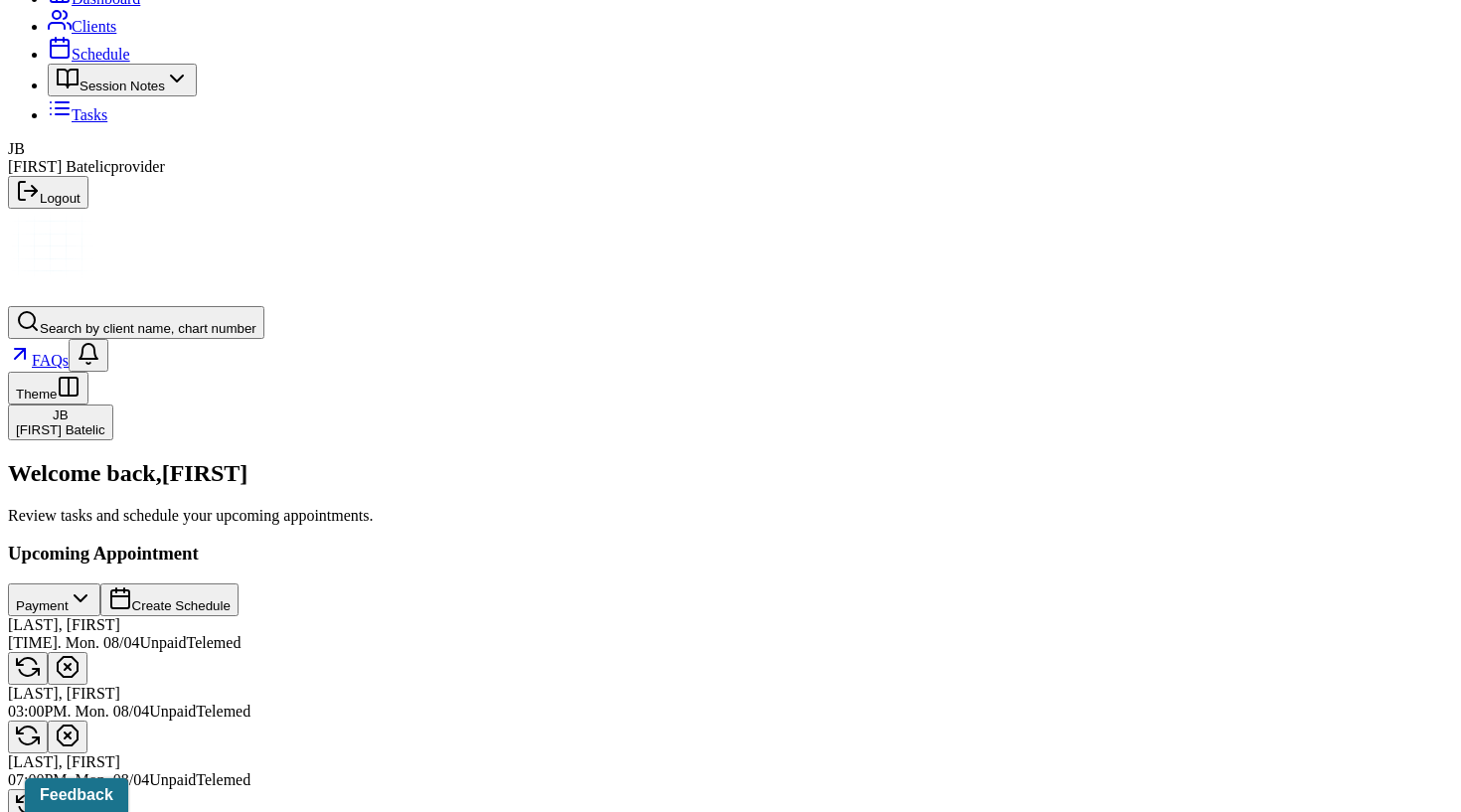 click on "Complete [LAST]s Wed, 08/06 session note" at bounding box center (148, 1587) 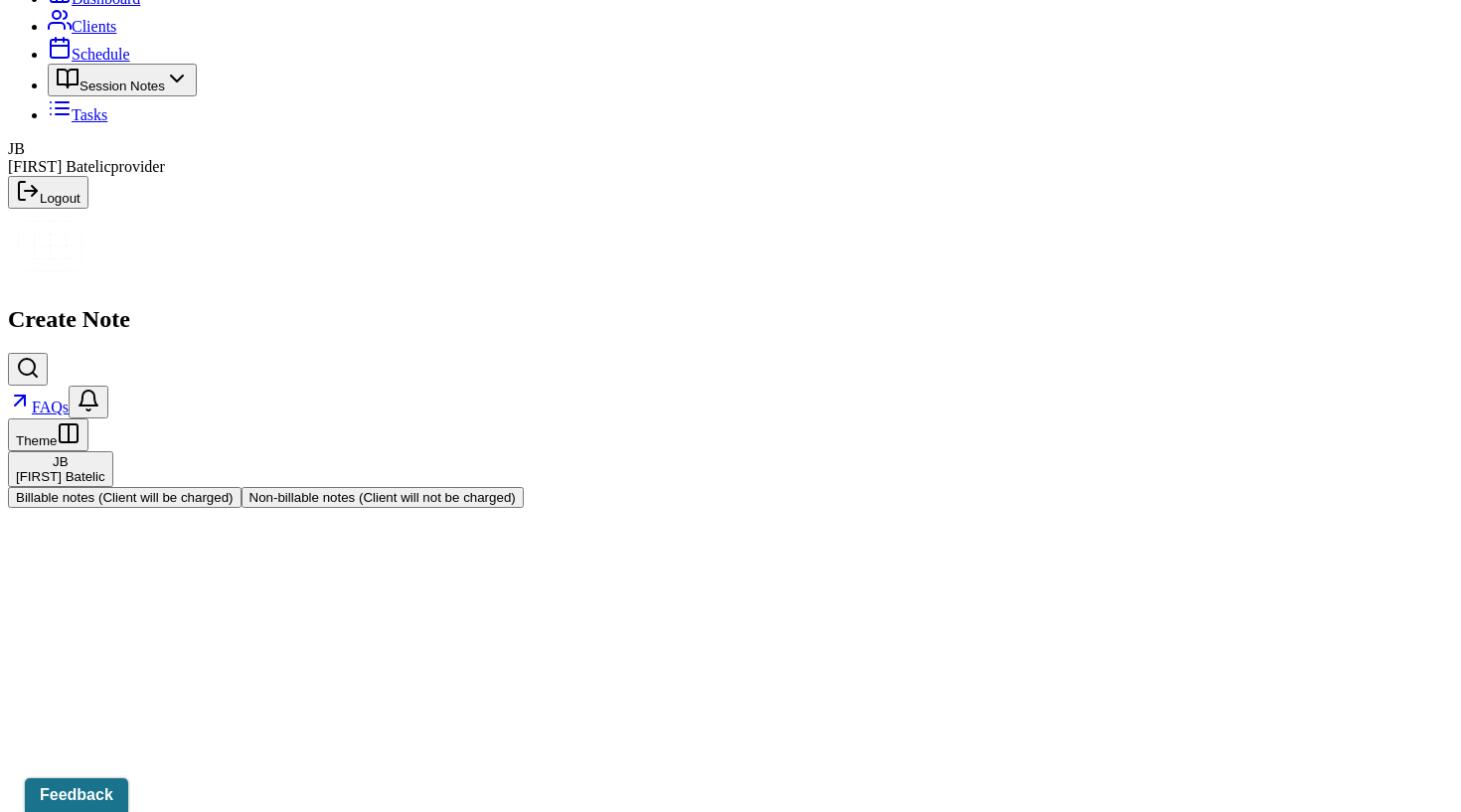 scroll, scrollTop: 0, scrollLeft: 0, axis: both 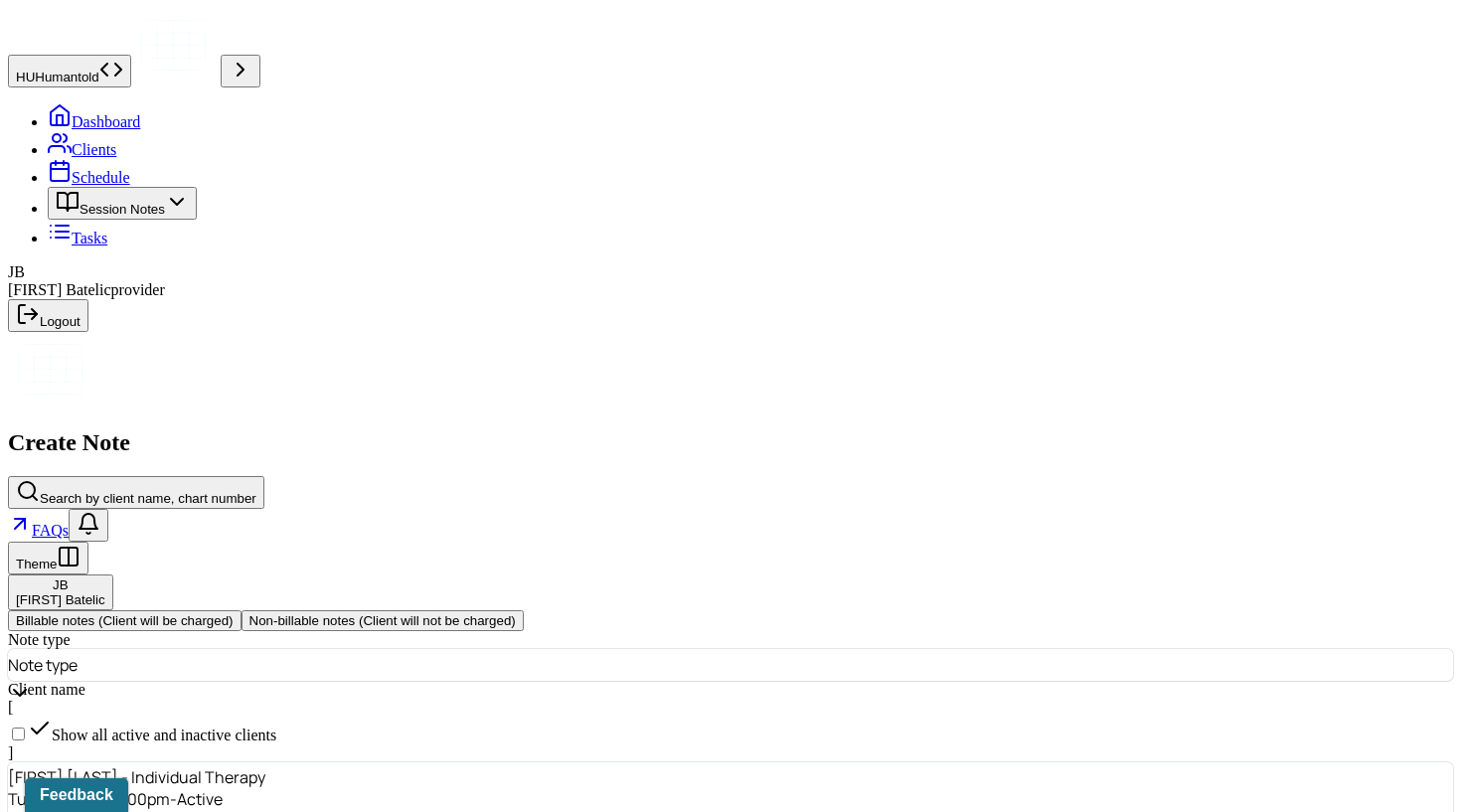 click on "Clients" at bounding box center [81, 149] 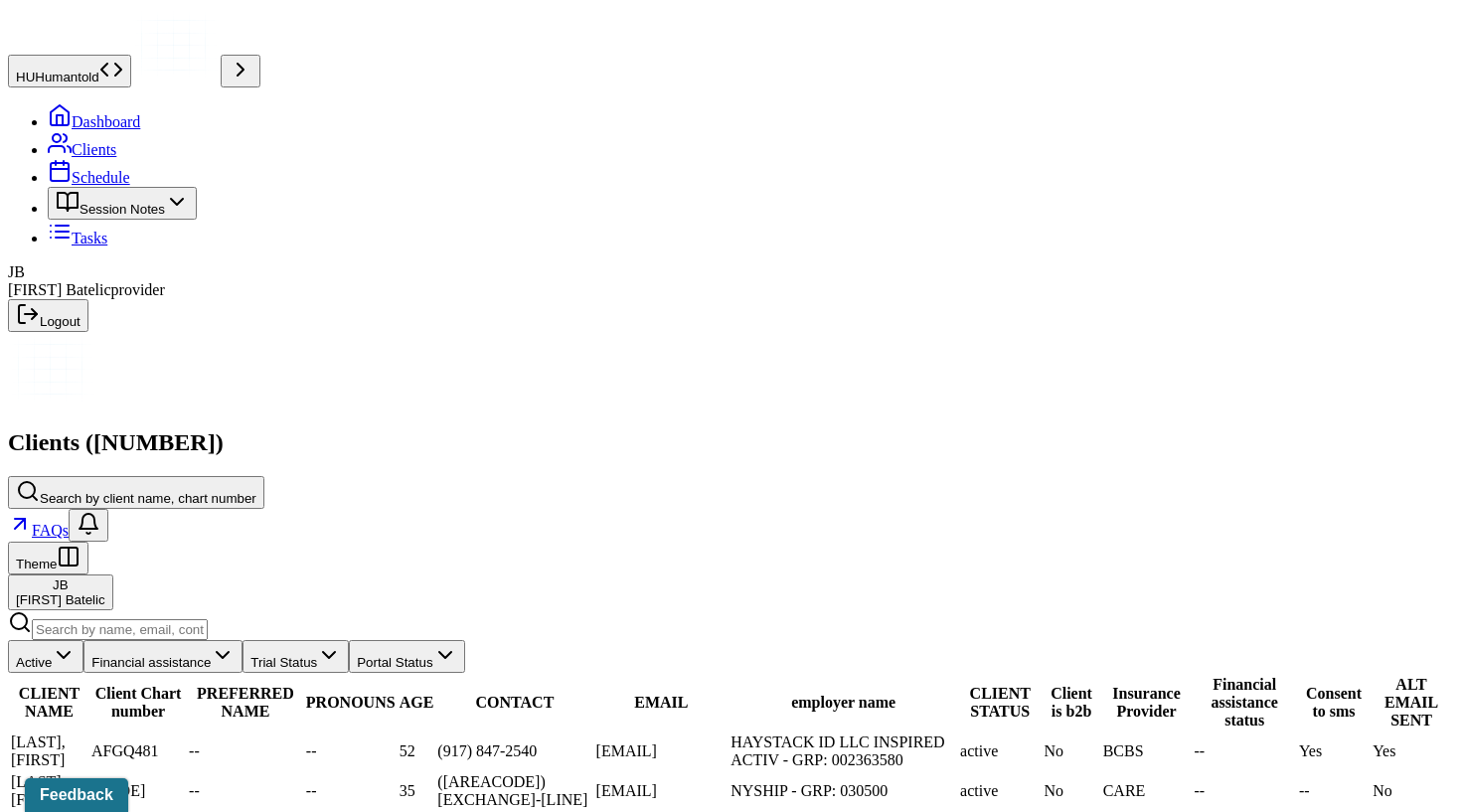 scroll, scrollTop: 455, scrollLeft: 0, axis: vertical 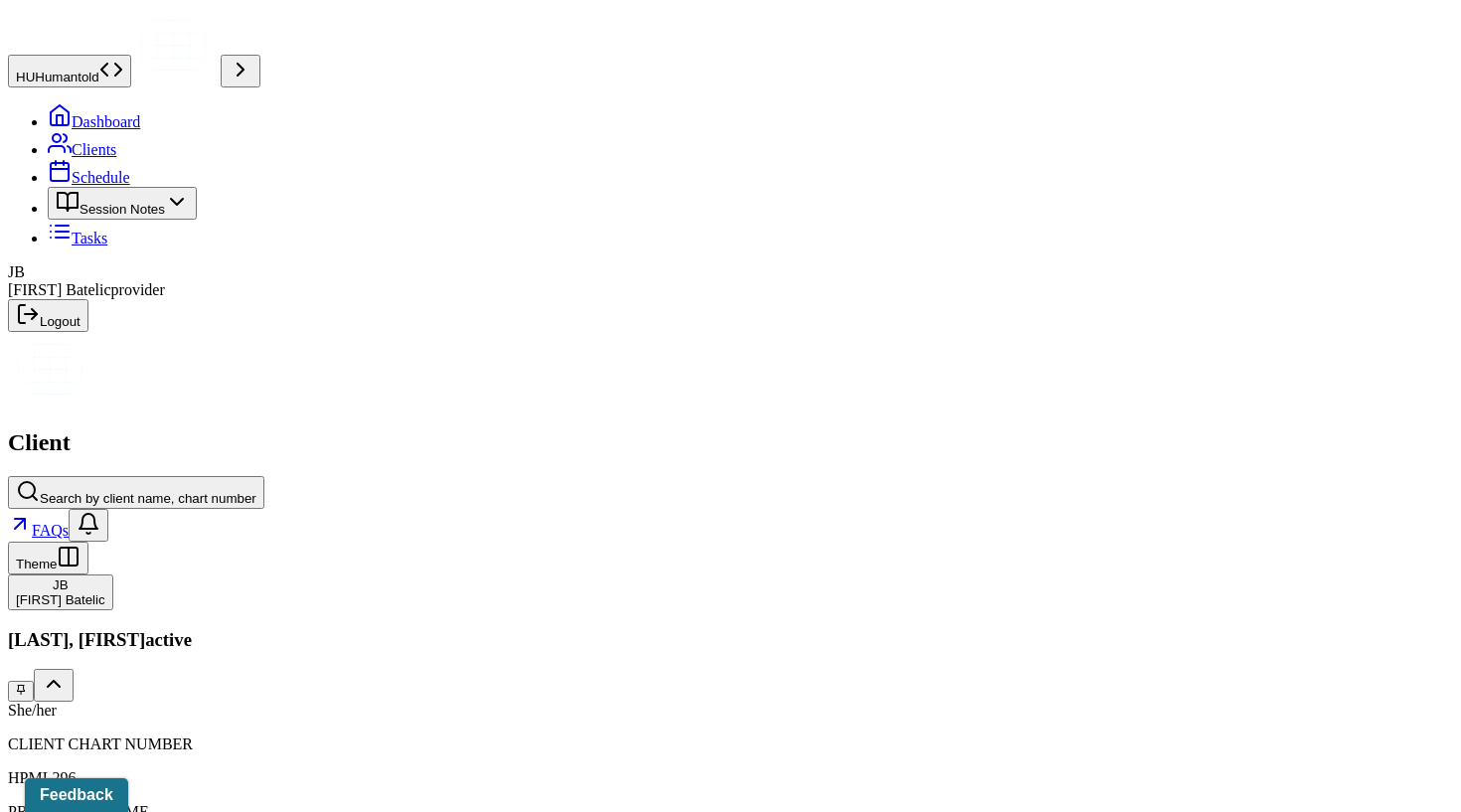 click on "Session Notes" at bounding box center [208, 2131] 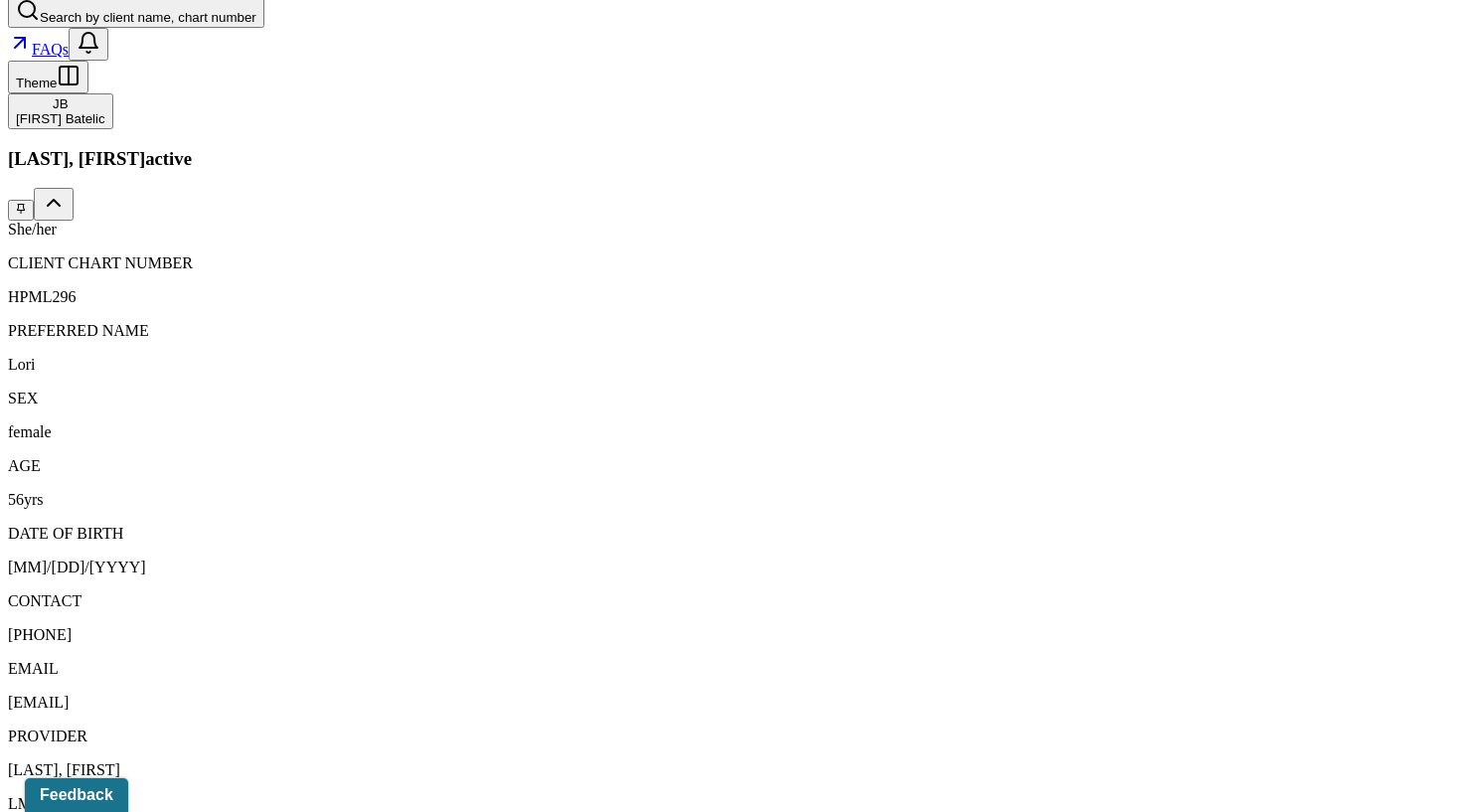 scroll, scrollTop: 482, scrollLeft: 0, axis: vertical 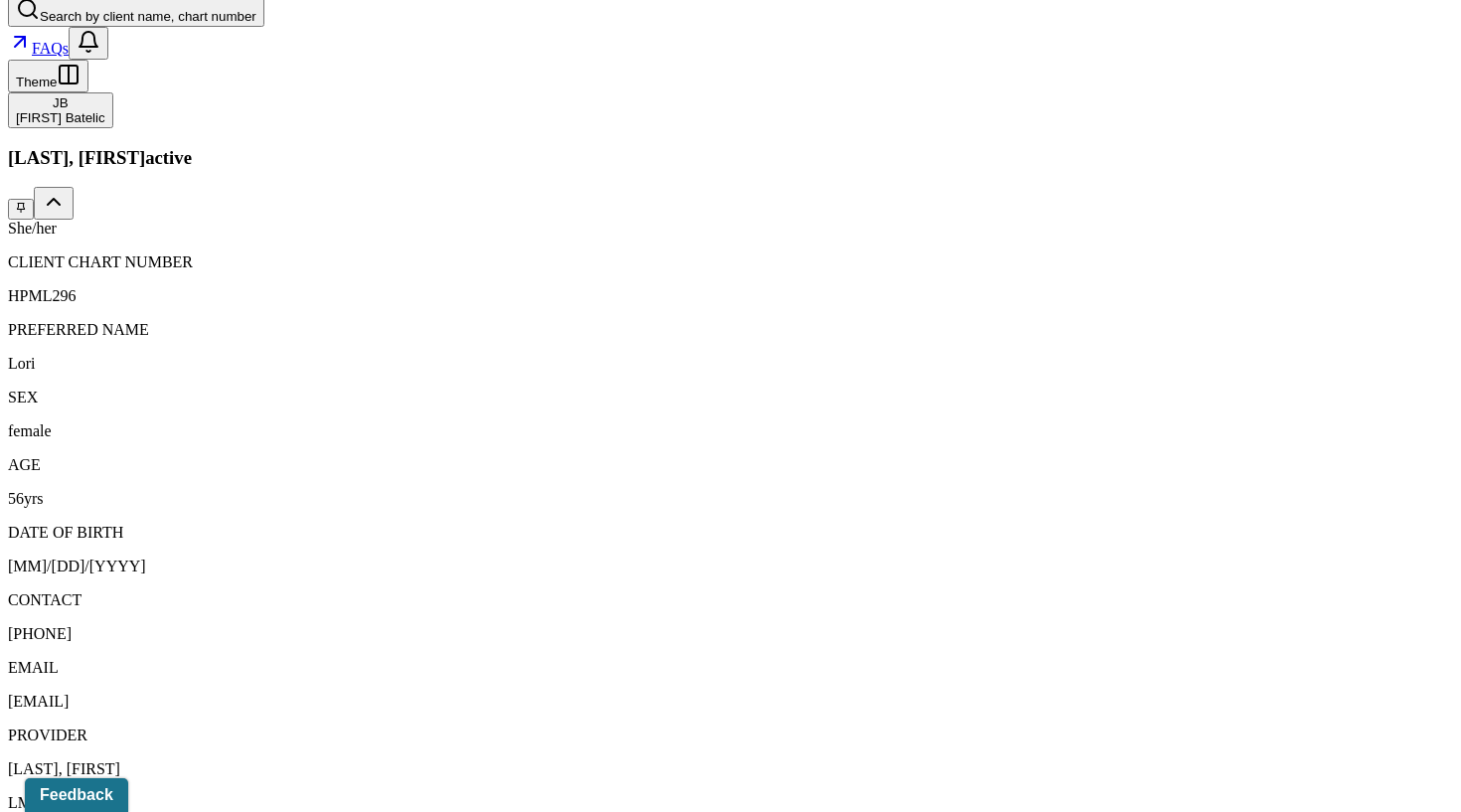 click on "Dashboard" at bounding box center [93, -361] 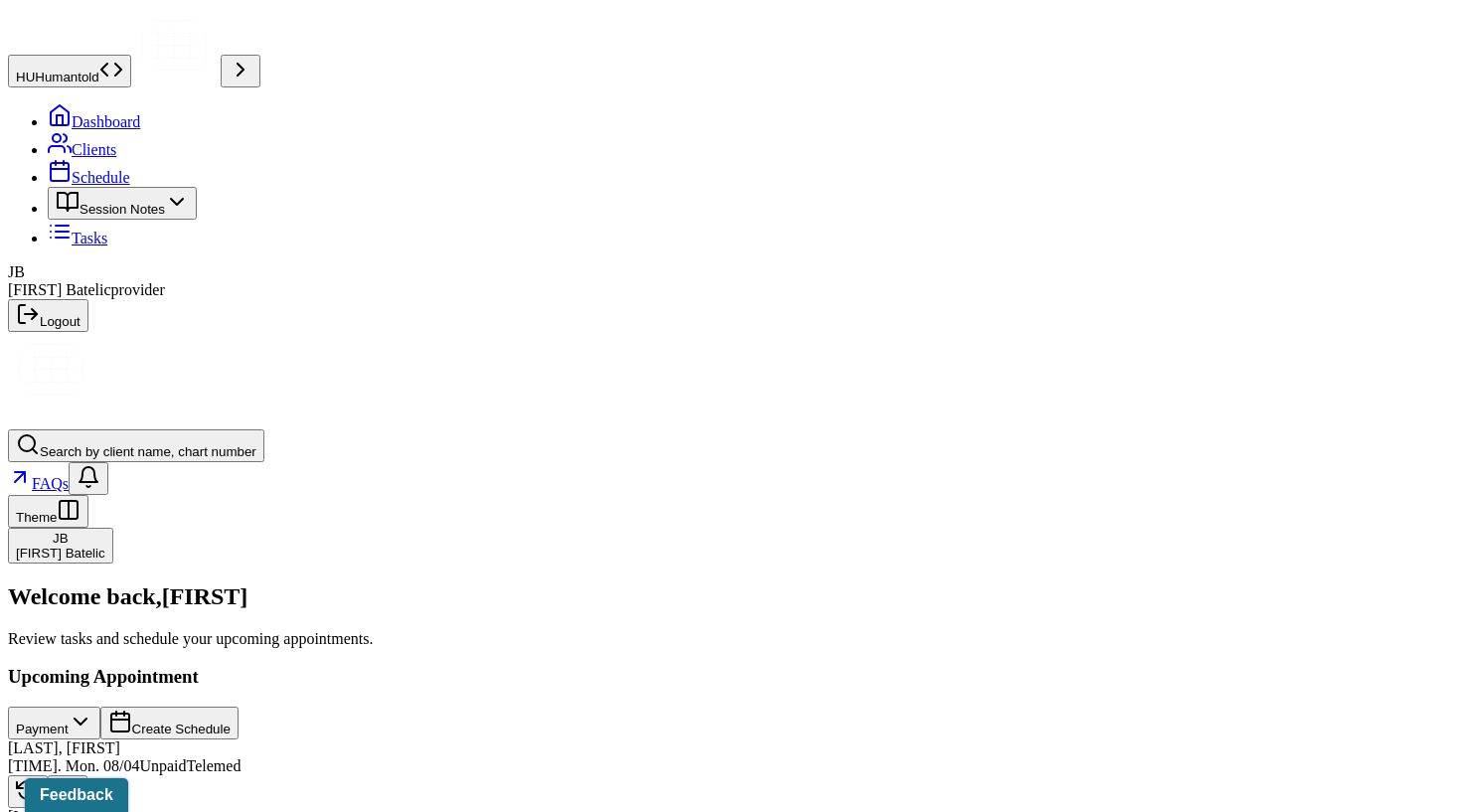 scroll, scrollTop: 0, scrollLeft: 0, axis: both 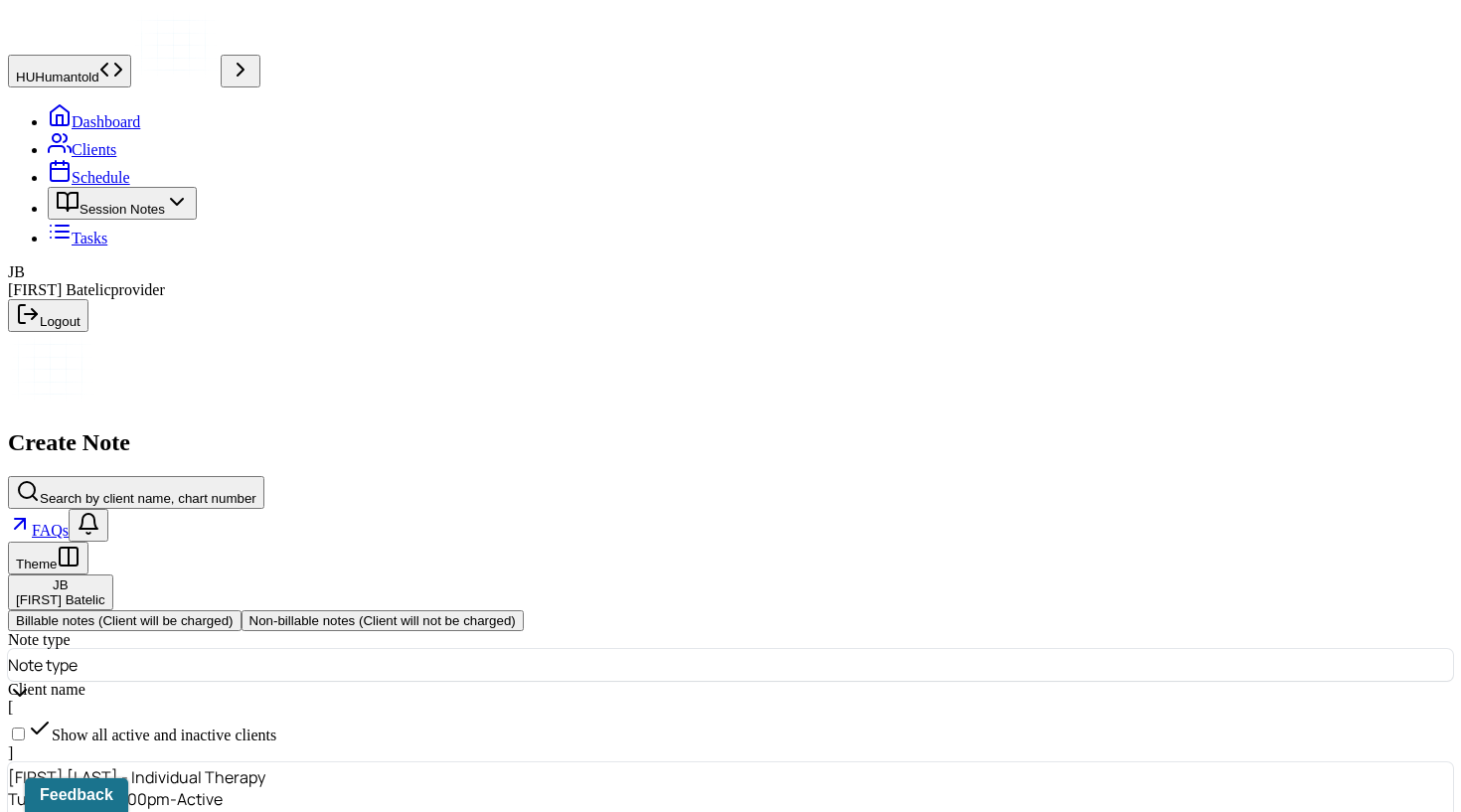click on "Note type" at bounding box center (730, 665) 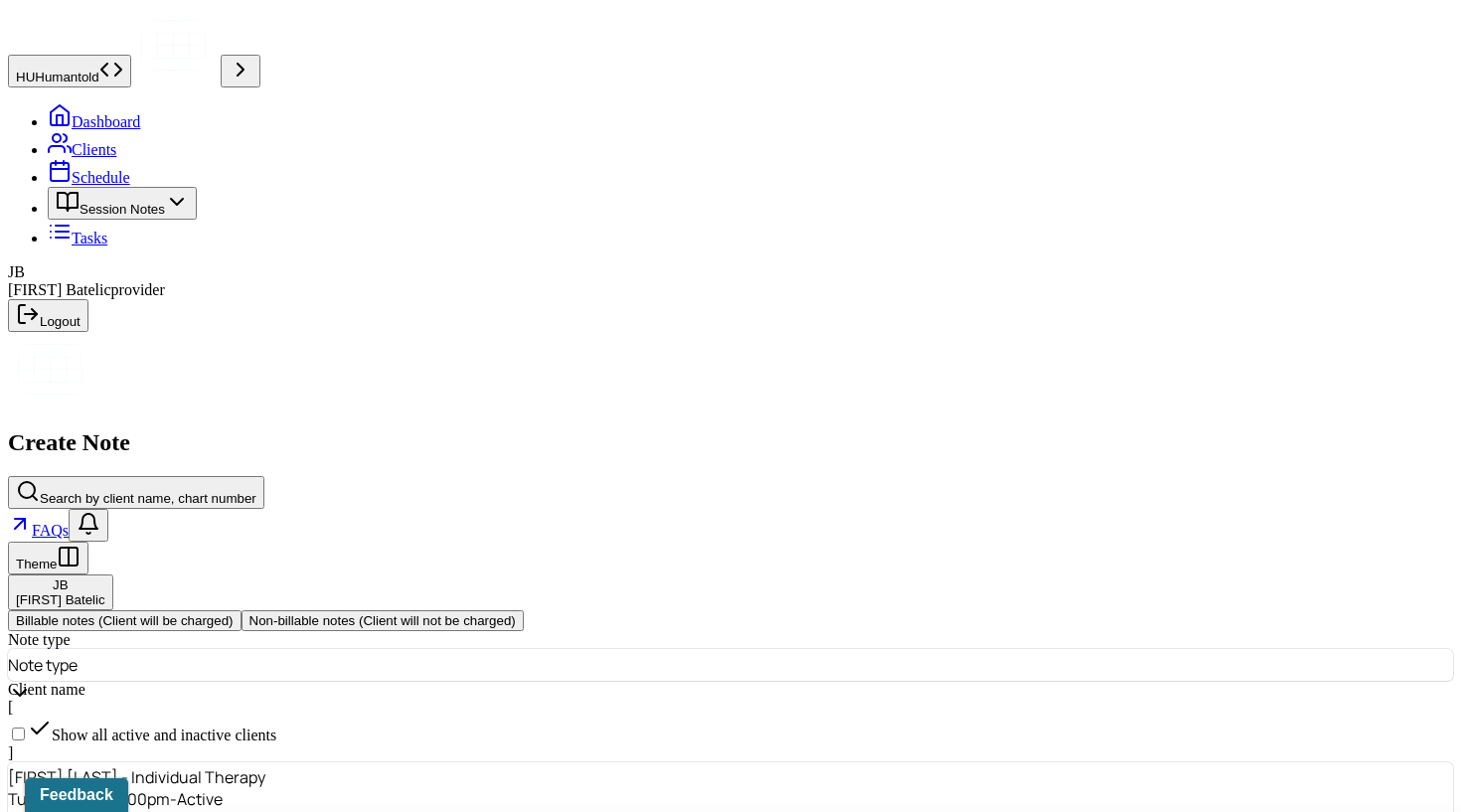 click on "Individual soap note" at bounding box center (738, 986) 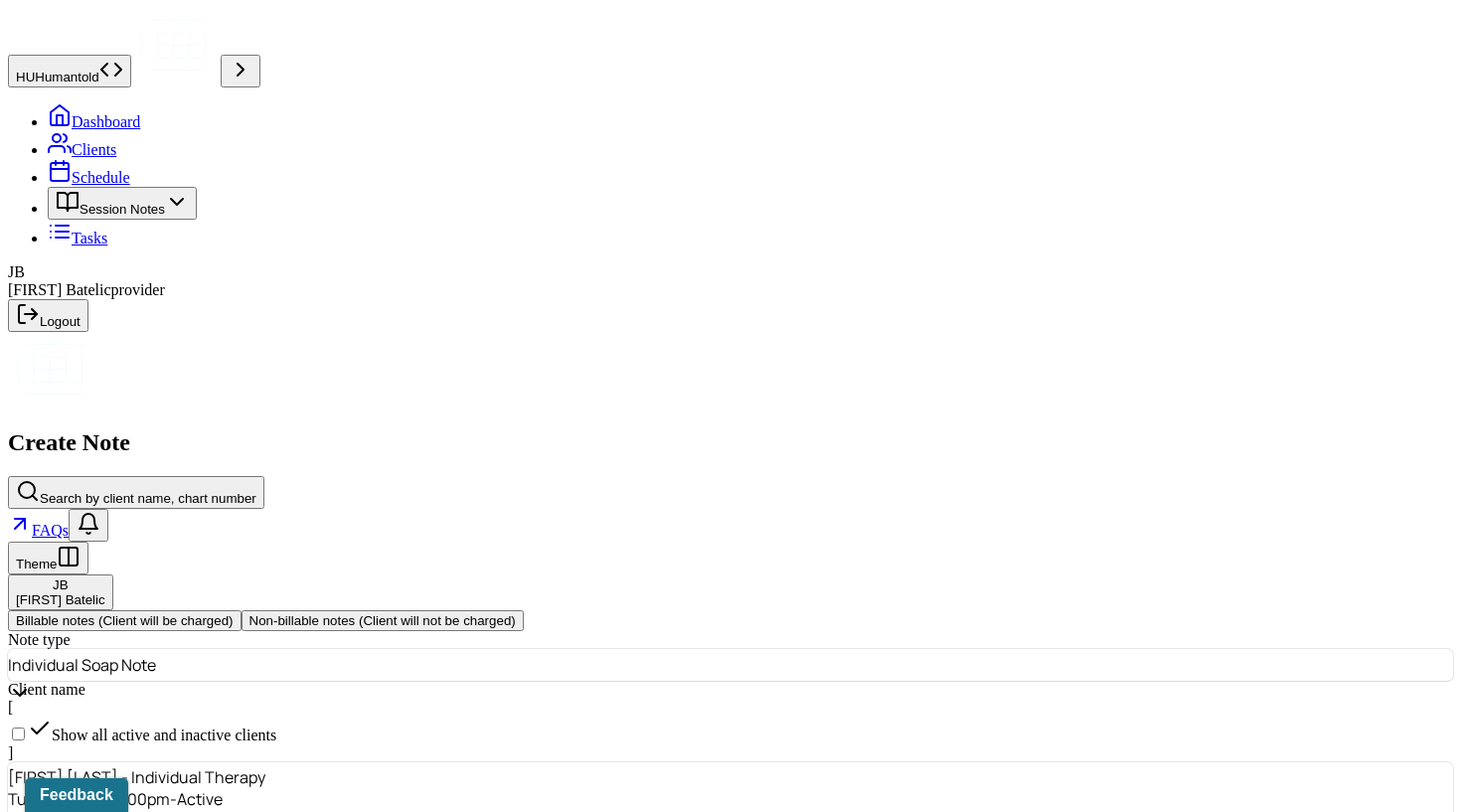 click on "Continue" at bounding box center [42, 1053] 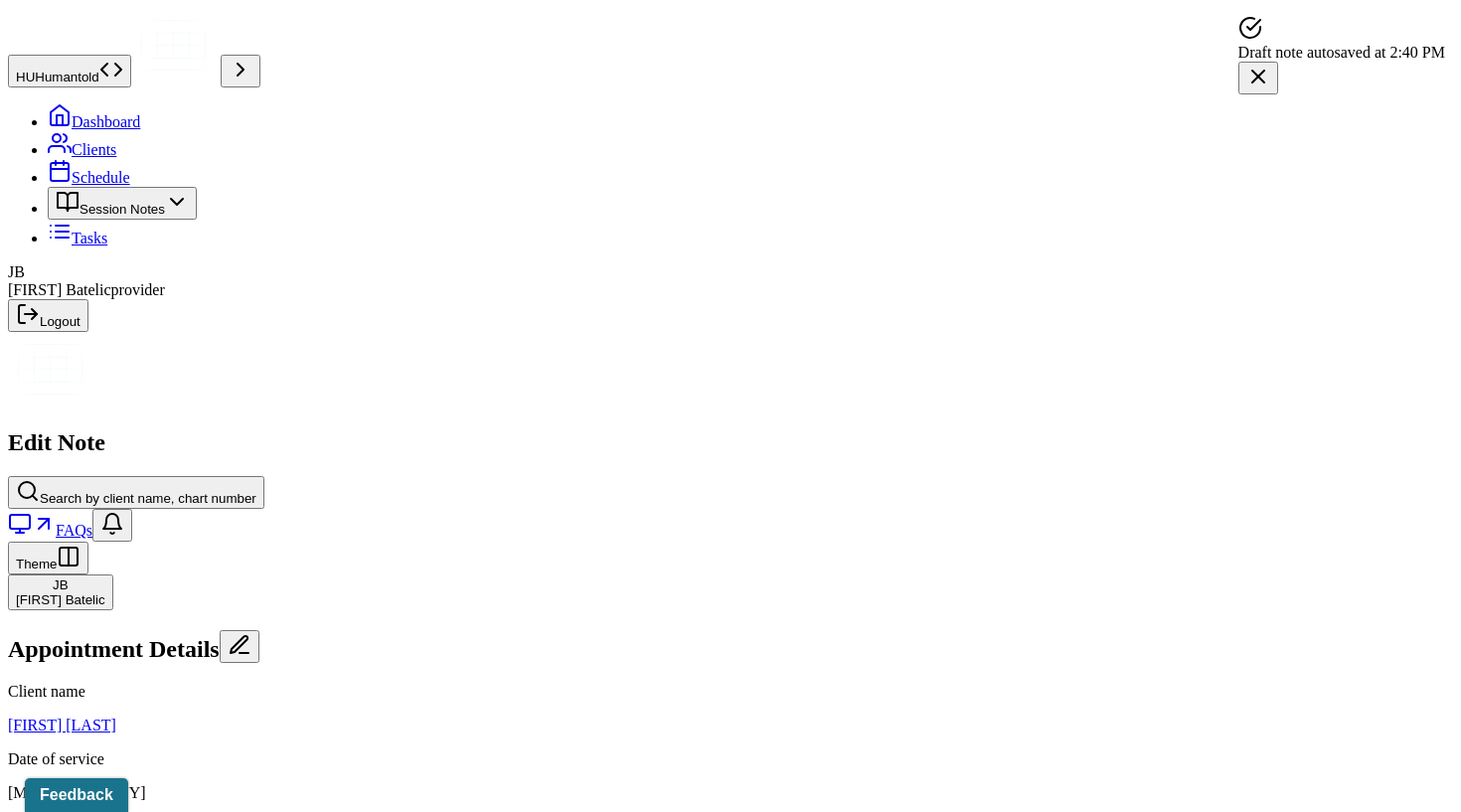 click on "Load previous session note" at bounding box center [108, 1172] 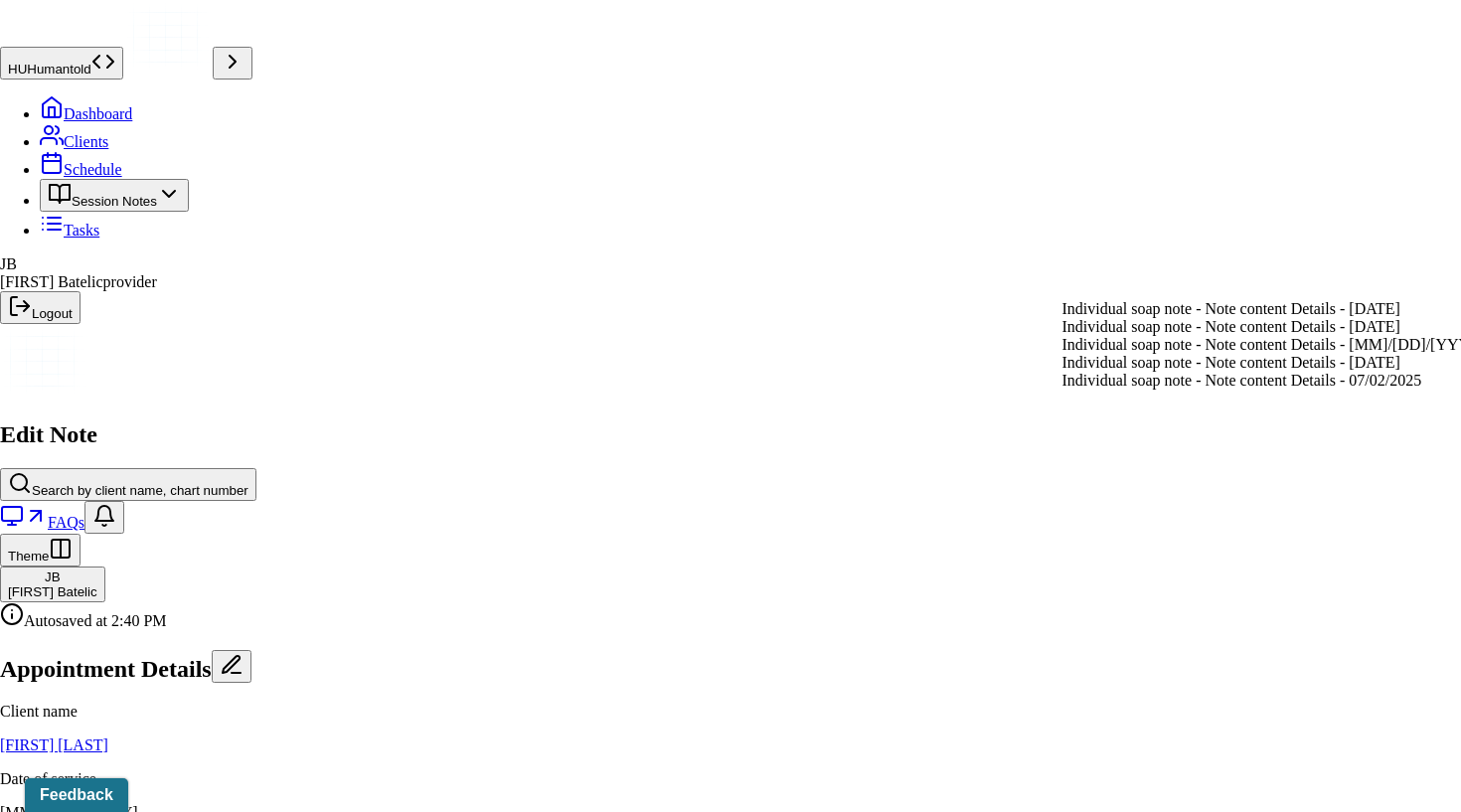click on "Individual soap note   - Note content Details -   07/30/2025" at bounding box center [1274, 309] 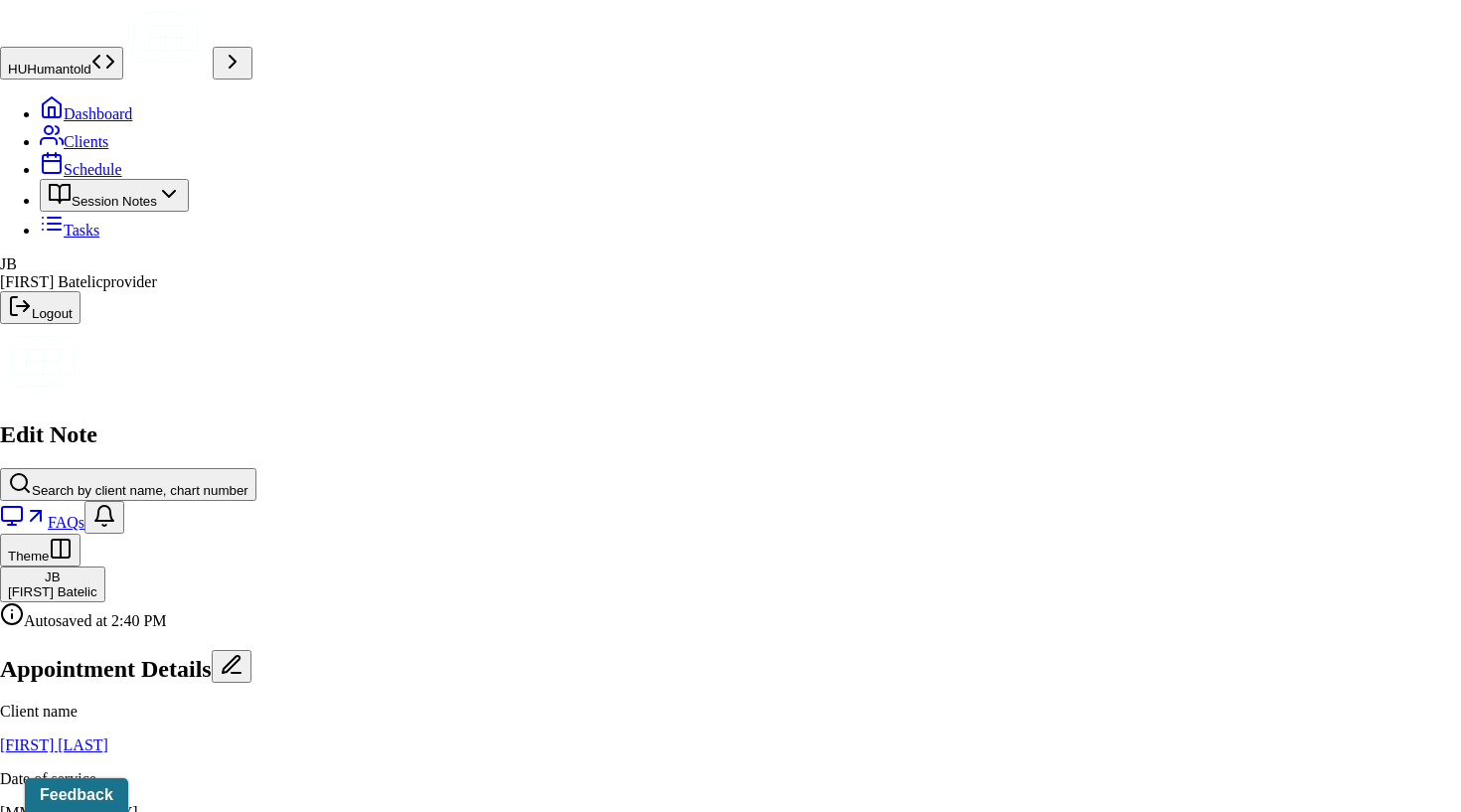 click on "Yes, Load Previous Note" at bounding box center (138, 4681) 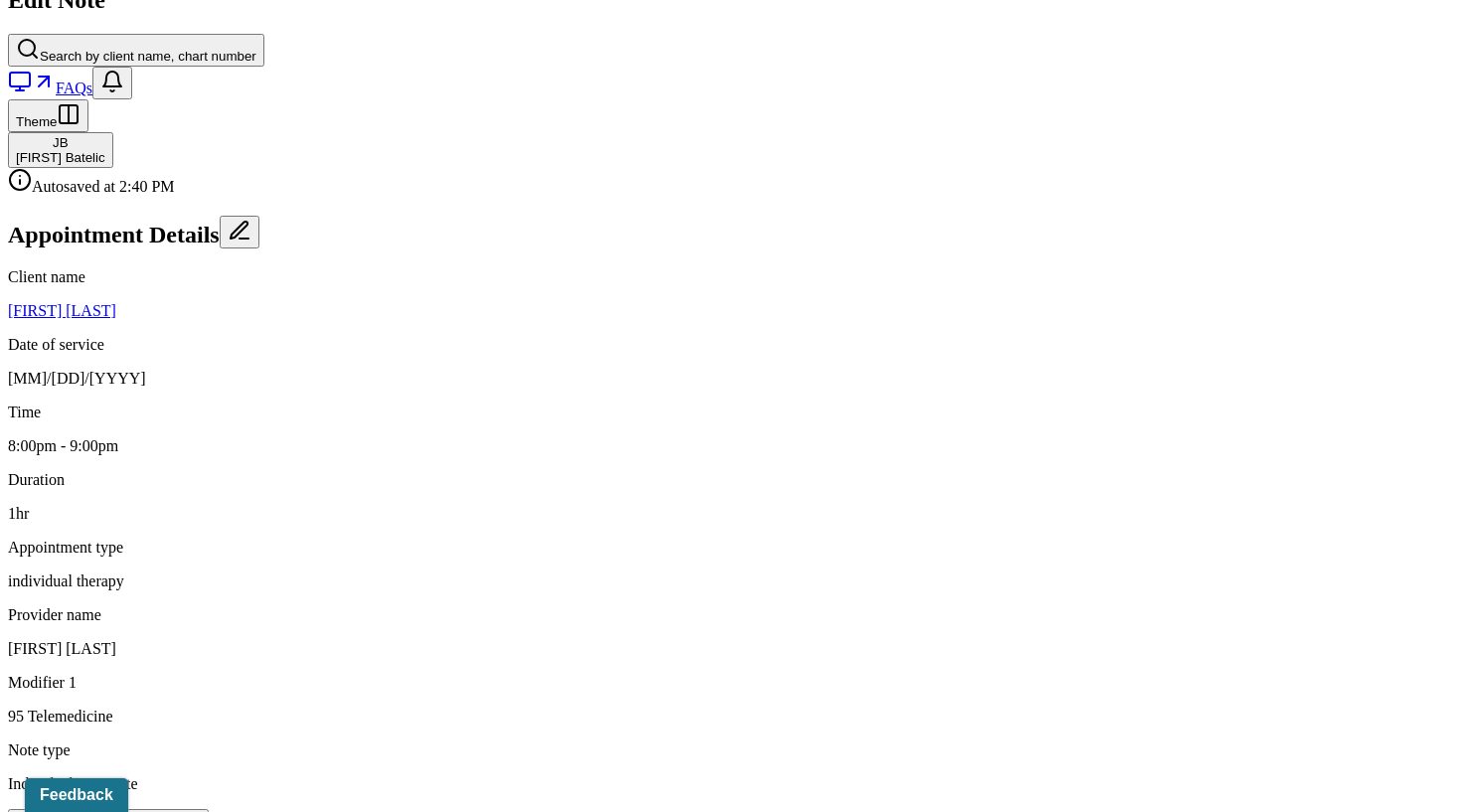 scroll, scrollTop: 444, scrollLeft: 0, axis: vertical 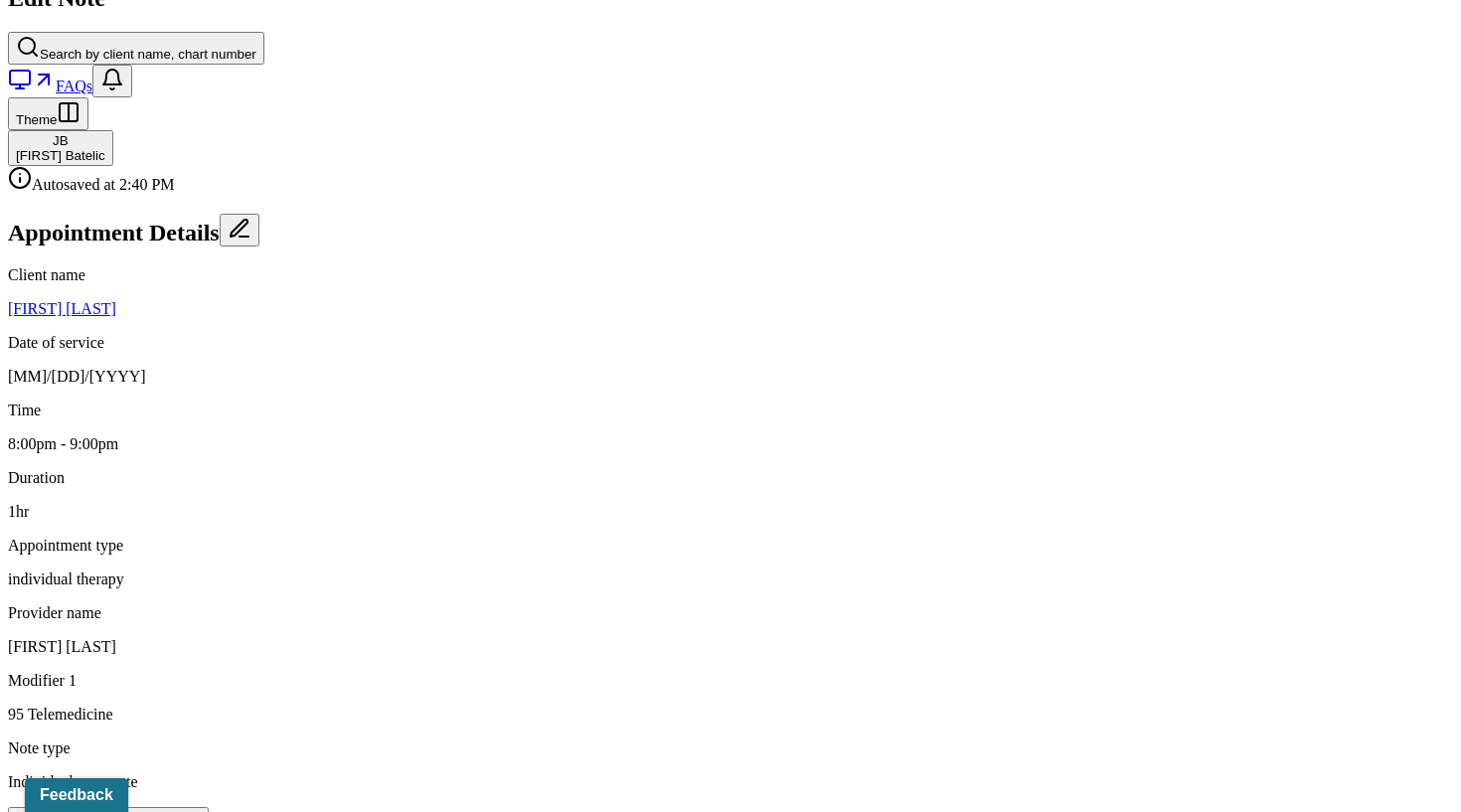 click on "Client appeared reflective and motivated, showing increased optimism after returning from vacation and discussing upcoming work changes." at bounding box center (410, 1545) 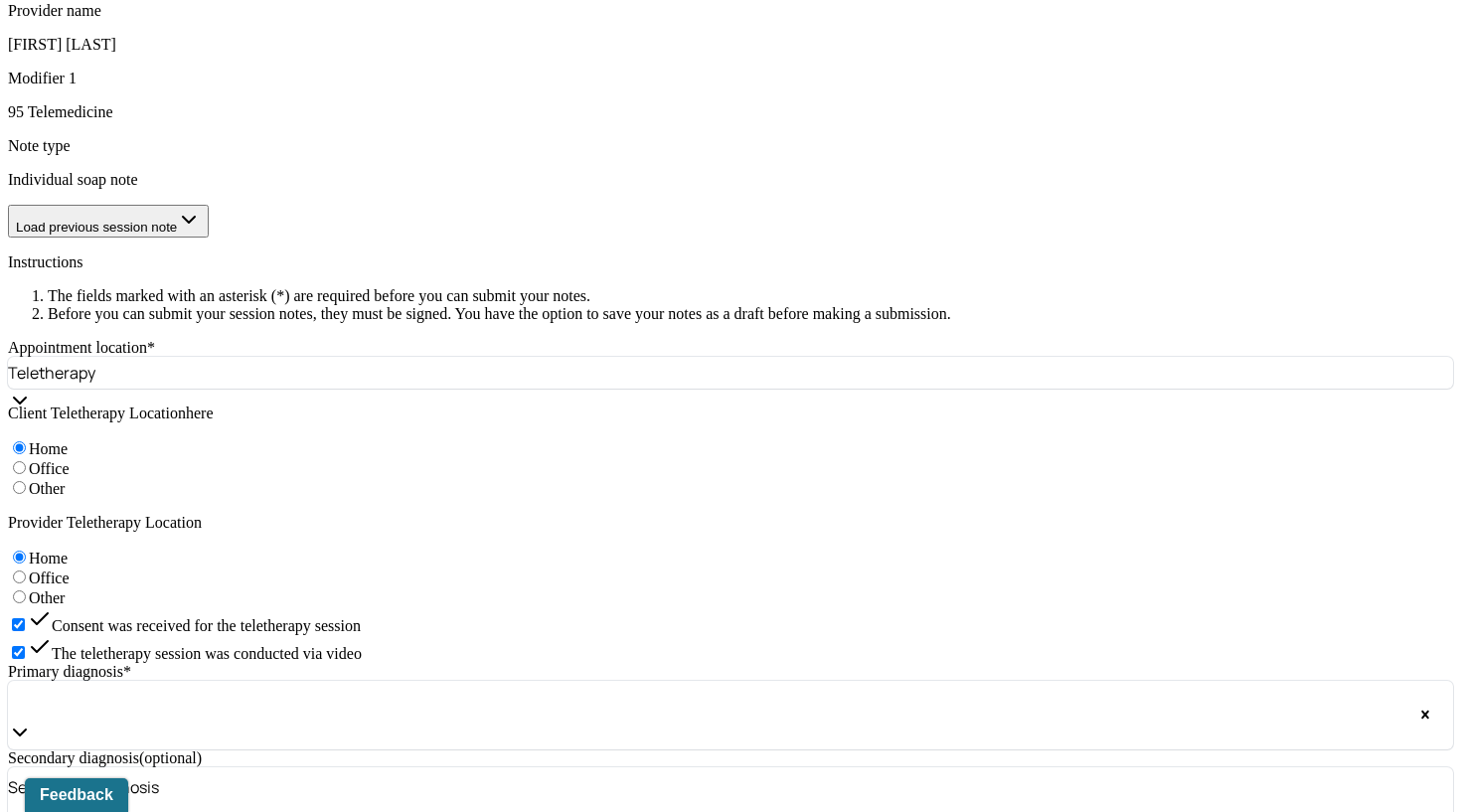 scroll, scrollTop: 1064, scrollLeft: 0, axis: vertical 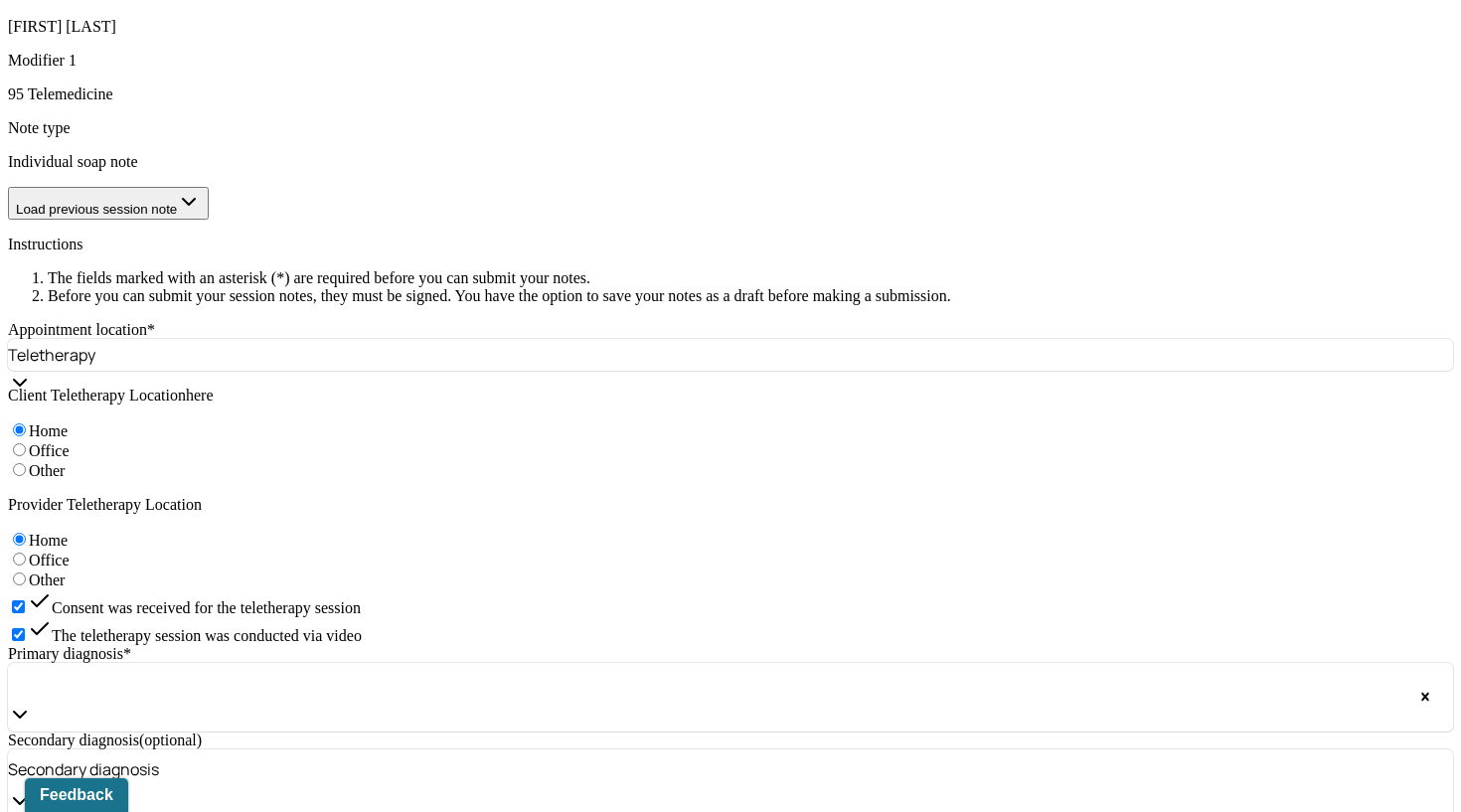type 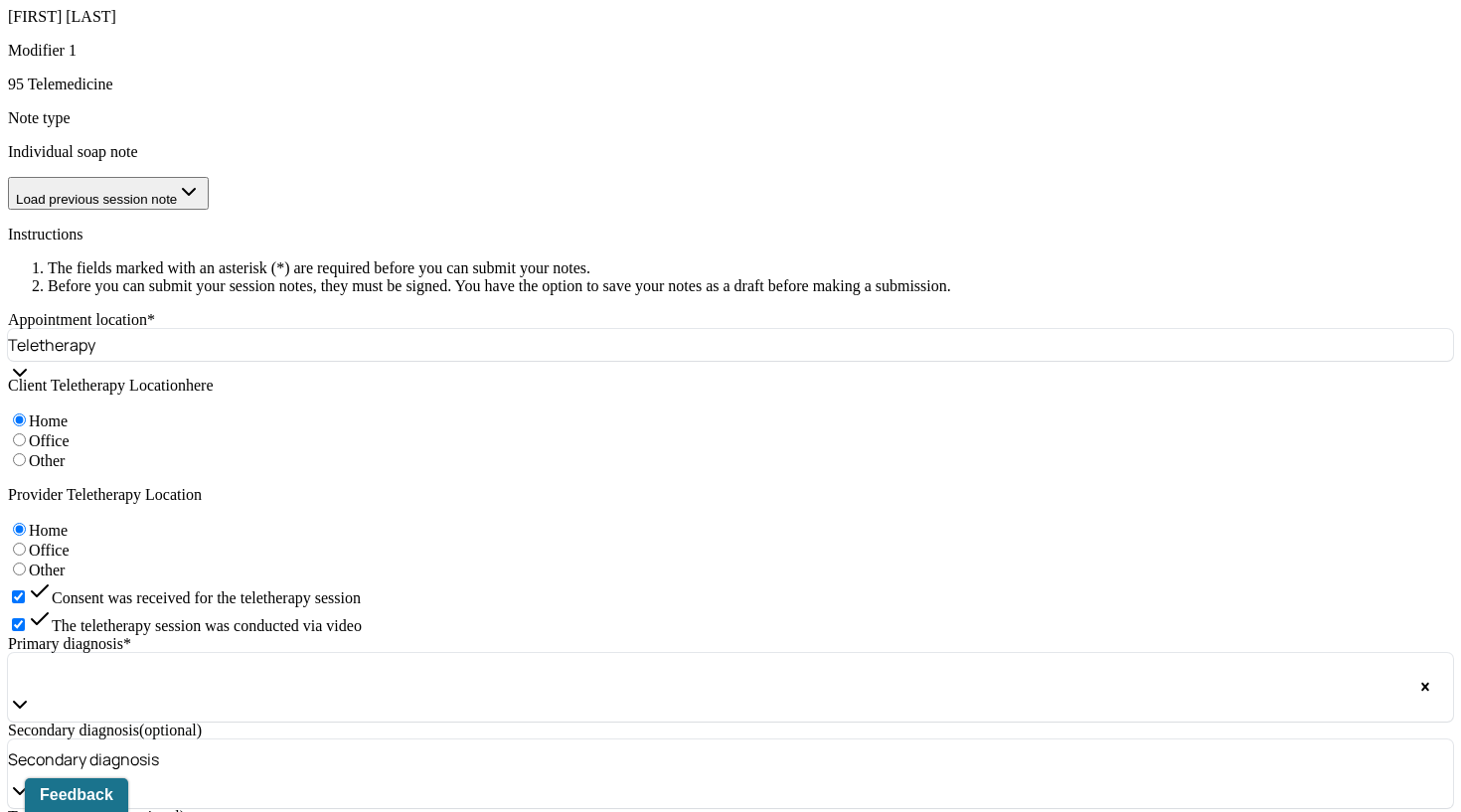 click on "Client was engaged and open during the session, demonstrating insight into her thinking patterns. Affect appeared brighter when discussing the benefits of her recent vacation and her readiness to face workplace changes." at bounding box center [622, 1316] 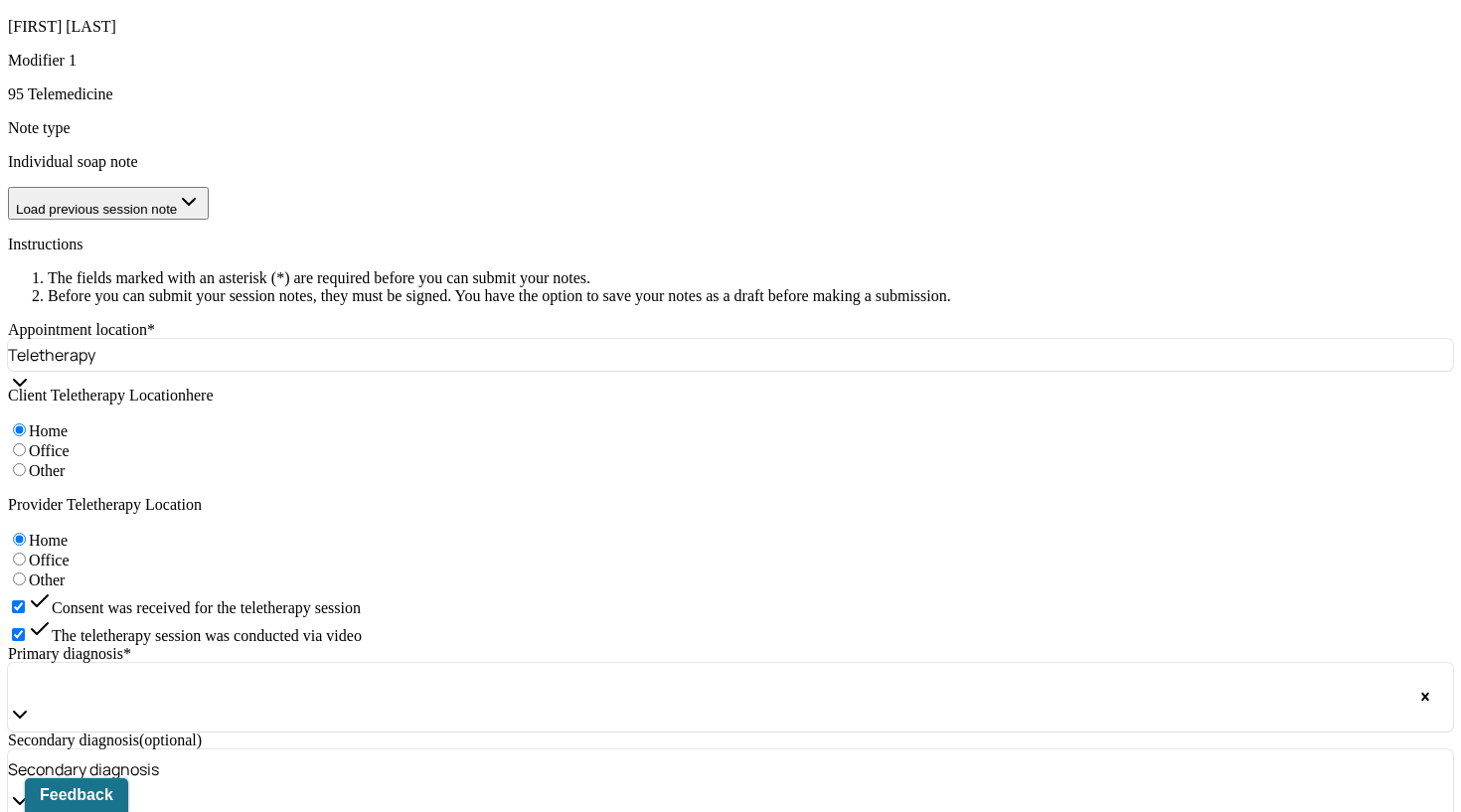 type 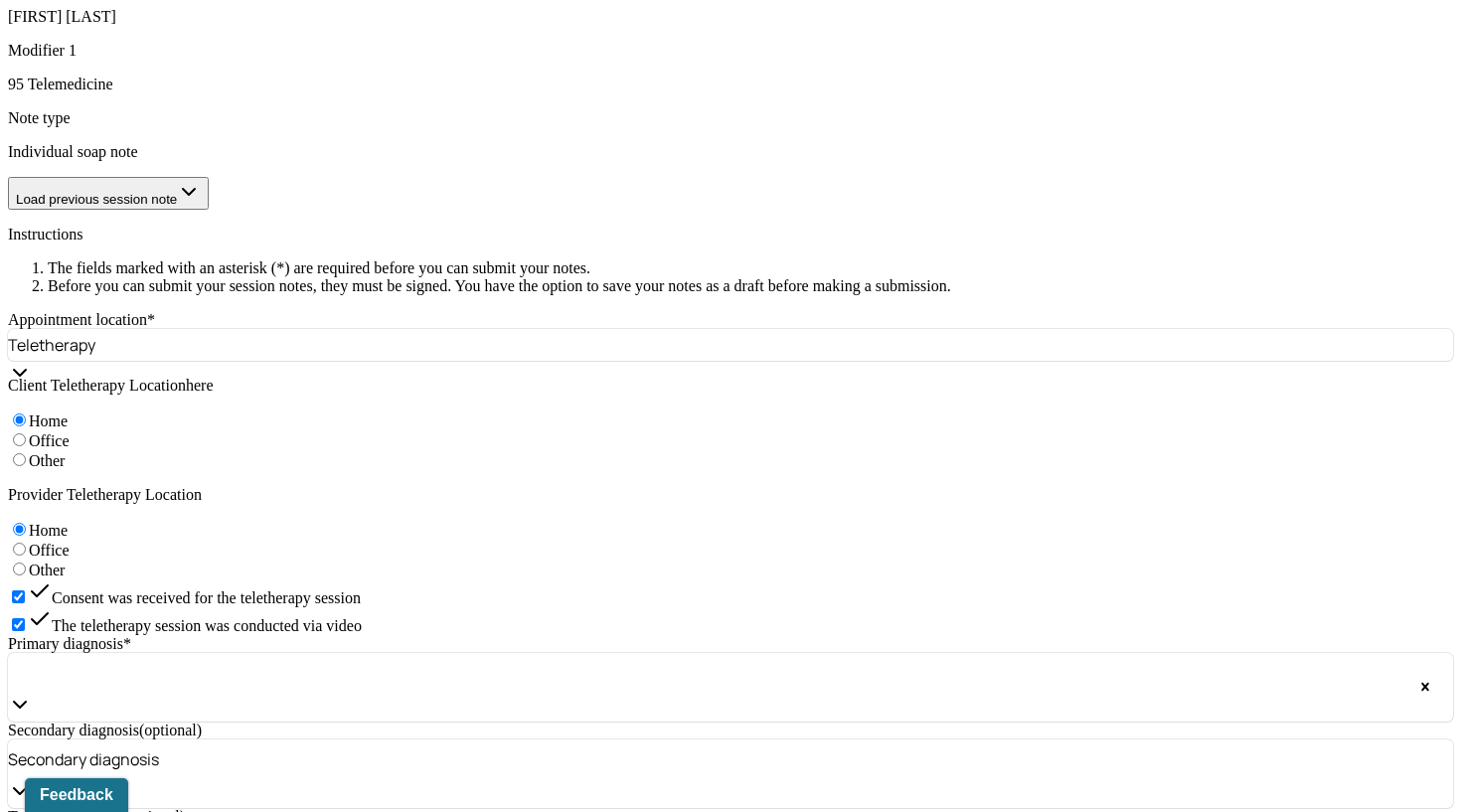 click on "Client is gaining awareness of the impact cognitive distortions, particularly discounting the positive, have on her self-esteem and interpersonal relationships. Her willingness to challenge these thoughts and her ability to provide a recent example indicate progress. Improved mood and energy following vacation suggest increased resilience and readiness to adapt to upcoming work transitions." at bounding box center [87, 1481] 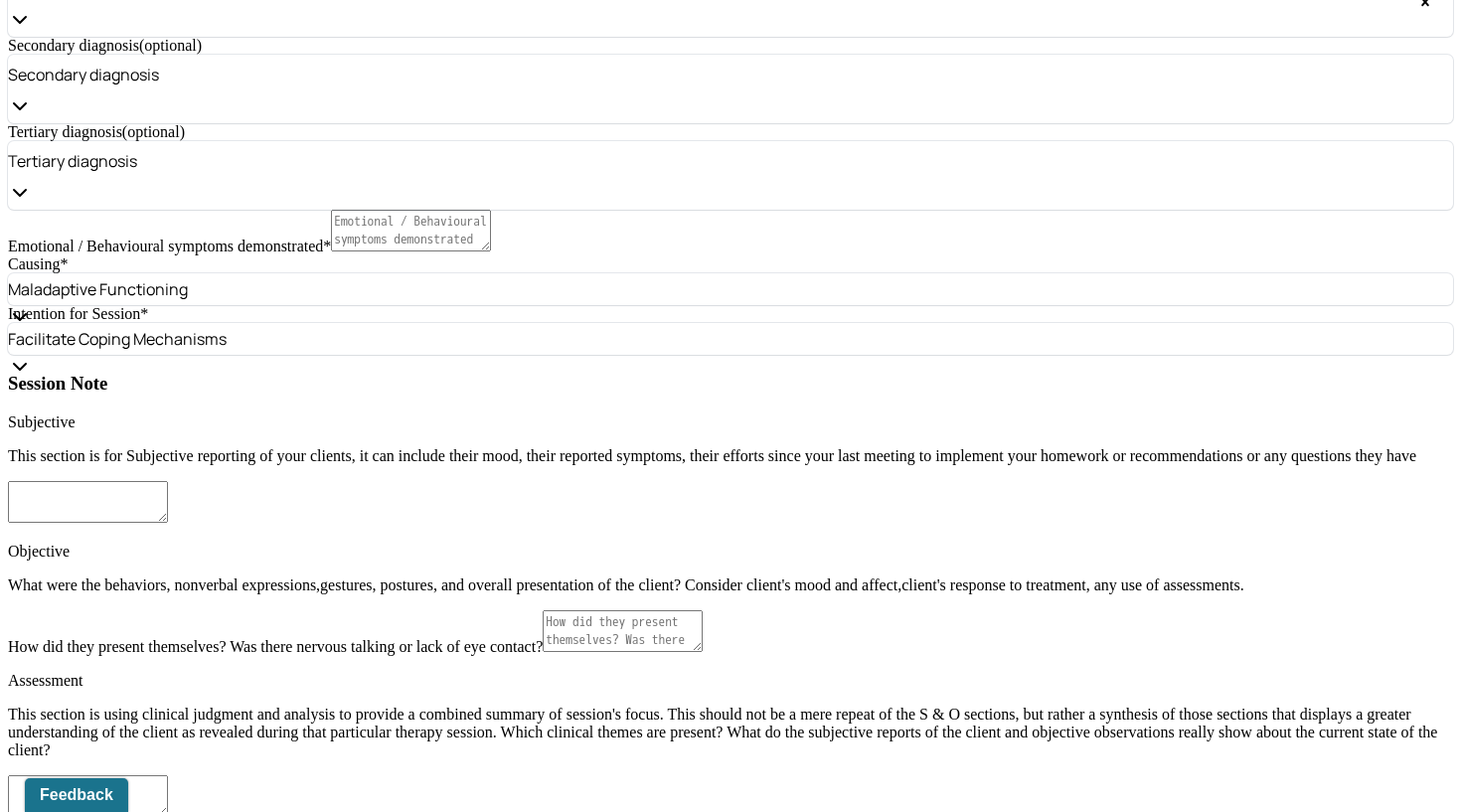 scroll, scrollTop: 1778, scrollLeft: 0, axis: vertical 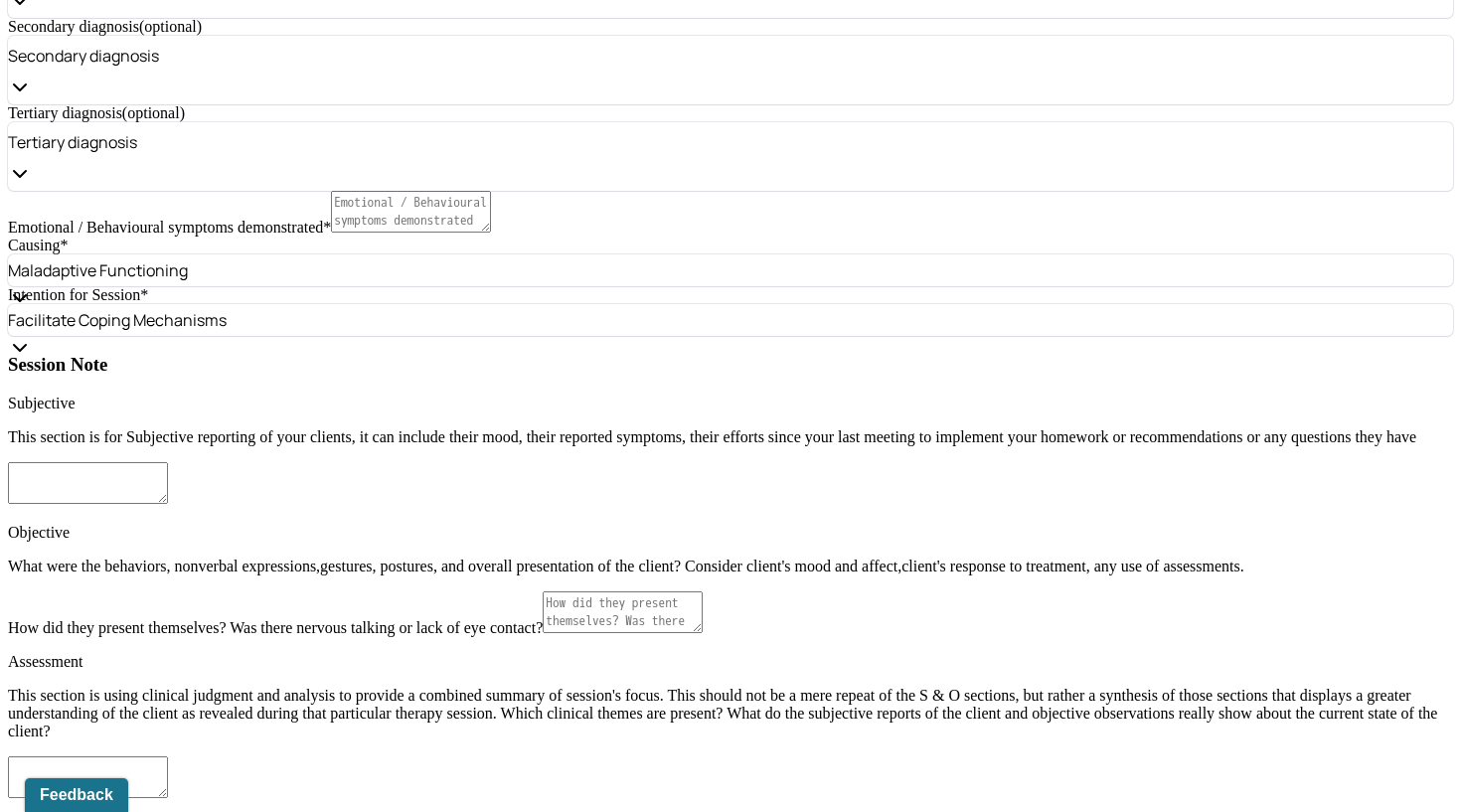 type 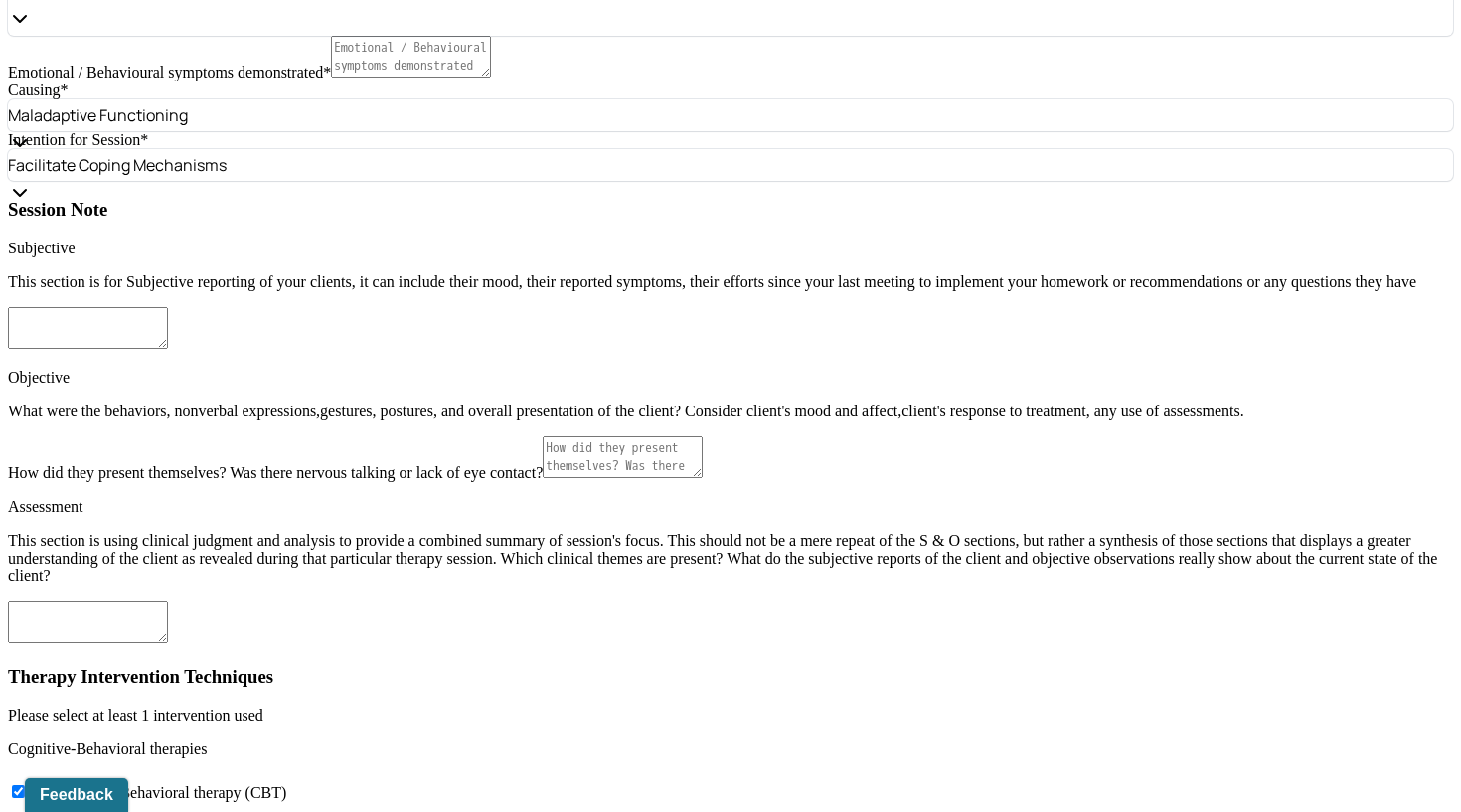 scroll, scrollTop: 1934, scrollLeft: 0, axis: vertical 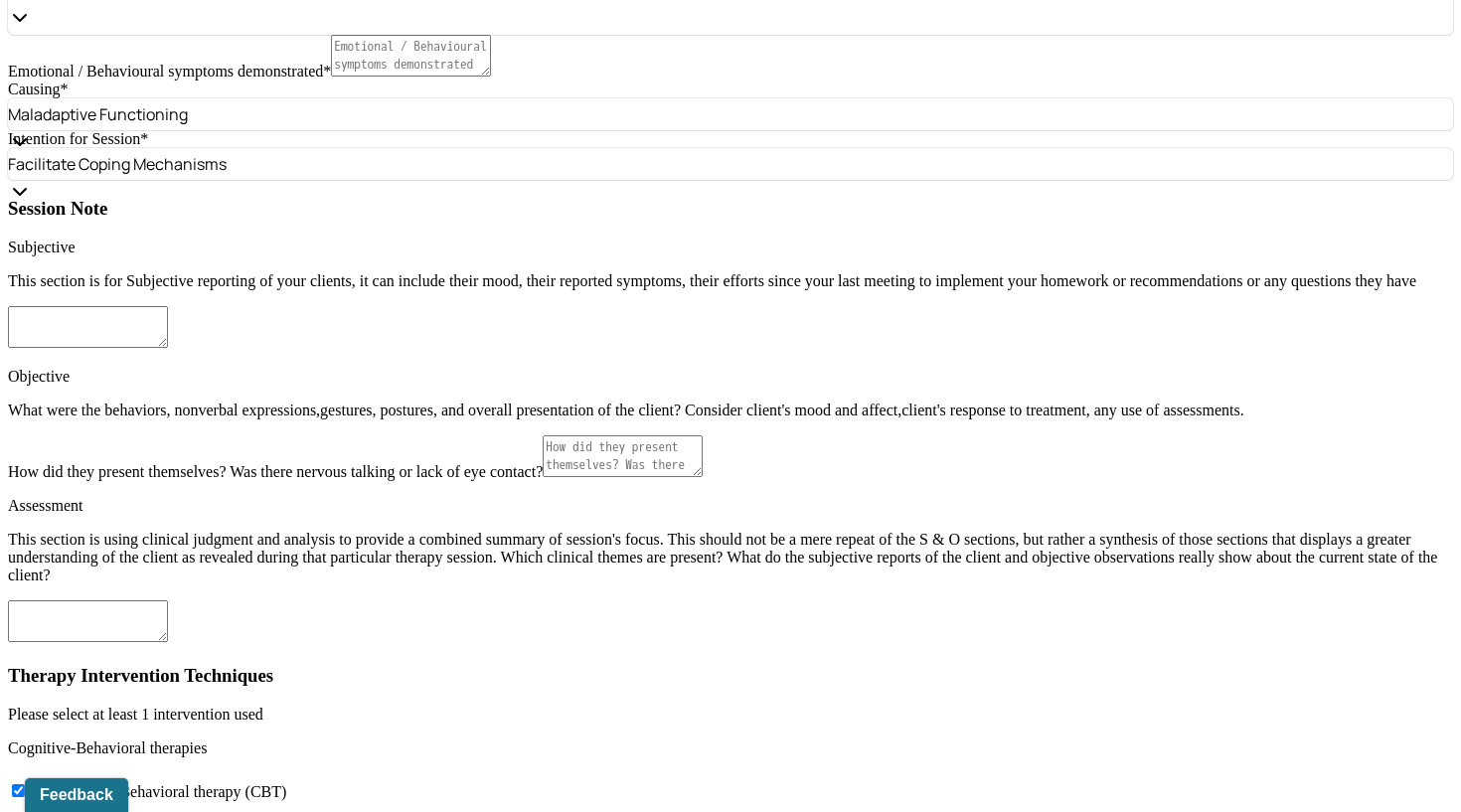 click on "Client expressed recognition of her tendency to discount positive experiences and a desire to actively challenge these thoughts to improve self-esteem and relationships." at bounding box center [87, 2158] 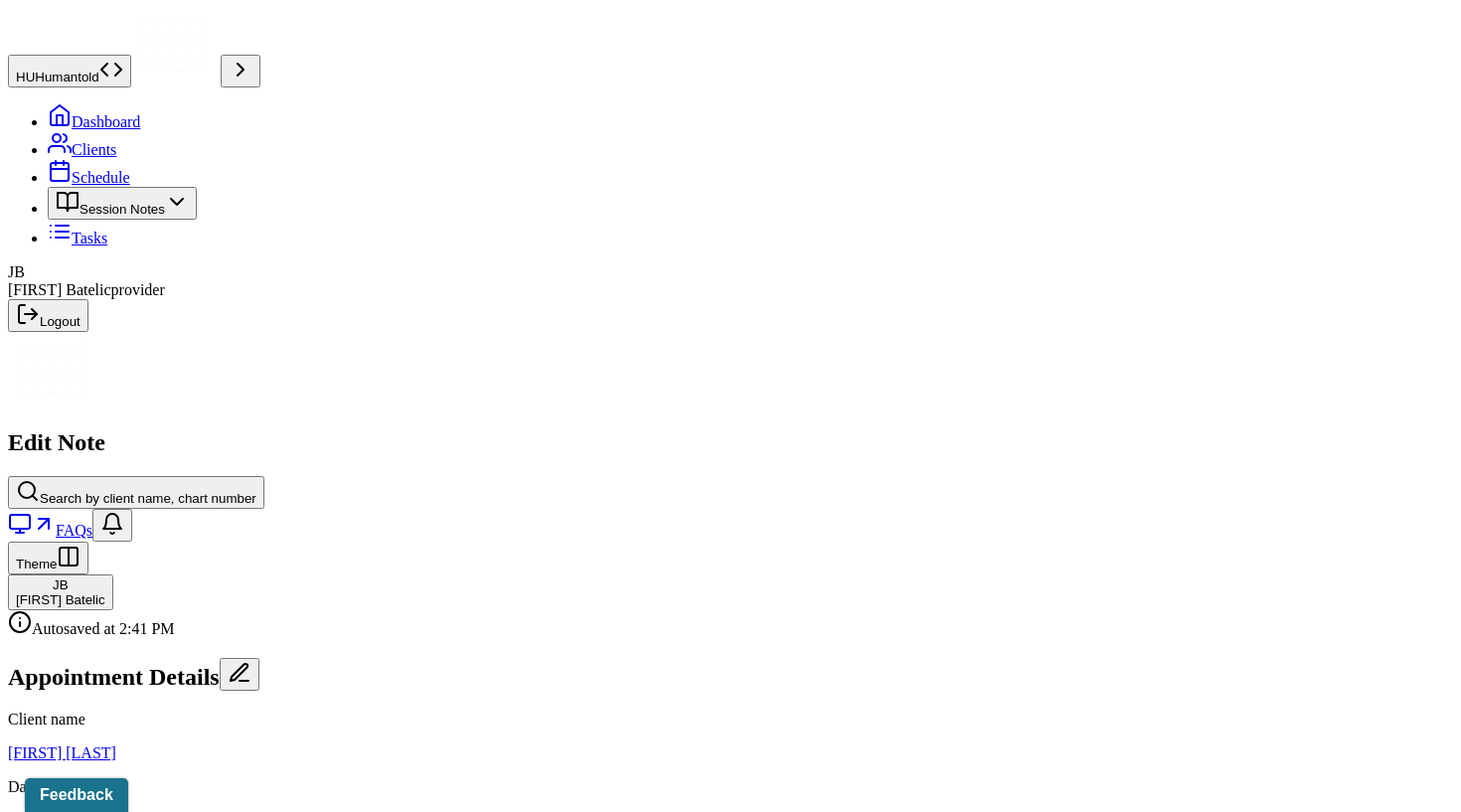 scroll, scrollTop: 0, scrollLeft: 0, axis: both 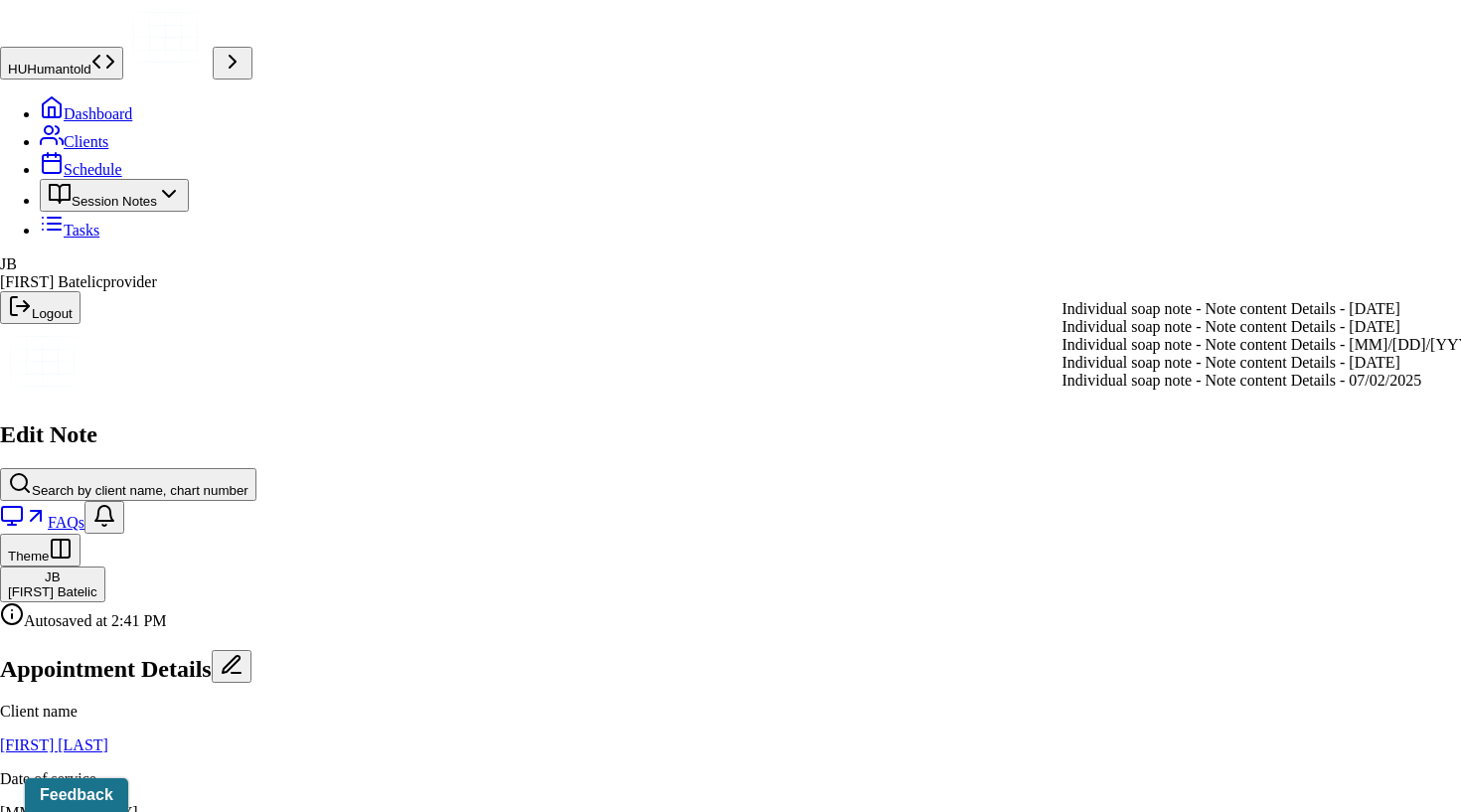 click on "Load previous session note" at bounding box center (100, 1259) 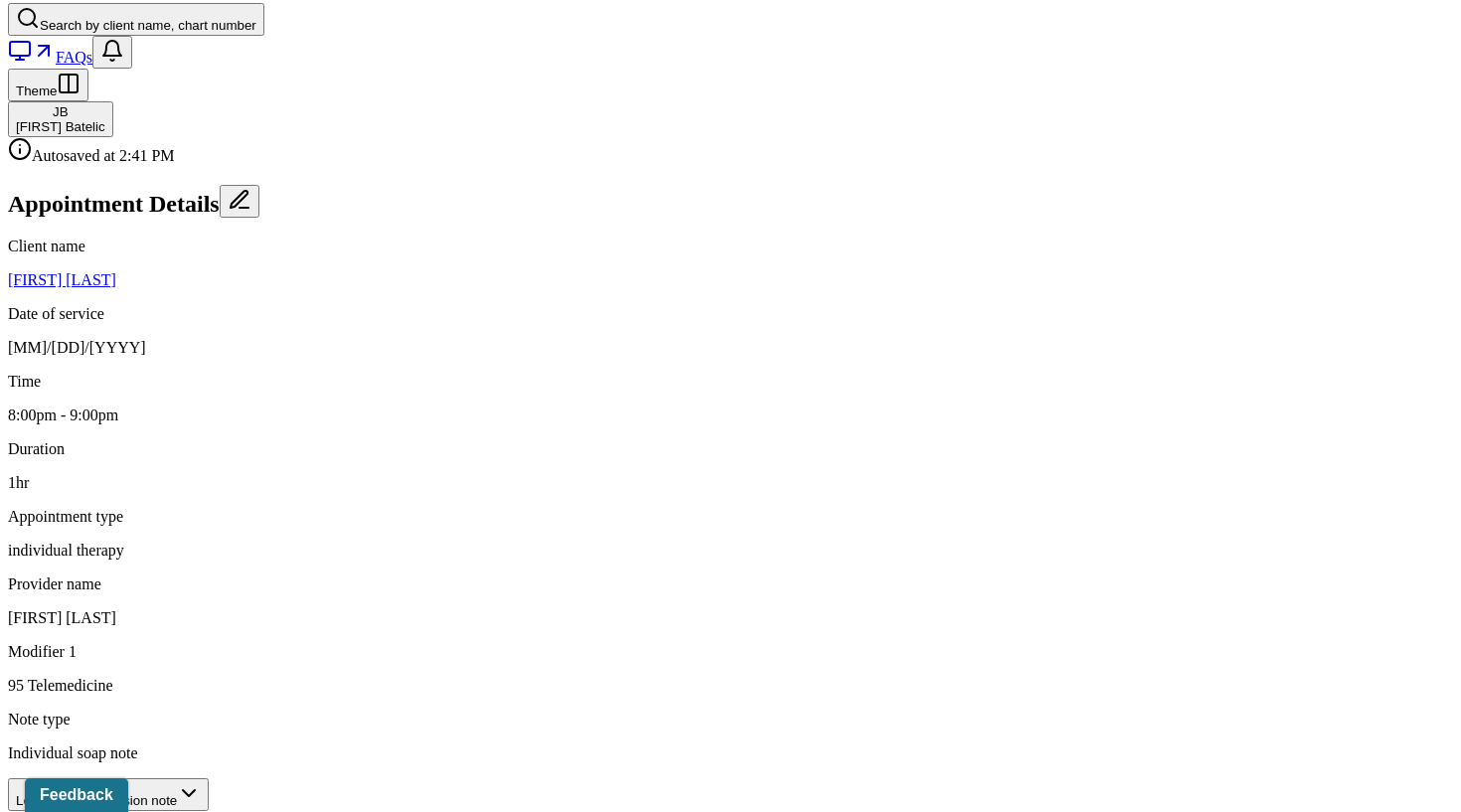 scroll, scrollTop: 475, scrollLeft: 0, axis: vertical 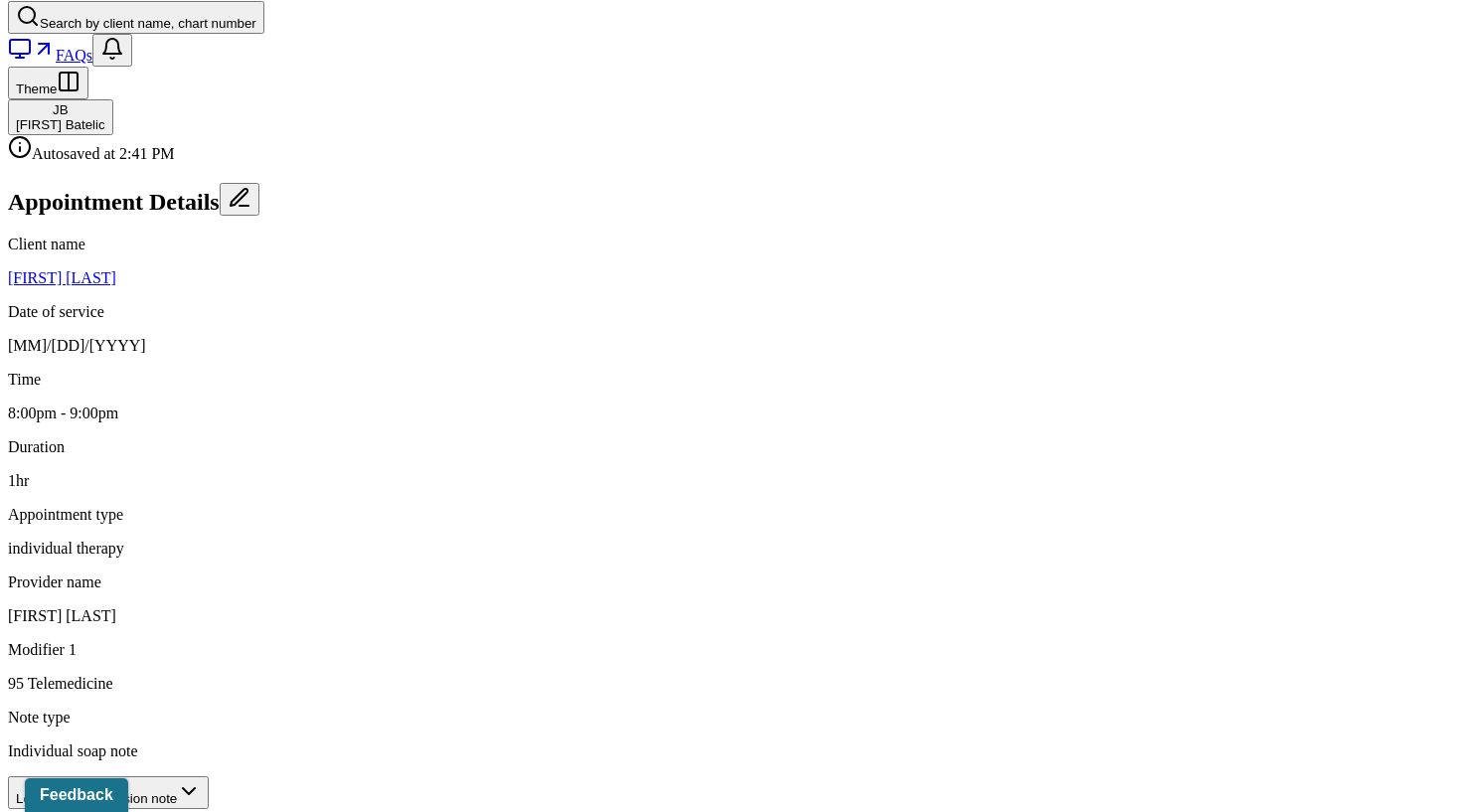 click on "Emotional / Behavioural symptoms demonstrated *" at bounding box center (410, 1515) 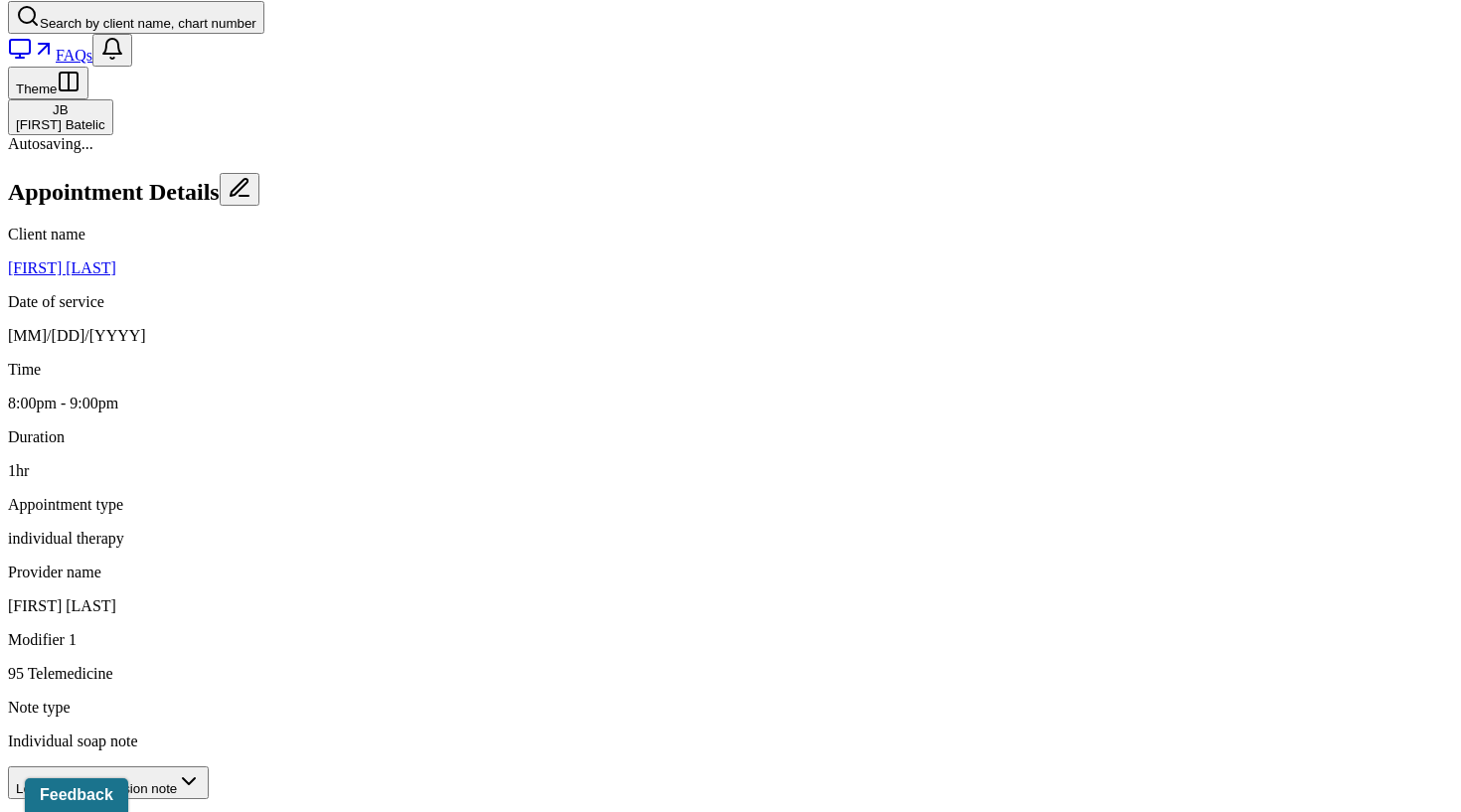 click on "The client appeared tearful and emotionally raw, expressing frustration, defensiveness, and sadness while reflecting on recent social experiences and uncertainty in a new connection." at bounding box center (410, 1505) 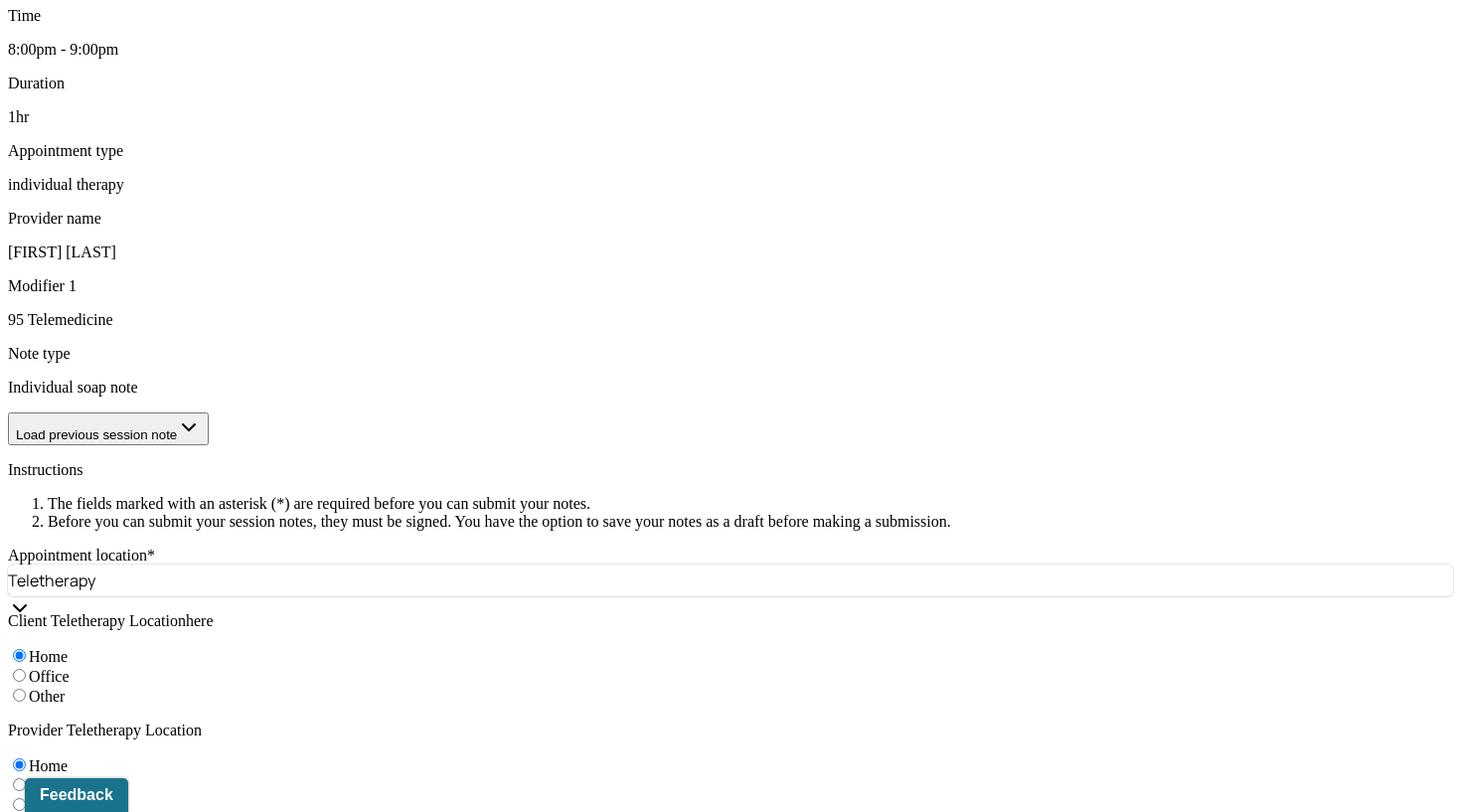 scroll, scrollTop: 826, scrollLeft: 0, axis: vertical 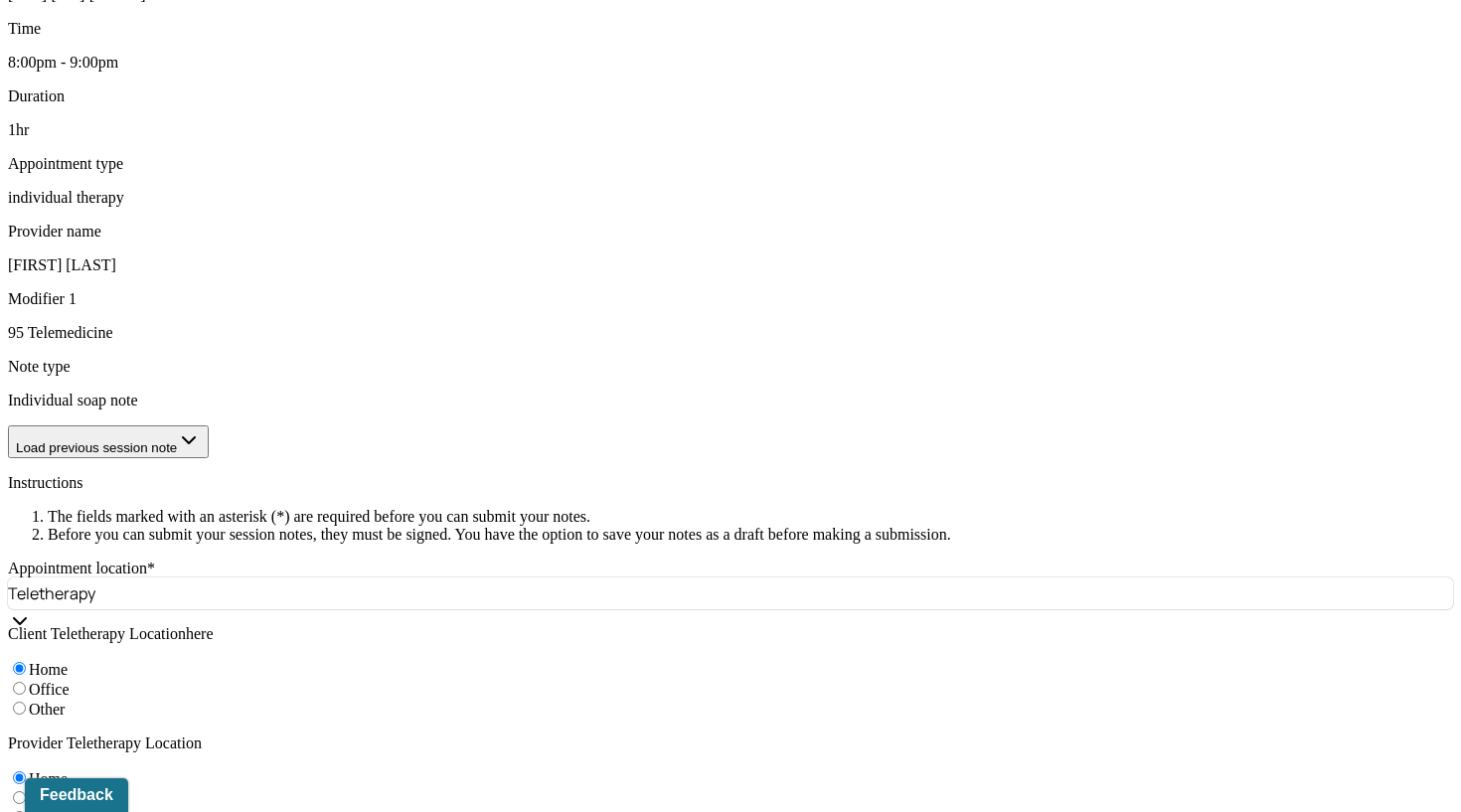type on "The client appeared tearful and emotionally raw, expressing frustration, defensiveness, and sadness while reflecting on recent social experiences and uncertainty in a new connection." 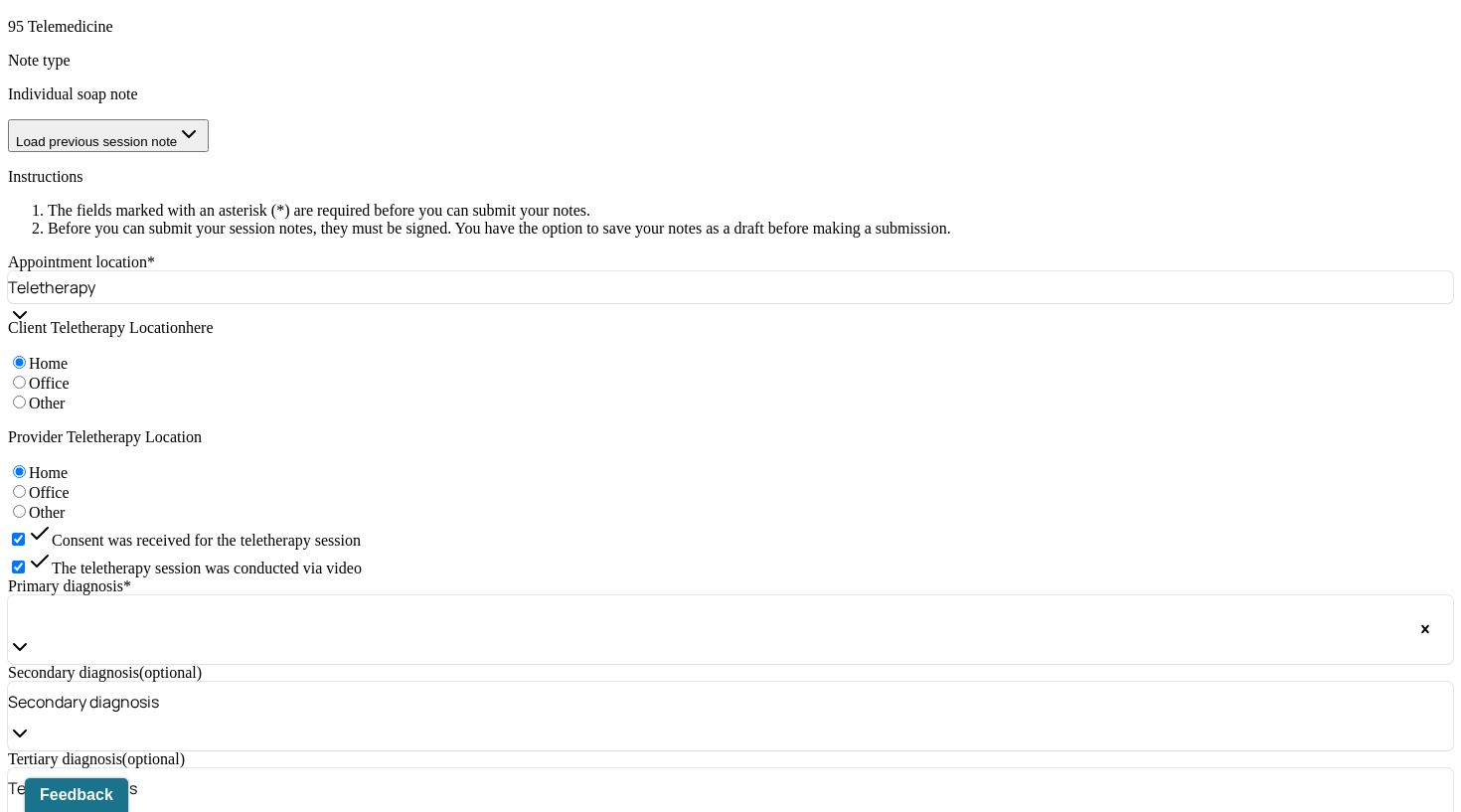 scroll, scrollTop: 1133, scrollLeft: 0, axis: vertical 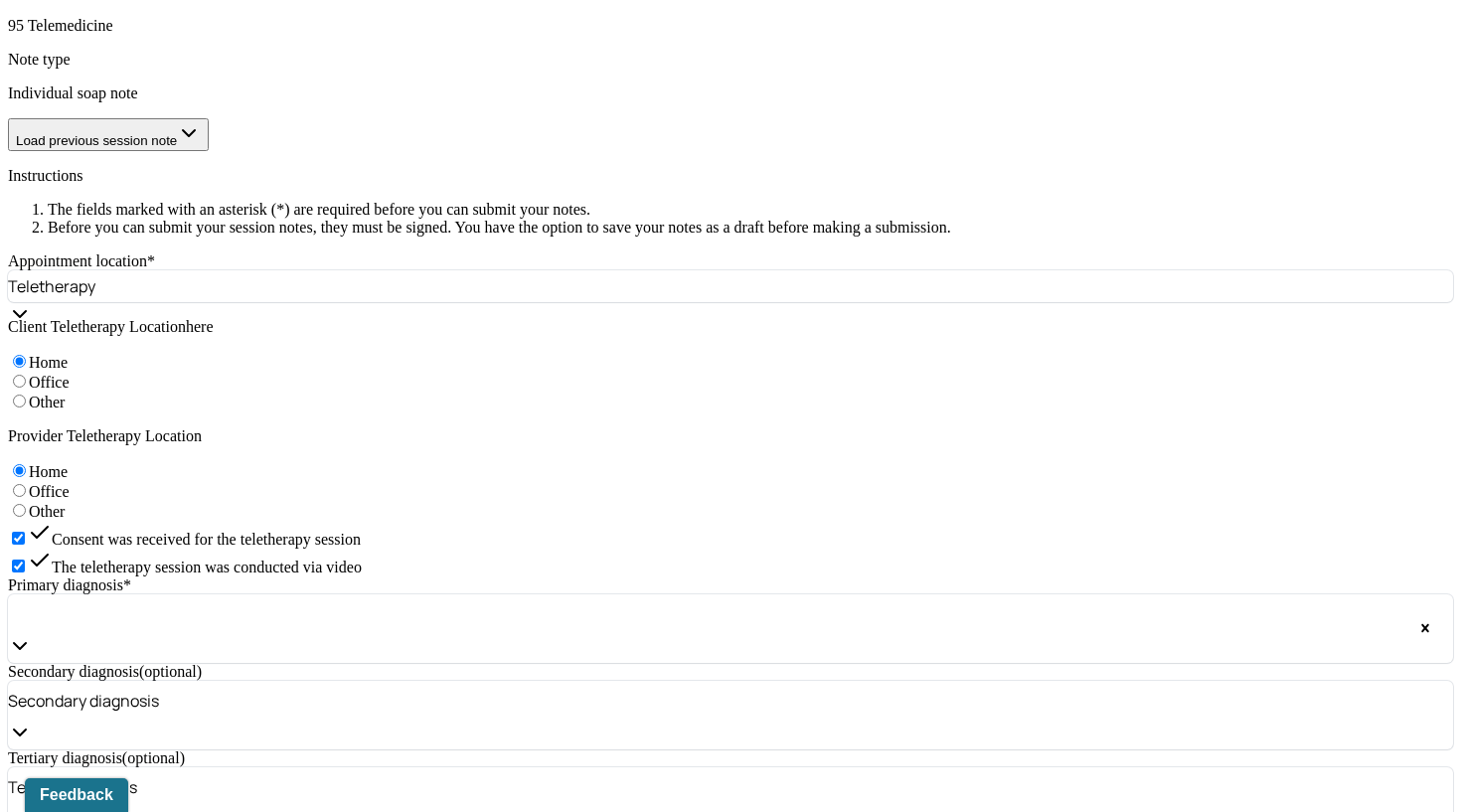 type on "The client explored feelings of frustration and defeat following several recent interactions with friends. She described feeling defensive during one interaction when a friend made a generalized comment about AA and spirituality, as it reminded her of her father's experience. She also shared feeling unappreciated after a friend responded dismissively to photos from her recent trip. Additional examples were provided, all reflecting her current emotional vulnerability." 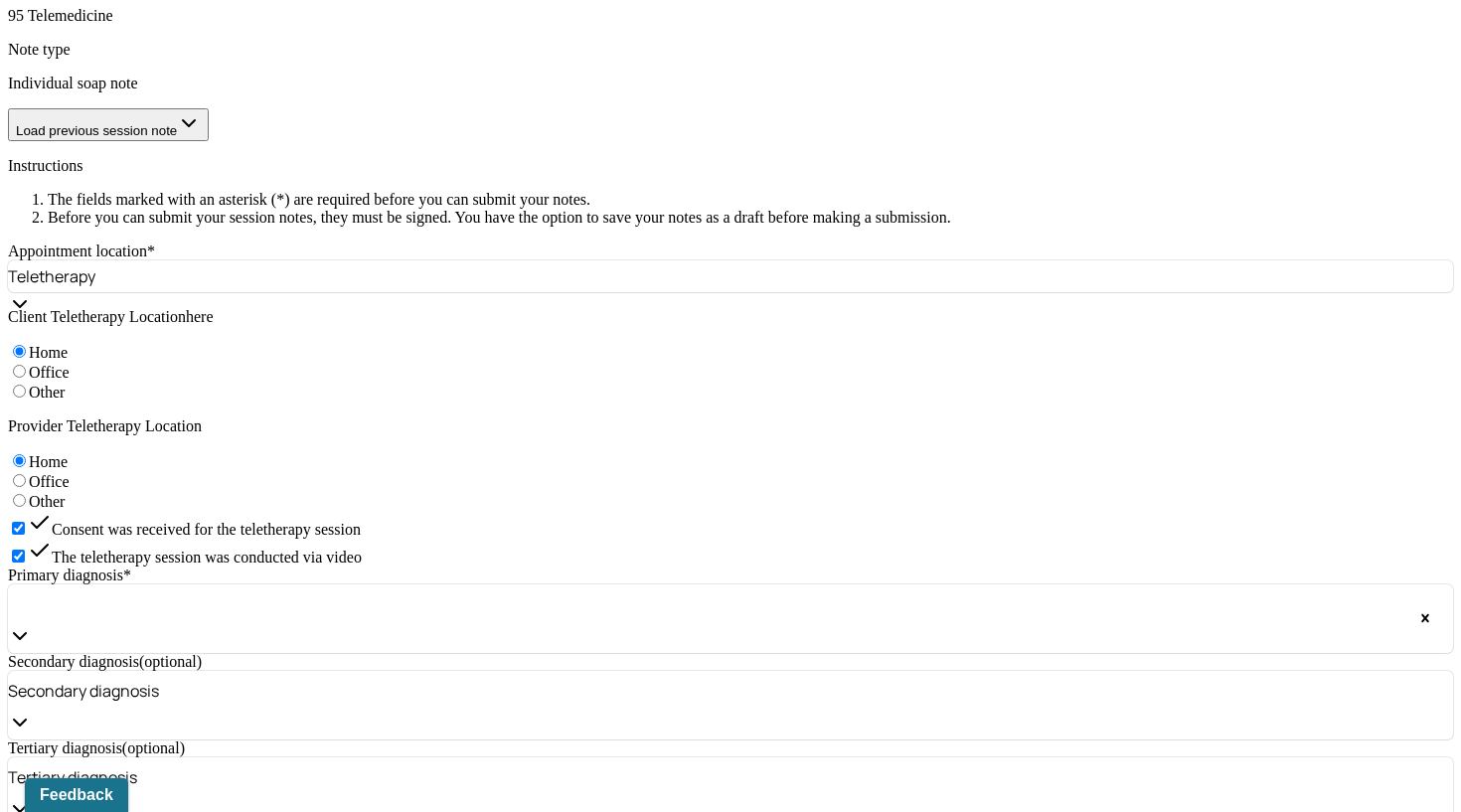 click on "Client presented as emotionally impacted by recent interpersonal experiences. Affect was congruent with reported frustration and sadness. She was reflective and engaged throughout the session. No safety concerns noted." at bounding box center [622, 1247] 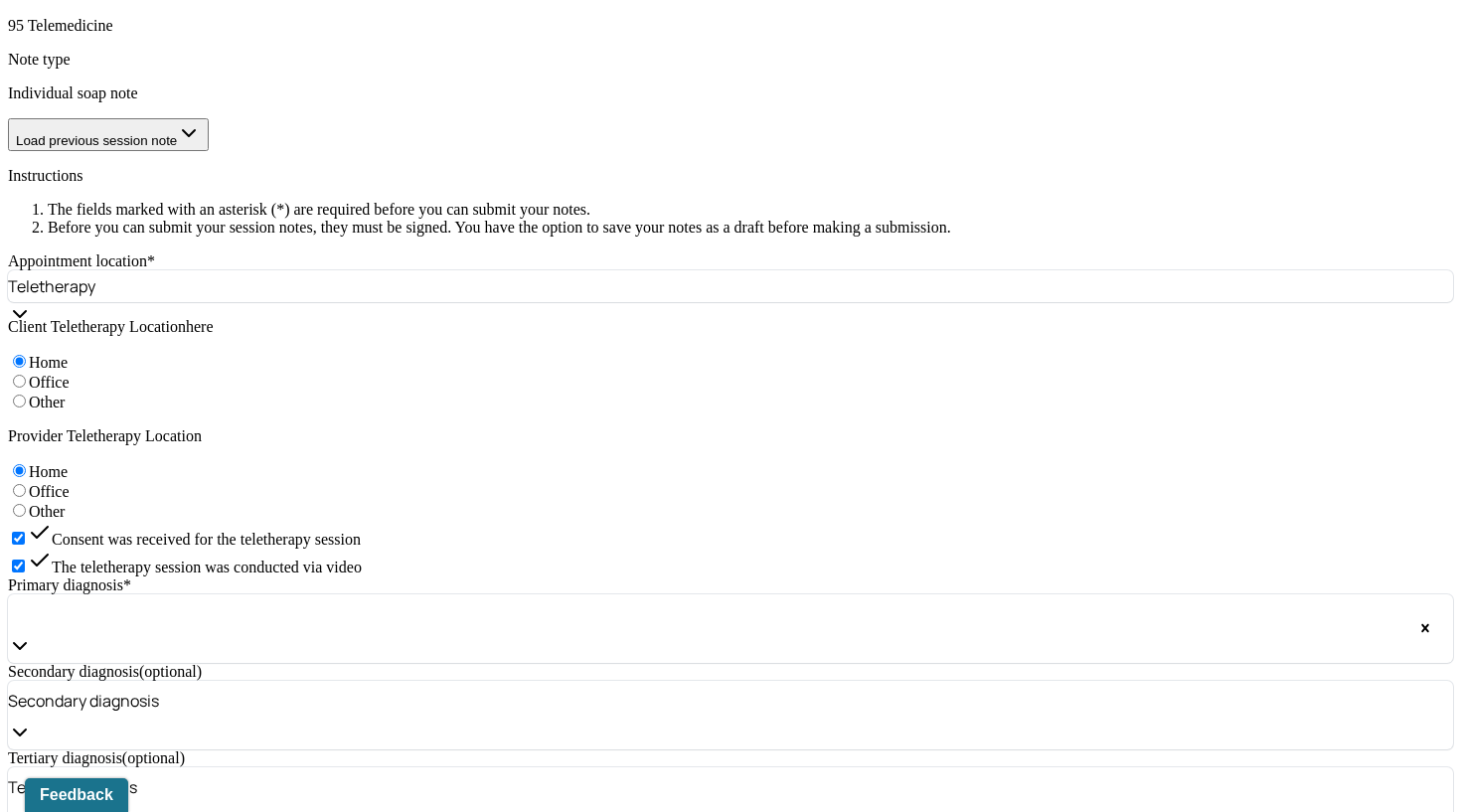 type on "Client presented as emotionally impacted by recent interpersonal experiences. Affect was congruent with reported frustration and sadness. She was reflective and engaged throughout the session. No safety concerns noted." 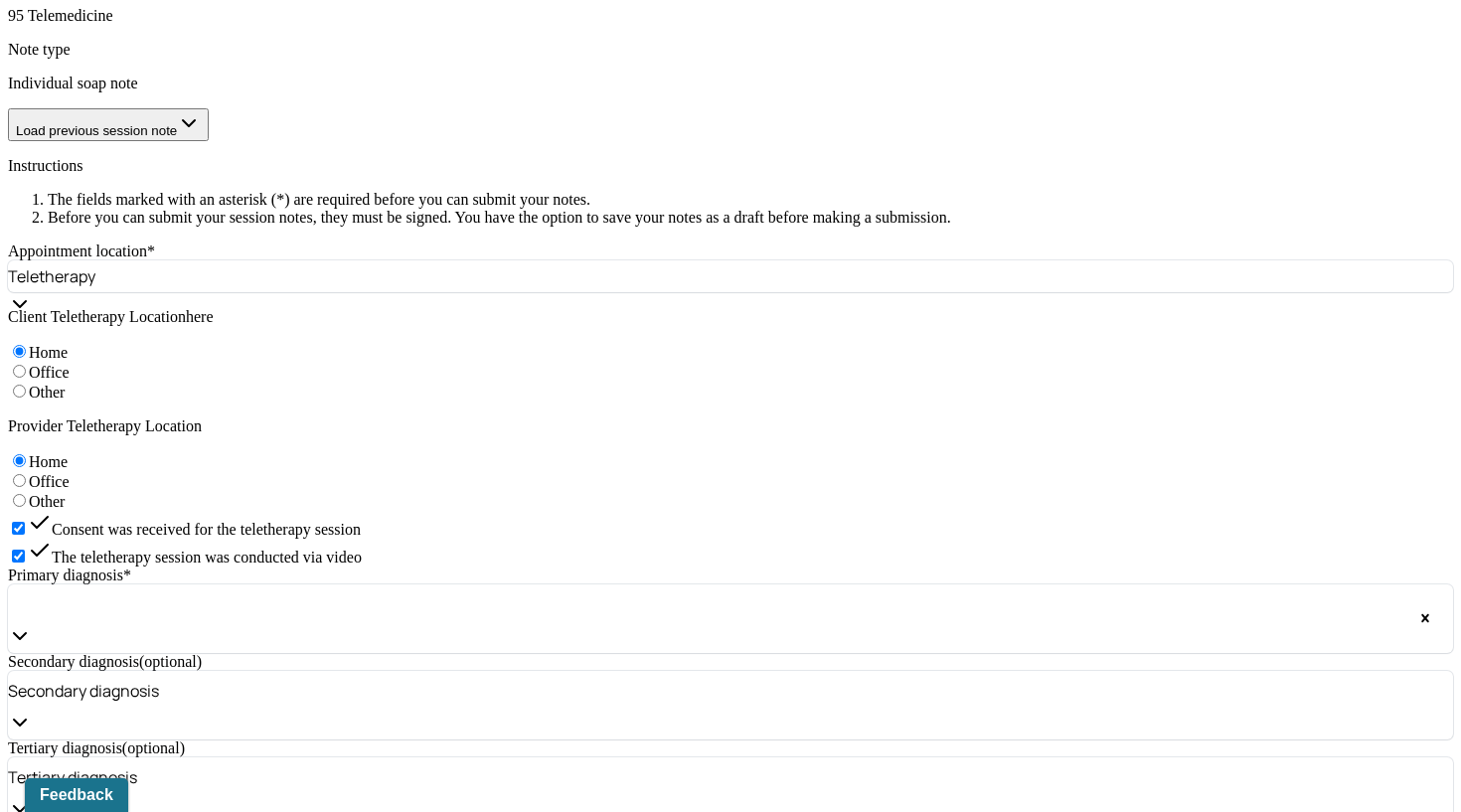 paste on "Client is currently navigating heightened emotional sensitivity in relationships and appears to be struggling with feelings of invalidation and lack of appreciation. She is also working through vulnerability in a new connection with a man she met while on vacation, expressing uncertainty about how to balance boundary-setting with healthy communication. Thought patterns that minimize the positive were identified and explored. Client remains open to support and demonstrates insight." 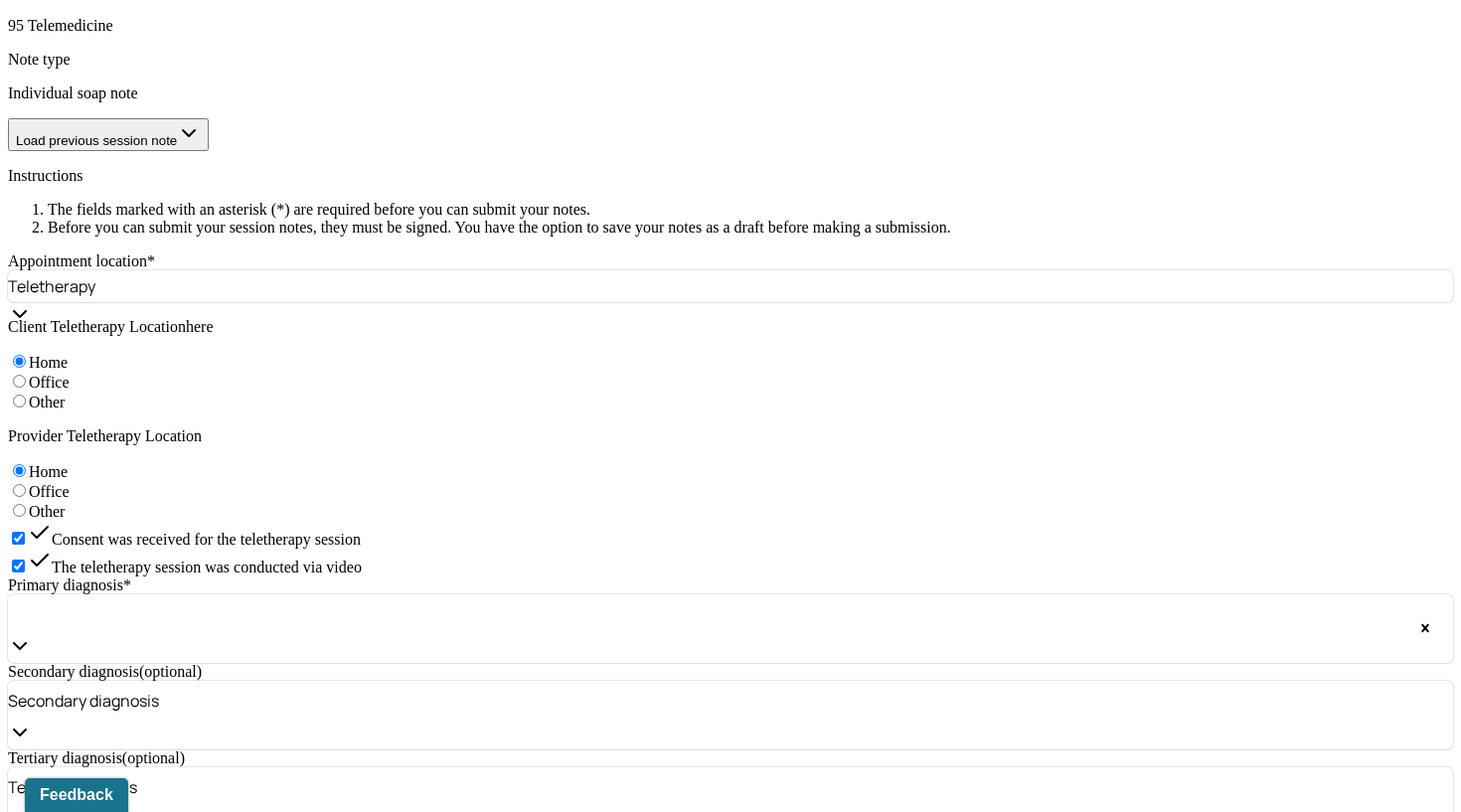 click on "Client is currently navigating heightened emotional sensitivity in relationships and appears to be struggling with feelings of invalidation and lack of appreciation. She is also working through vulnerability in a new connection with a man she met while on vacation, expressing uncertainty about how to balance boundary-setting with healthy communication. Thought patterns that minimize the positive were identified and explored. Client remains open to support and demonstrates insight." at bounding box center [87, 1422] 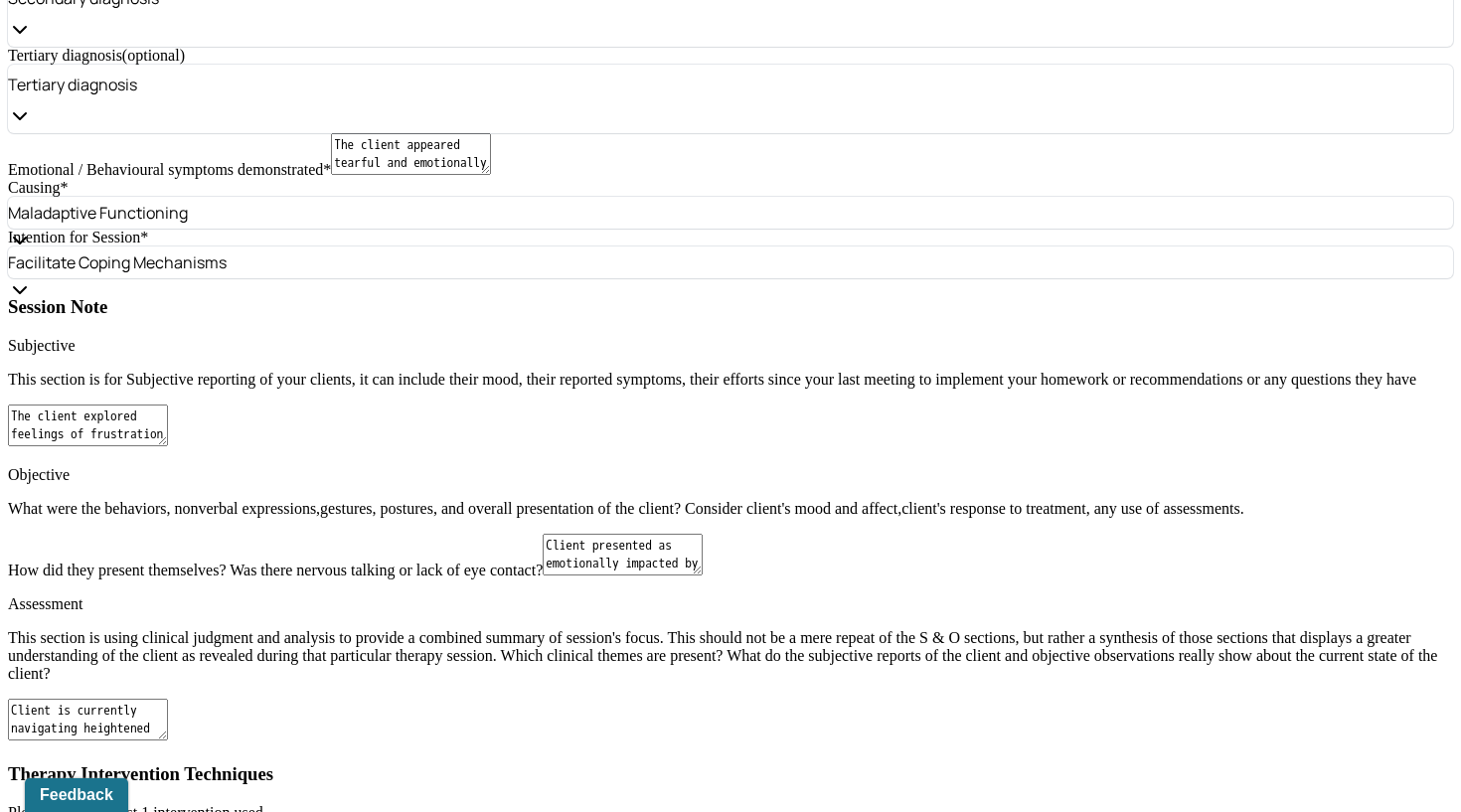 scroll, scrollTop: 1848, scrollLeft: 0, axis: vertical 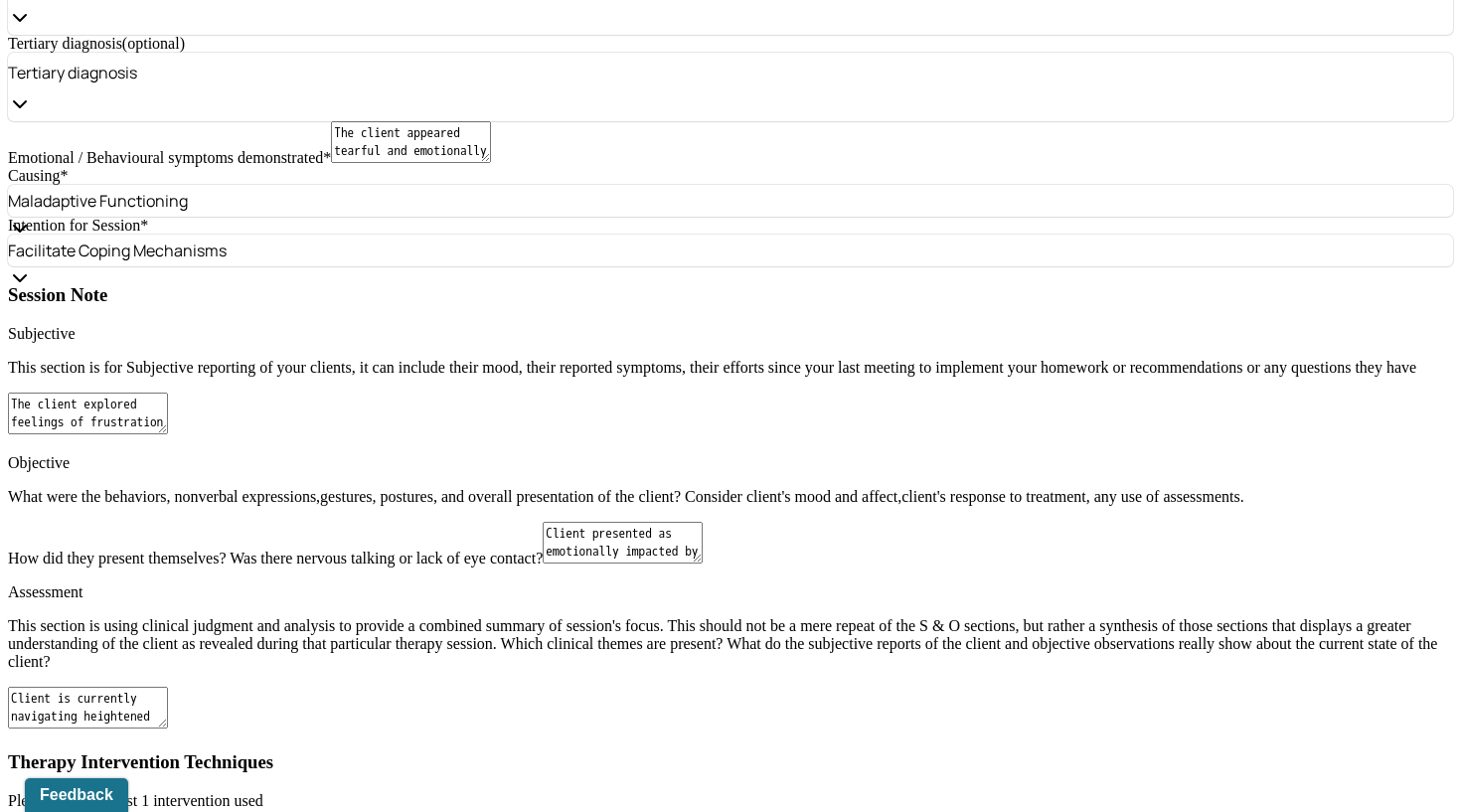 type on "Client is currently navigating heightened emotional sensitivity in relationships and appears to be struggling with feelings of invalidation and lack of appreciation. She is also working through vulnerability in a new connection with a man she met while on vacation, expressing uncertainty about how to balance boundary-setting with healthy communication. Thought patterns that minimize the positive were identified and explored. Client remains open to support and demonstrates insight." 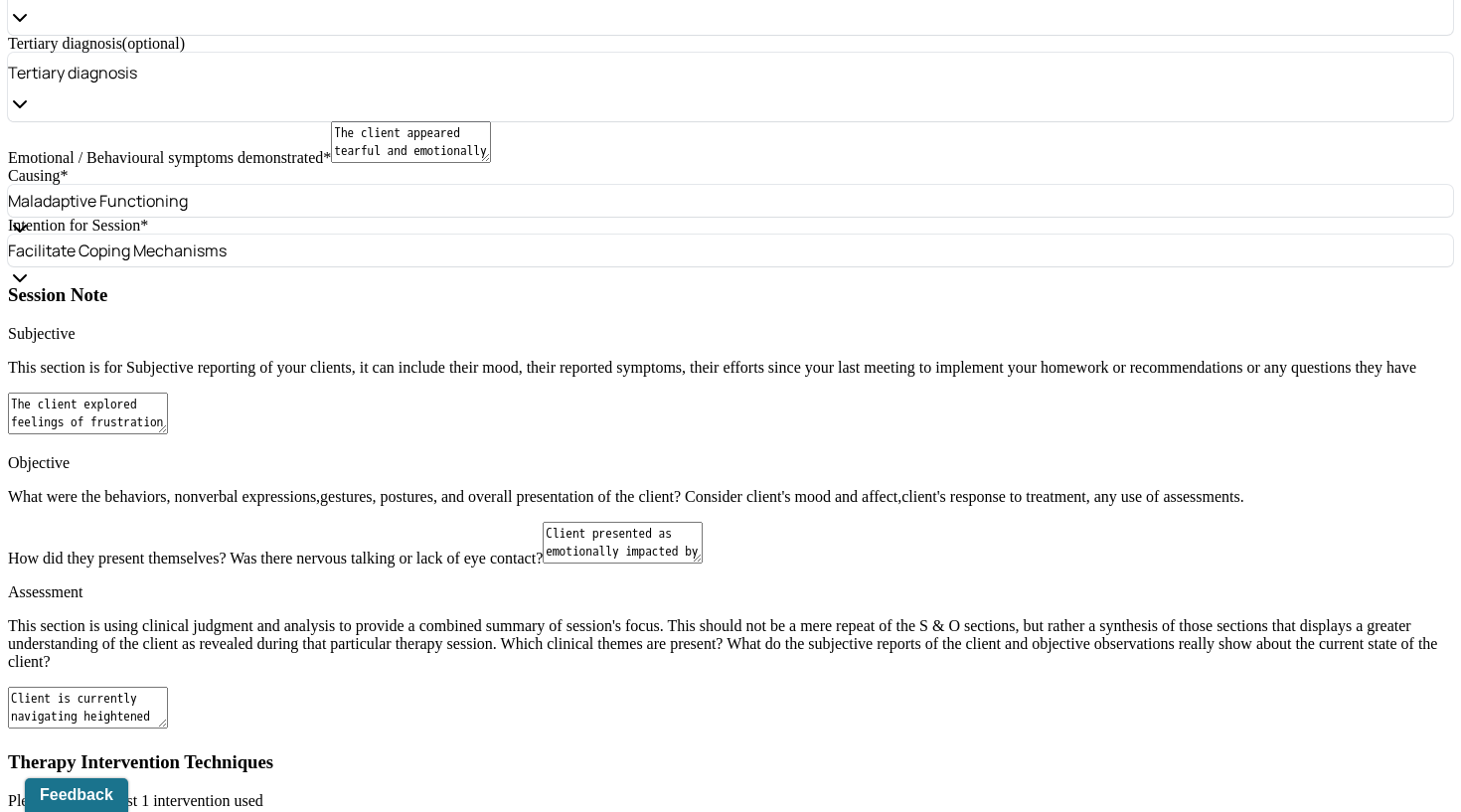 scroll, scrollTop: 24, scrollLeft: 0, axis: vertical 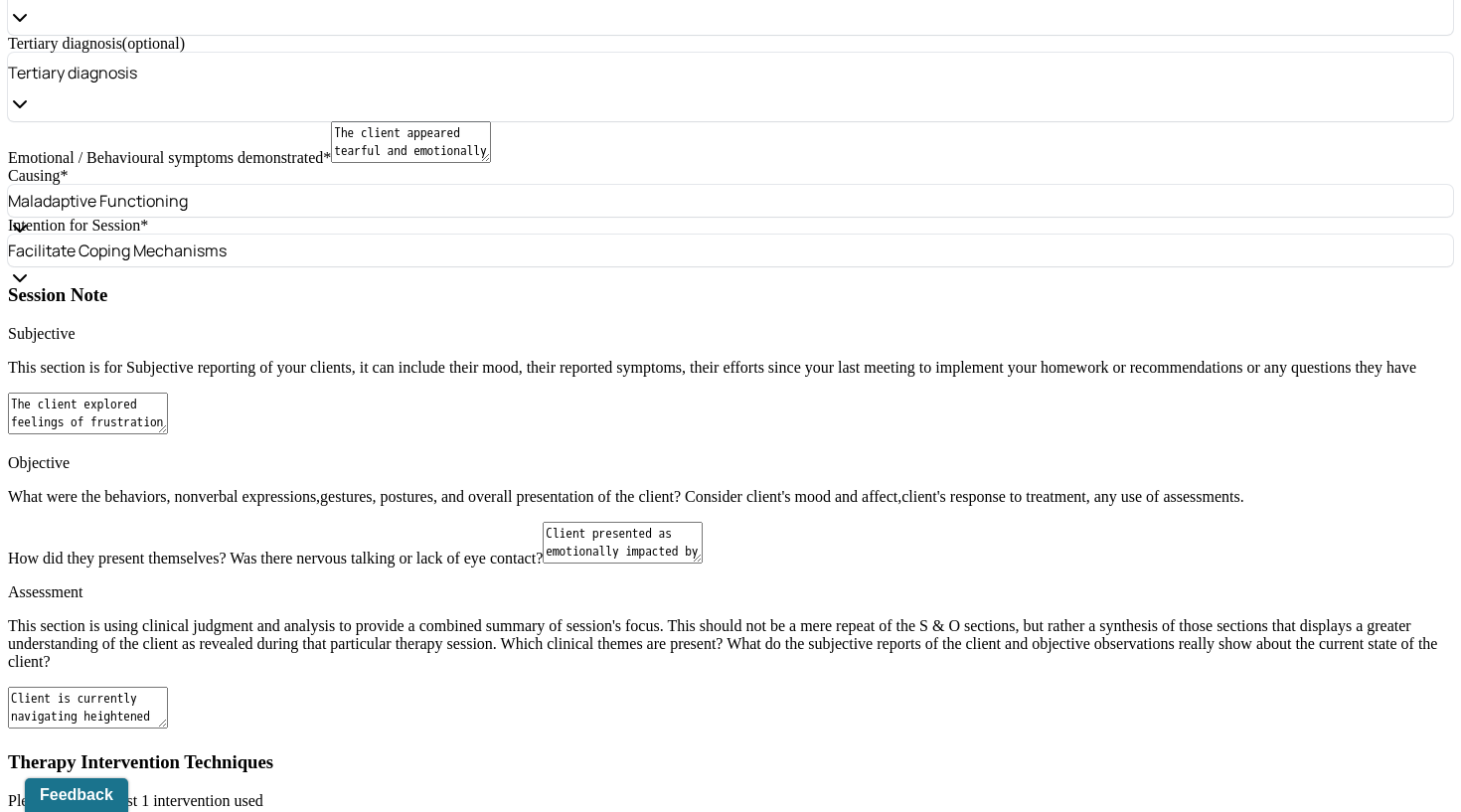 click on "Continue to process interpersonal challenges and identify underlying cognitive distortions.
Support client in balancing vulnerability with boundary-setting in new and existing relationshipsReinforce coping strategies to manage emotional reactivity.
Practice reframing thoughts that discount positive interactions or personal growth.
Provide psychoeducation as needed on assertive communication.
Follow up next session to assess progress and emotional regulation." at bounding box center (87, 1796) 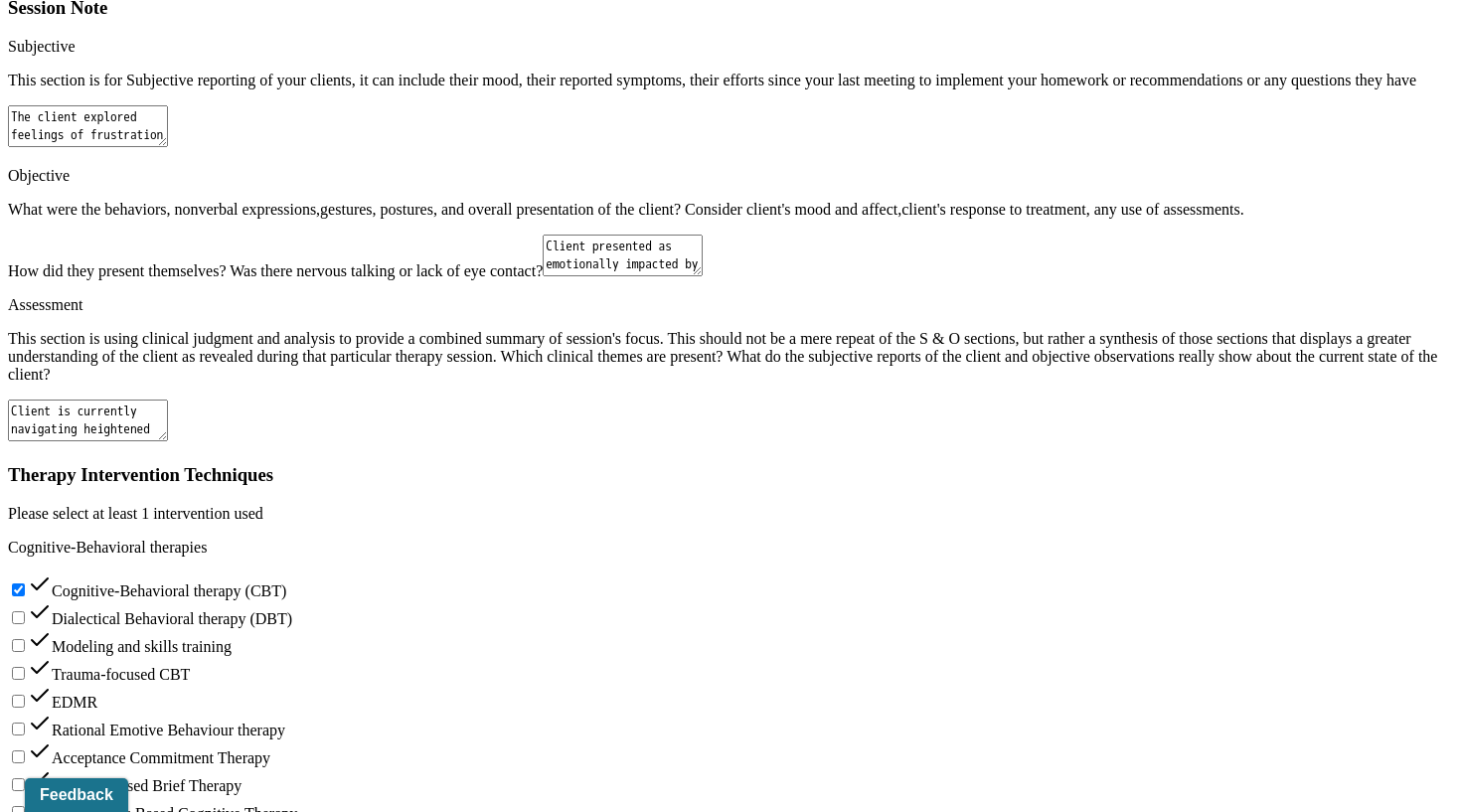 scroll, scrollTop: 2149, scrollLeft: 0, axis: vertical 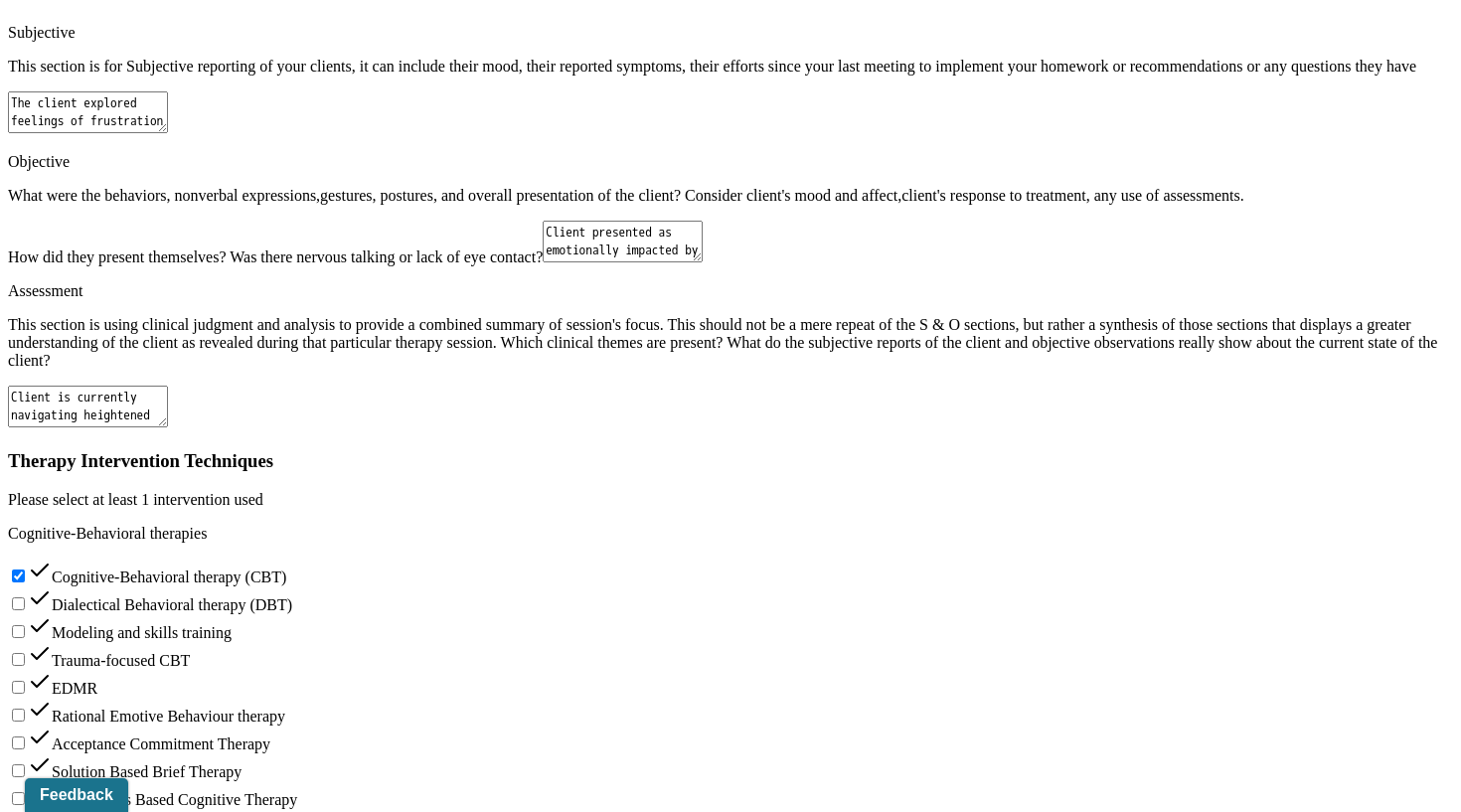 type on "Continue to process interpersonal challenges and identify underlying cognitive distortions.
Support client in balancing vulnerability with boundary-setting in new and existing relationships.
Reinforce coping strategies to manage emotional reactivity.
Practice reframing thoughts that discount positive interactions or personal growth.
Provide psychoeducation as needed on assertive communication.
Follow up next session to assess progress and emotional regulation." 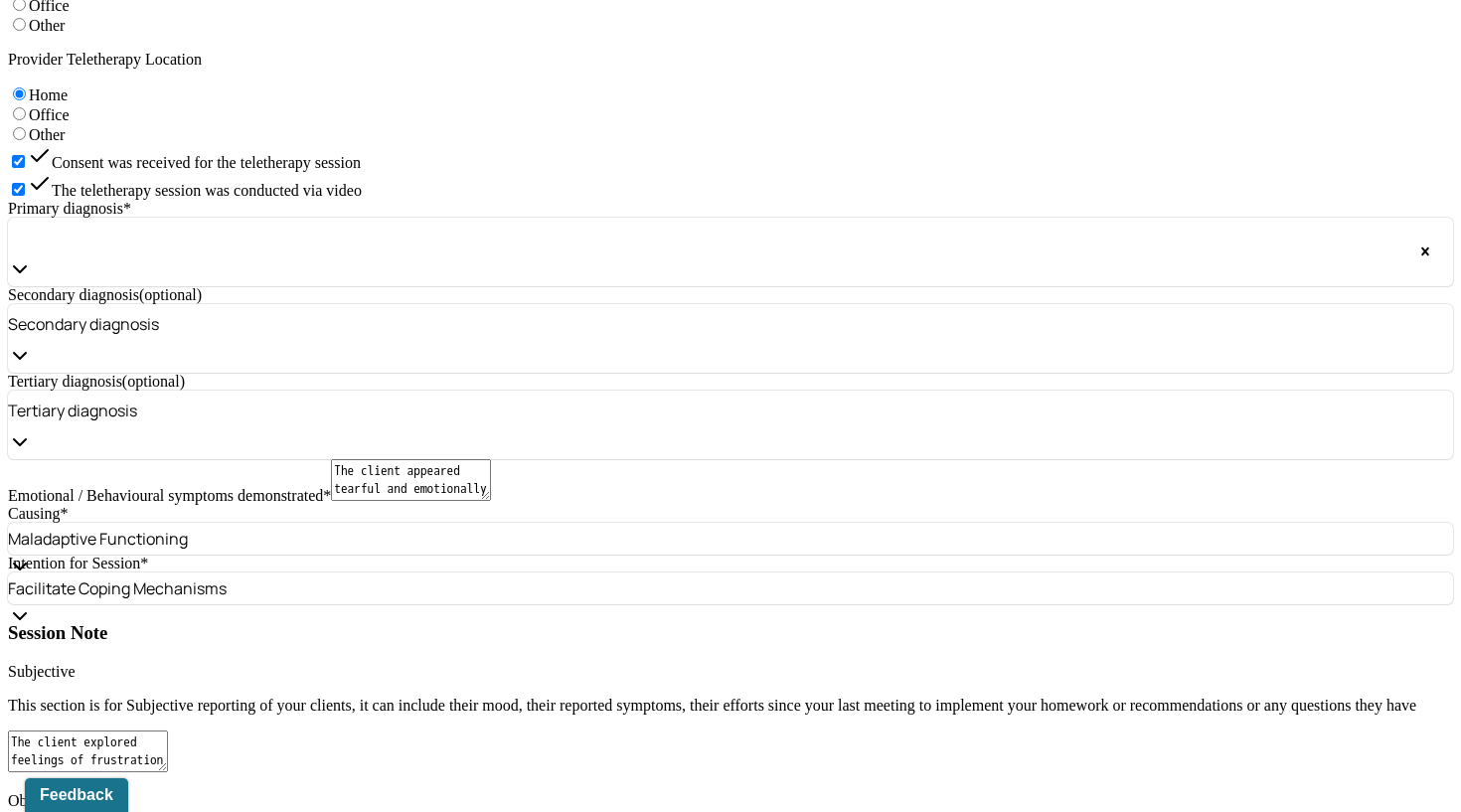 scroll, scrollTop: 1429, scrollLeft: 0, axis: vertical 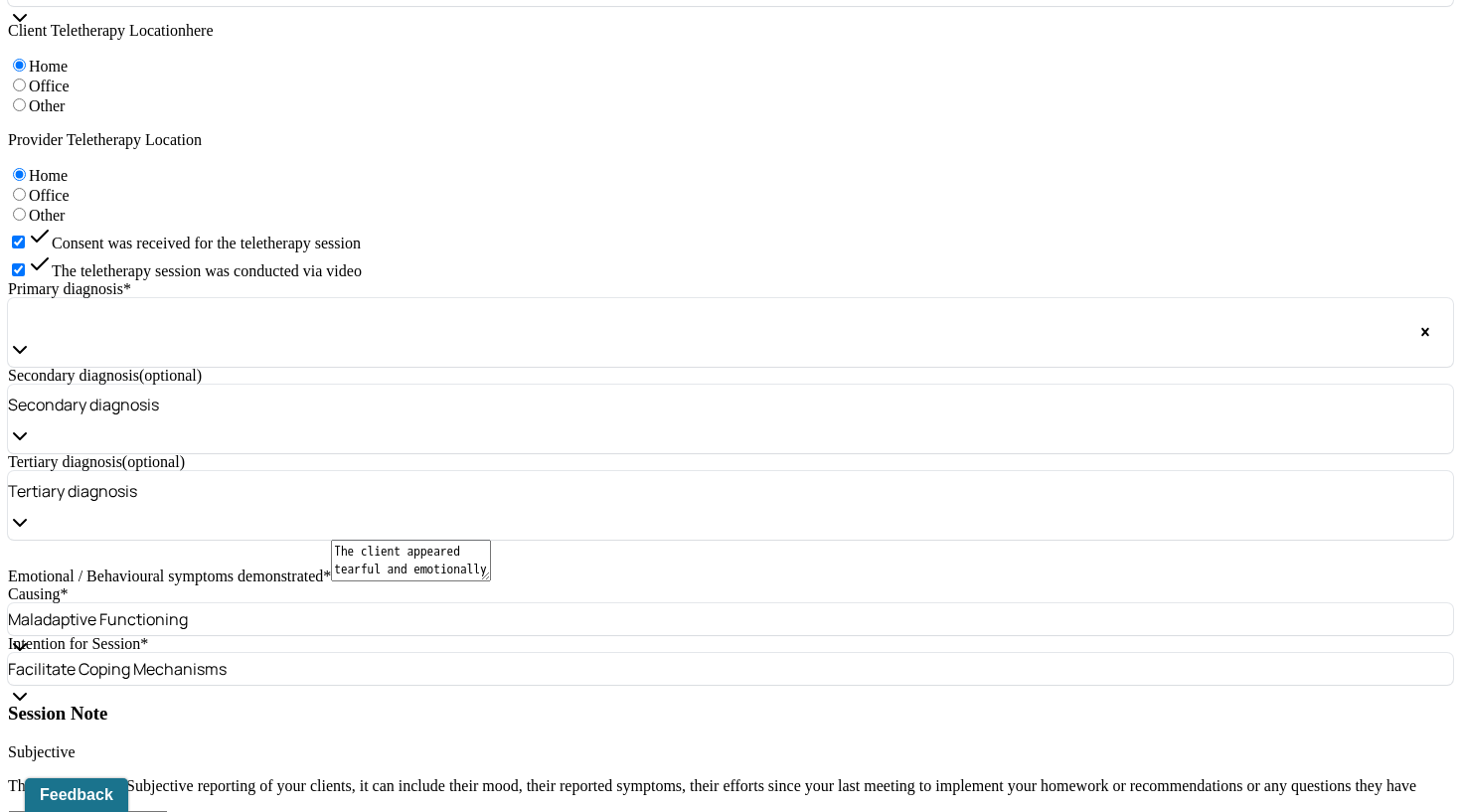 type on "The client expressed that it felt helpful to talk through her recent interactions and reported gaining clarity on how her emotional responses are tied to deeper vulnerabilities." 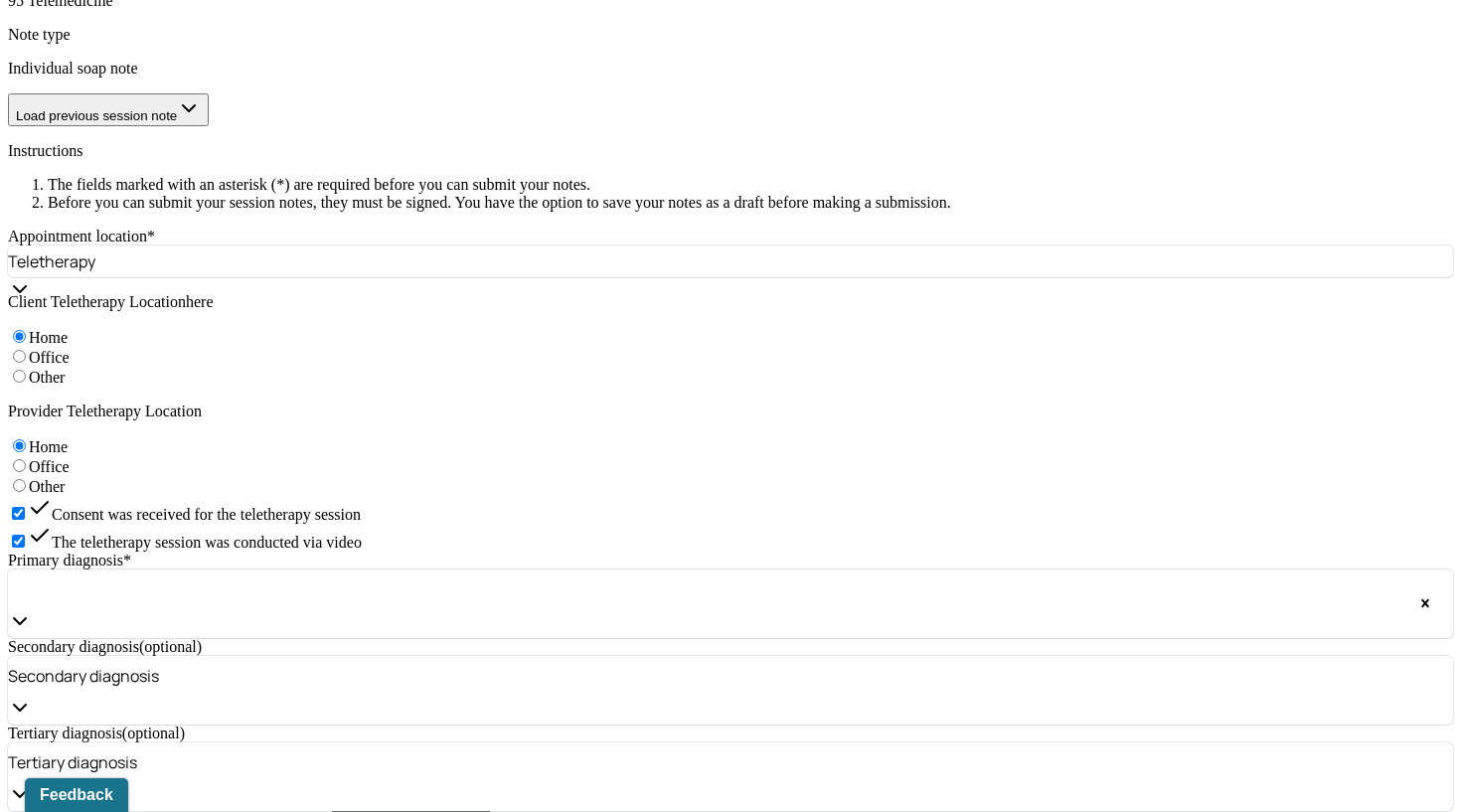 scroll, scrollTop: 1155, scrollLeft: 0, axis: vertical 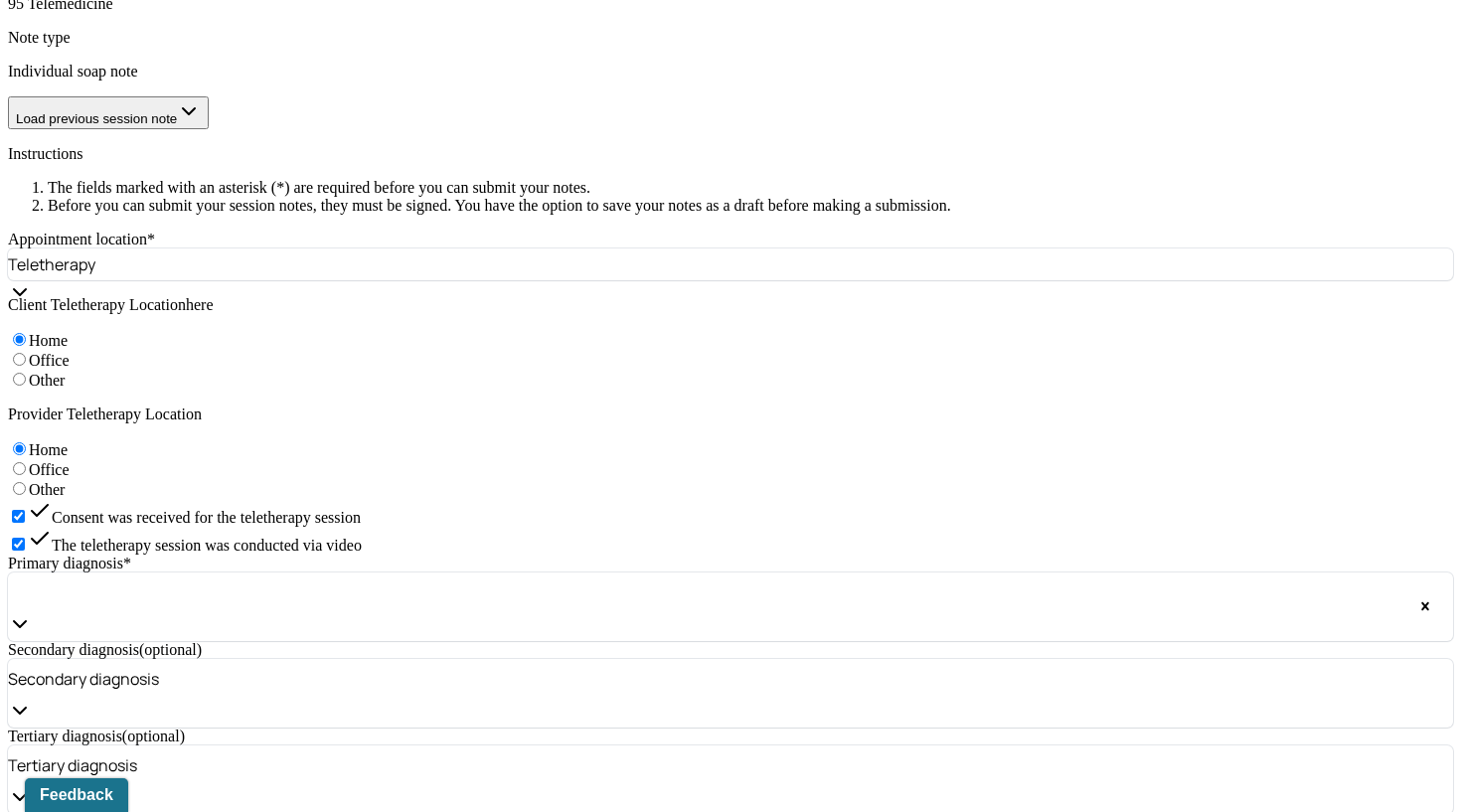 click on "Client presented as emotionally impacted by recent interpersonal experiences. Affect was congruent with reported frustration and sadness. She was reflective and engaged throughout the session. No safety concerns noted." at bounding box center (622, 1235) 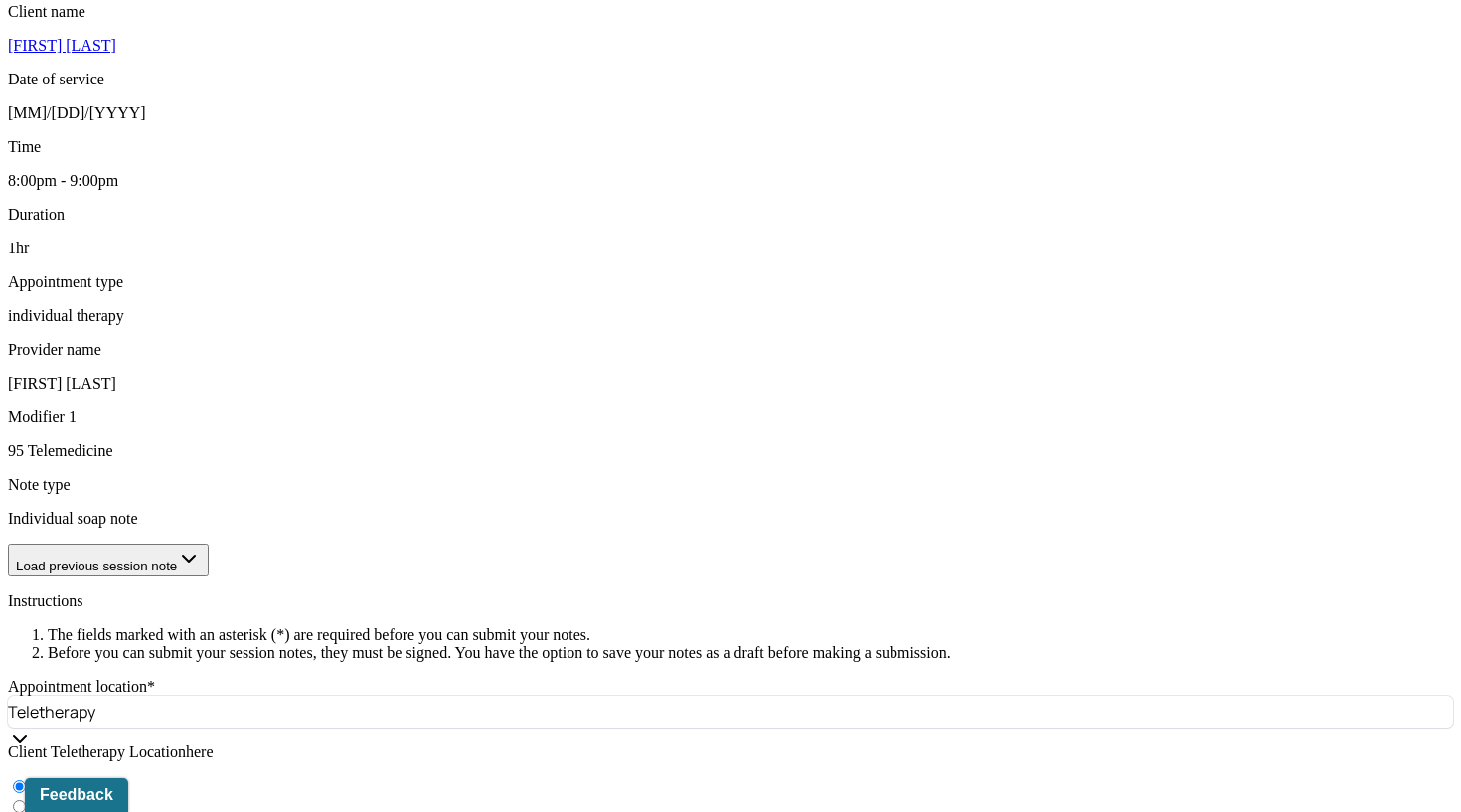 scroll, scrollTop: 664, scrollLeft: 0, axis: vertical 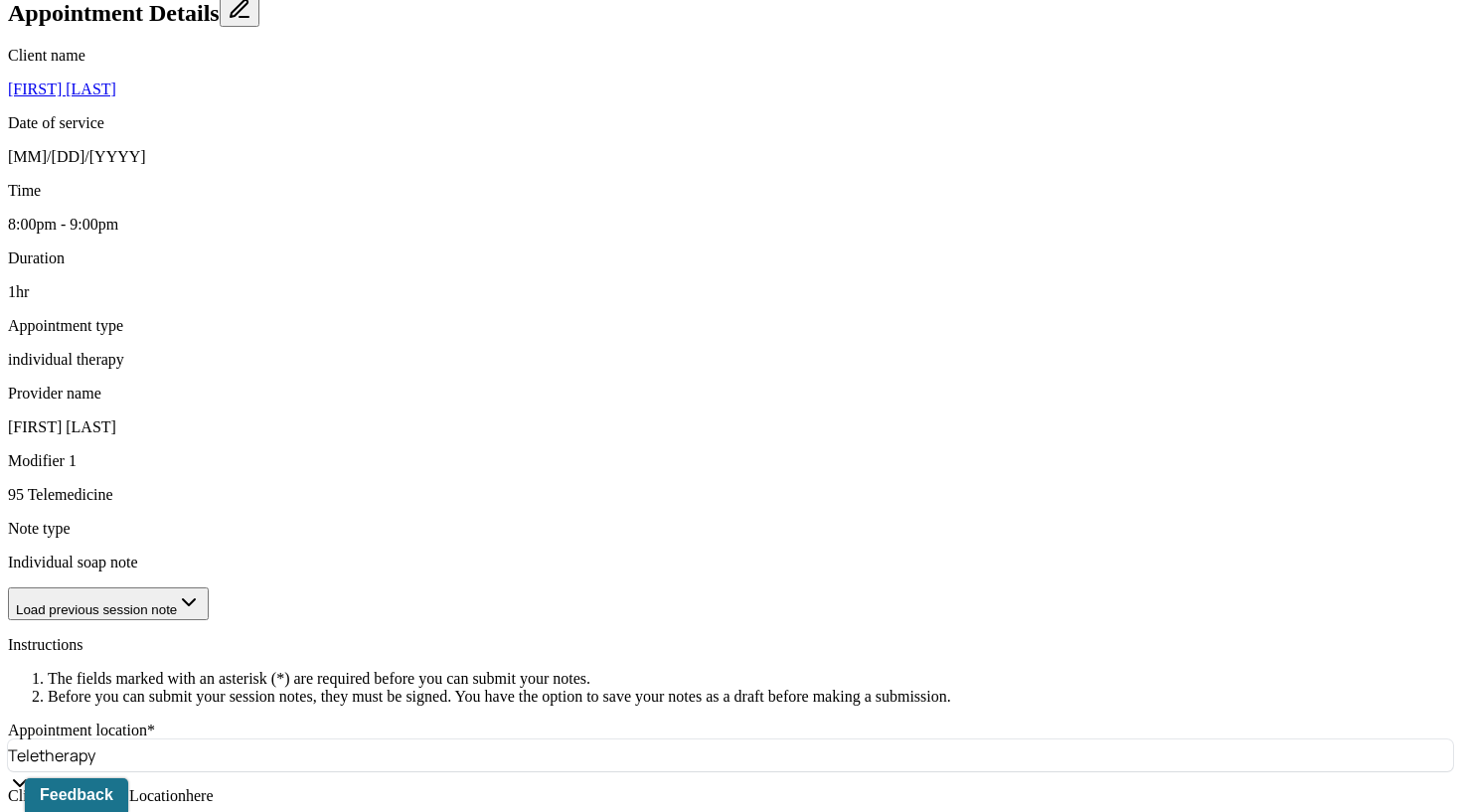 click on "The client appeared tearful and emotionally raw, expressing frustration, defensiveness, and sadness while reflecting on recent social experiences and uncertainty in a new connection." at bounding box center [410, 1326] 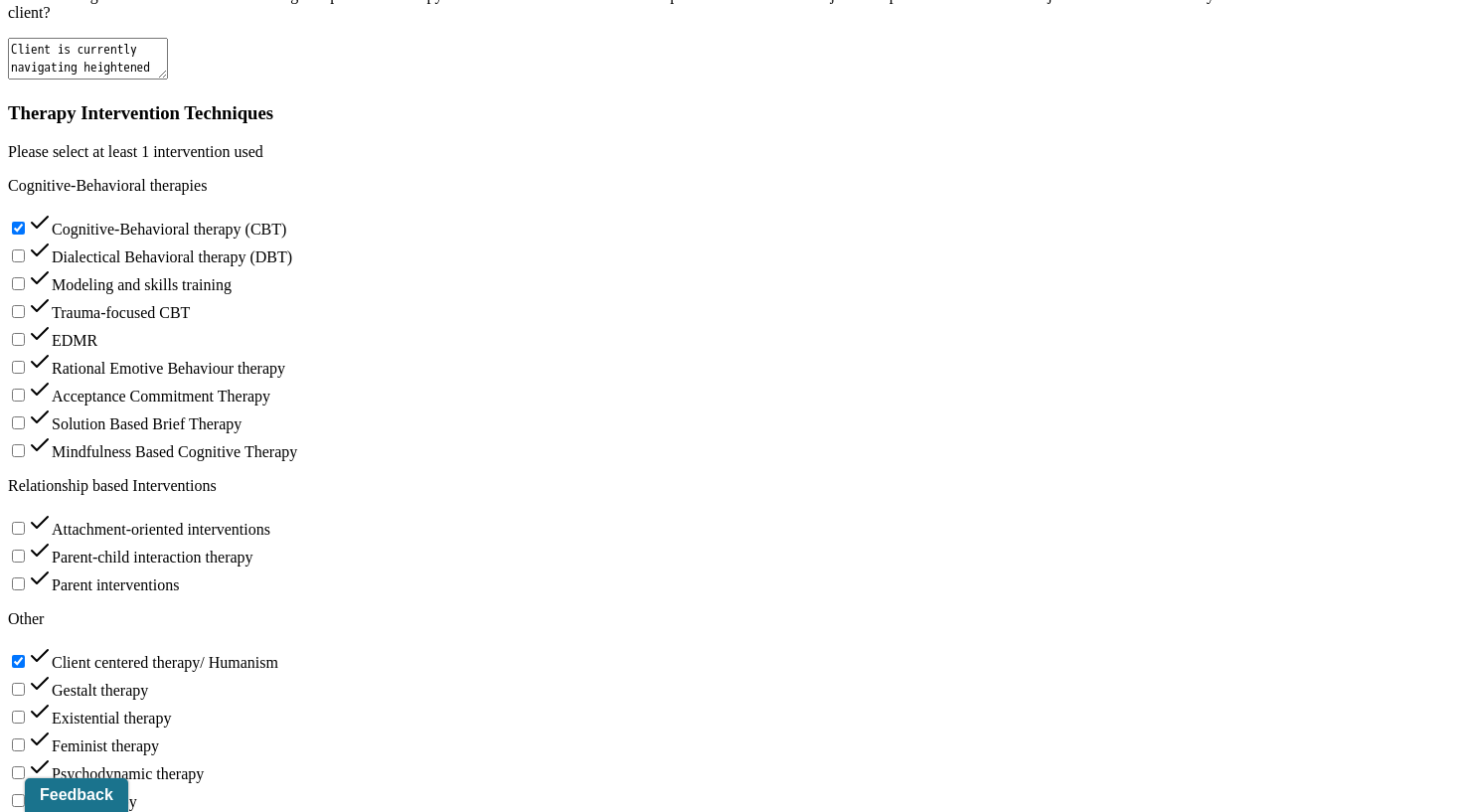 scroll, scrollTop: 2583, scrollLeft: 0, axis: vertical 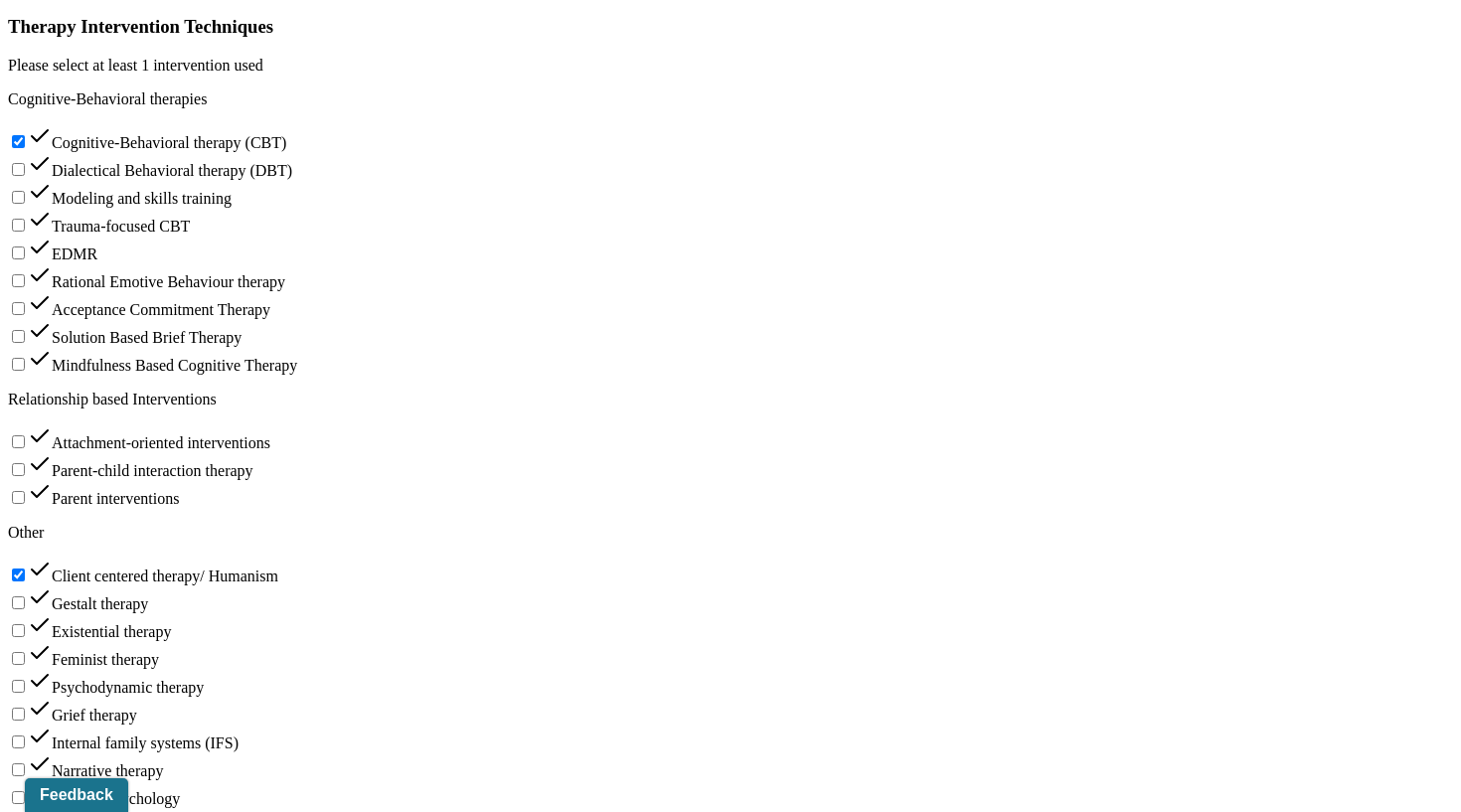 click on "Improve boundaries with men while being able to respect herself in the process." at bounding box center (153, 1614) 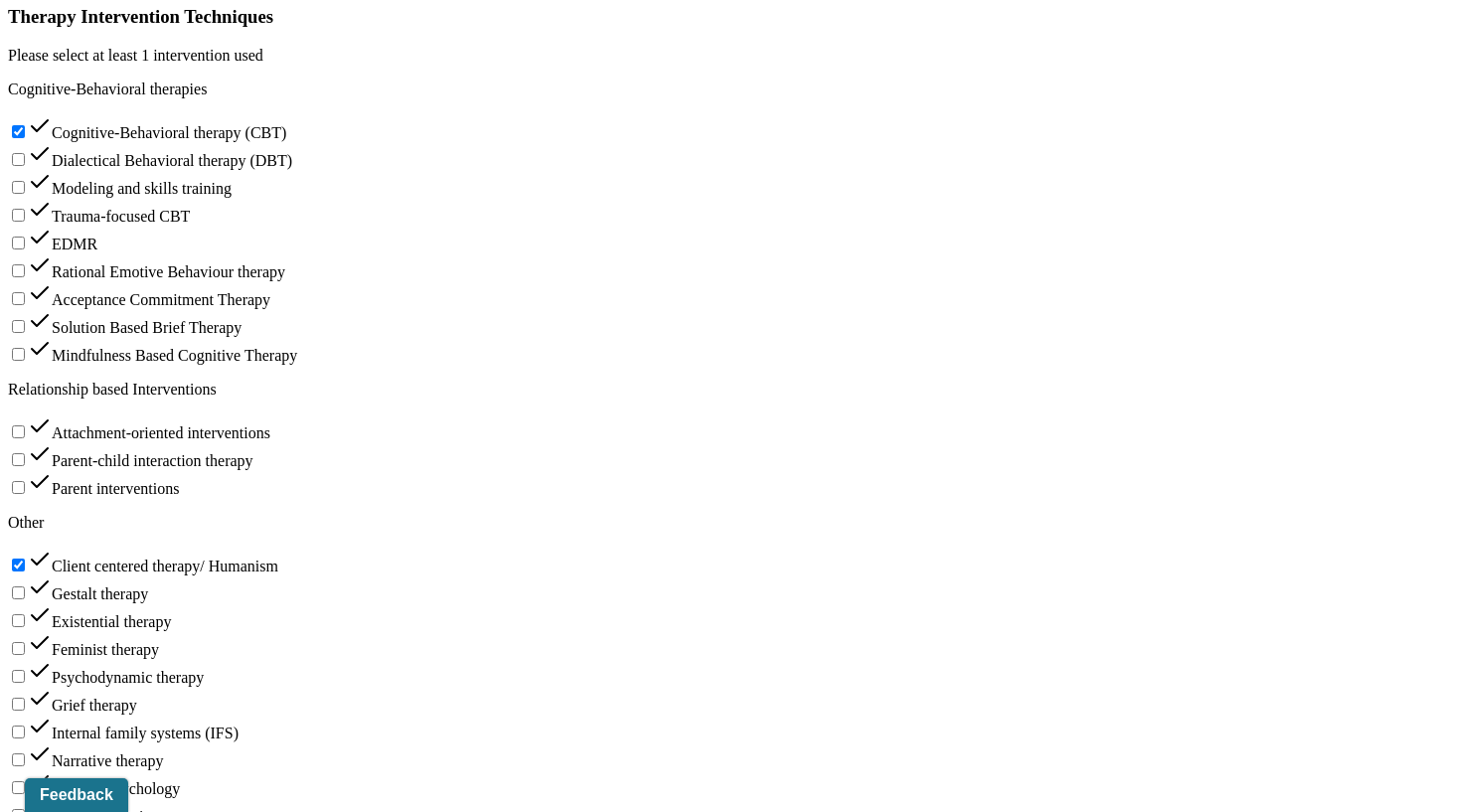 click on "Client is showing progress by strengthening her ability to set and maintain healthy boundaries with men while fostering a growing sense of self-respect in the process." at bounding box center [177, 1650] 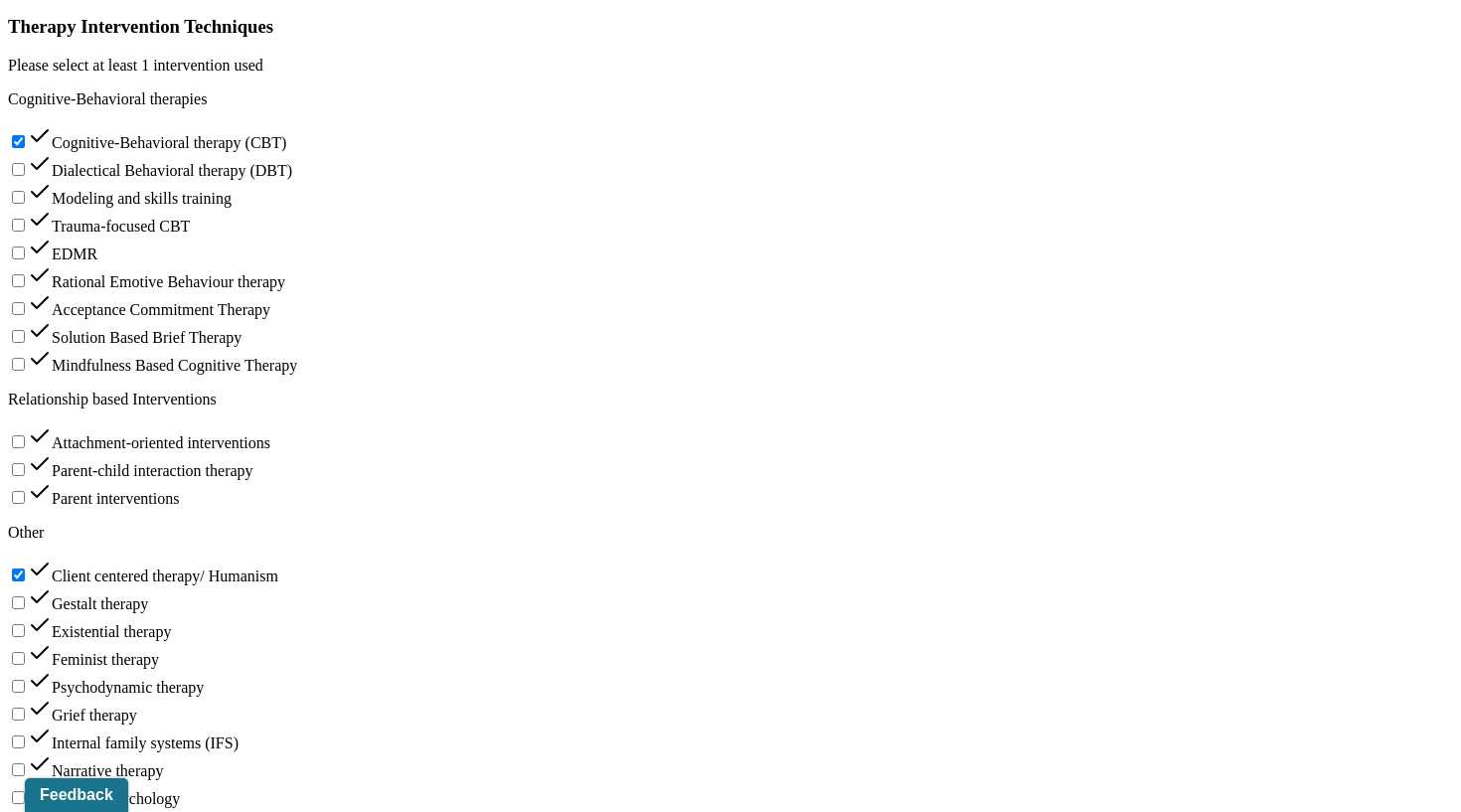 type on "The client demonstrated increased awareness of the importance of setting boundaries with men while maintaining self-respect. She engaged actively in exploring strategies to communicate assertively and expressed motivation to practice these skills in her relationships." 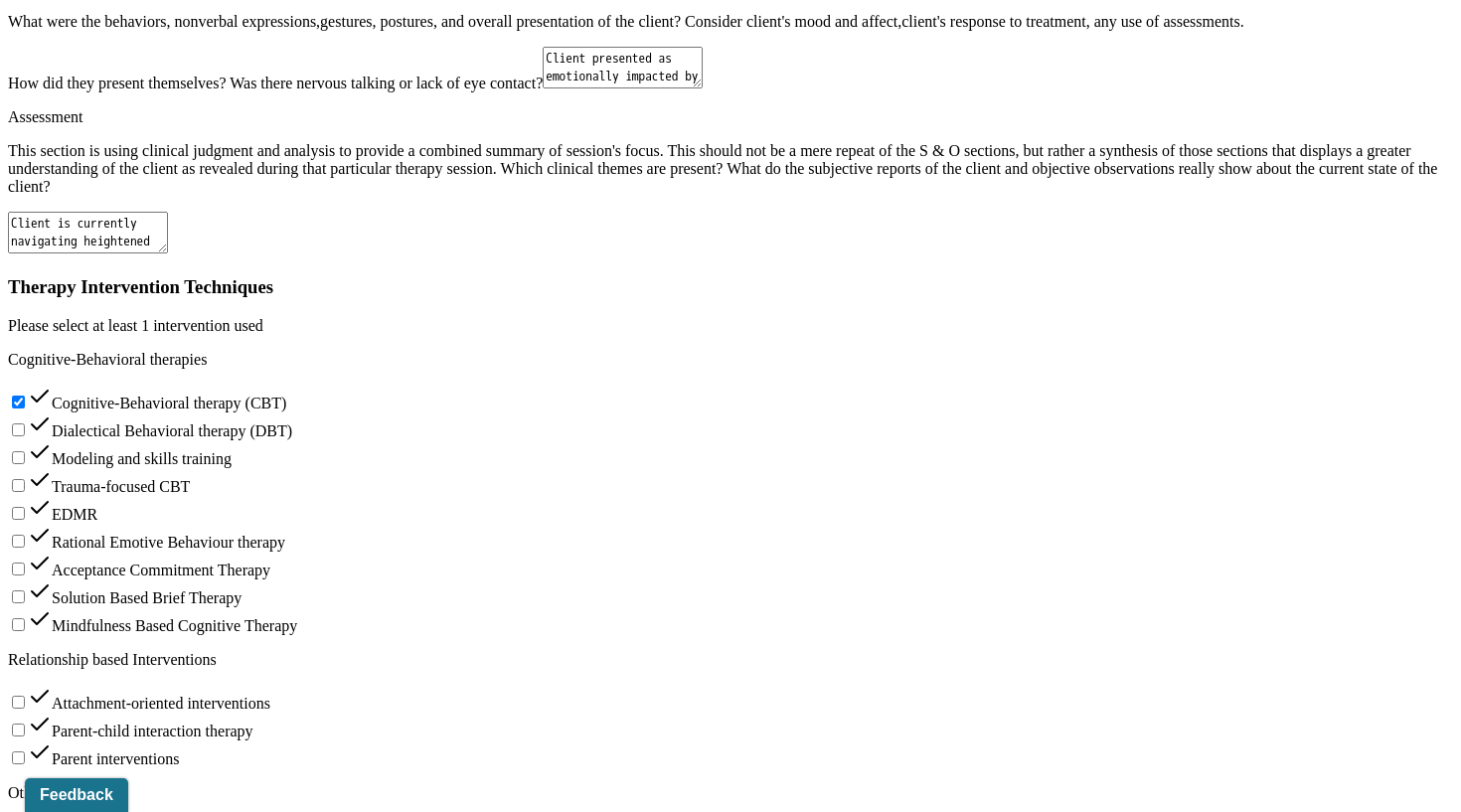 scroll, scrollTop: 2135, scrollLeft: 0, axis: vertical 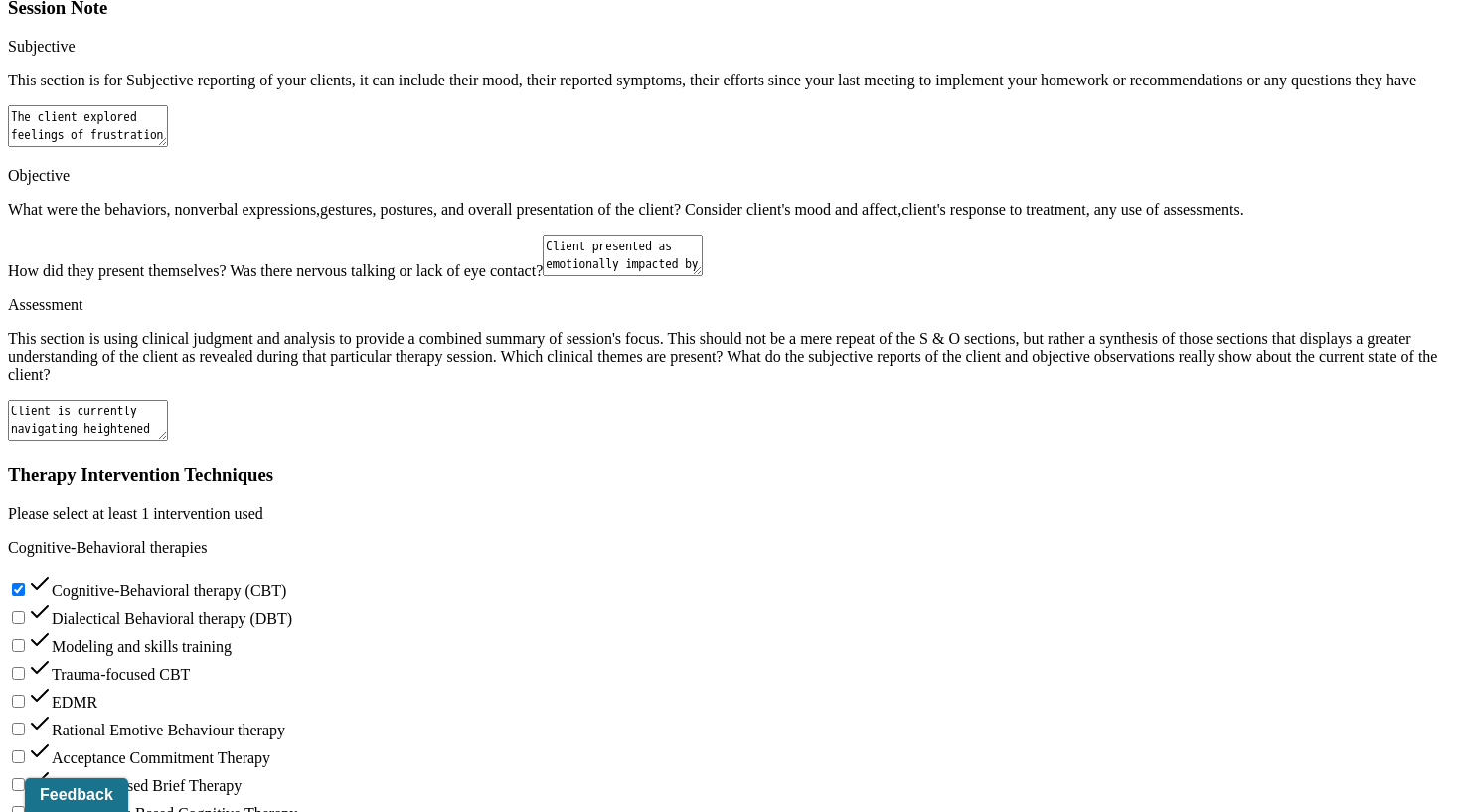 click on "The client expressed that it felt helpful to talk through her recent interactions and reported gaining clarity on how her emotional responses are tied to deeper vulnerabilities." at bounding box center (87, 1957) 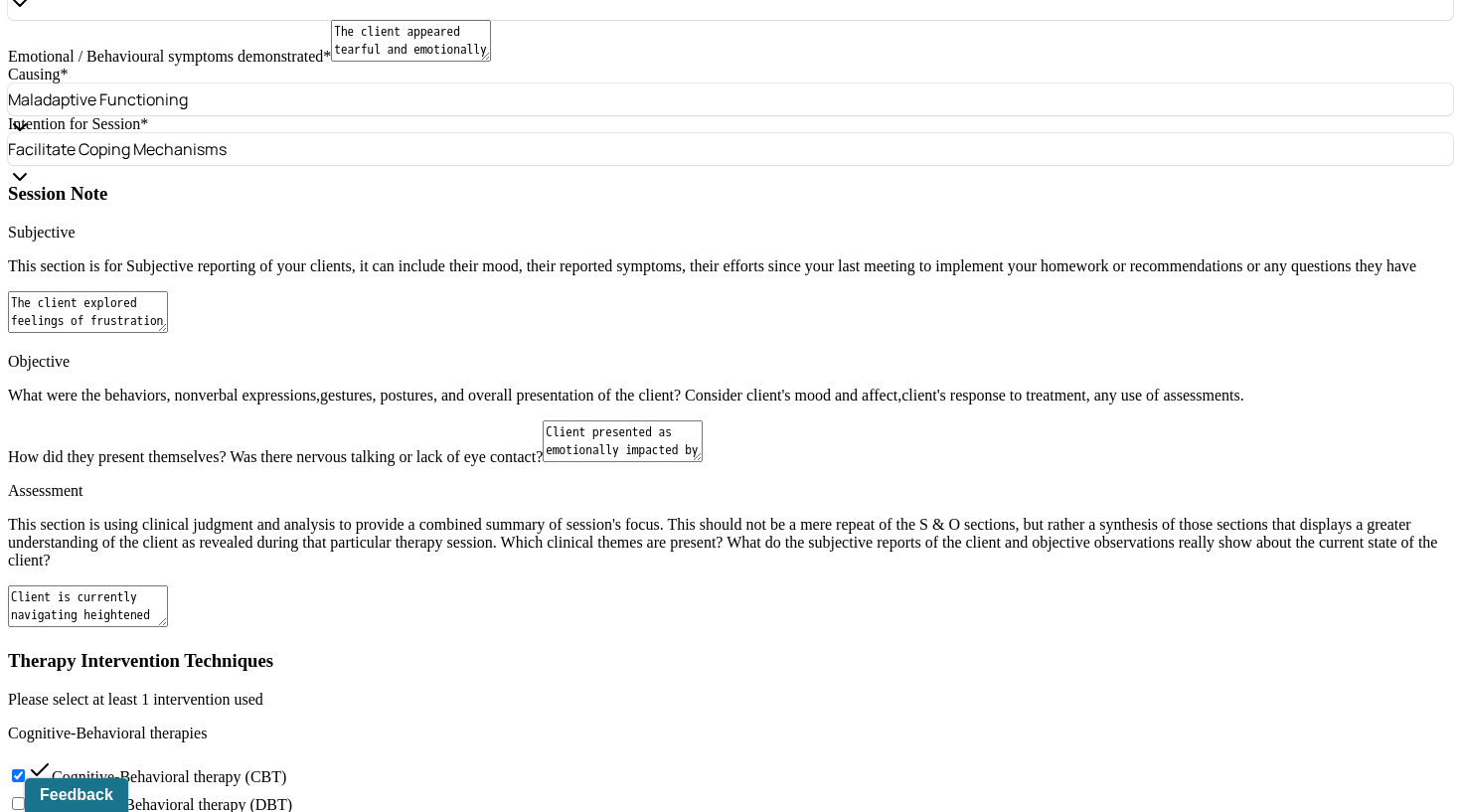 scroll, scrollTop: 1941, scrollLeft: 0, axis: vertical 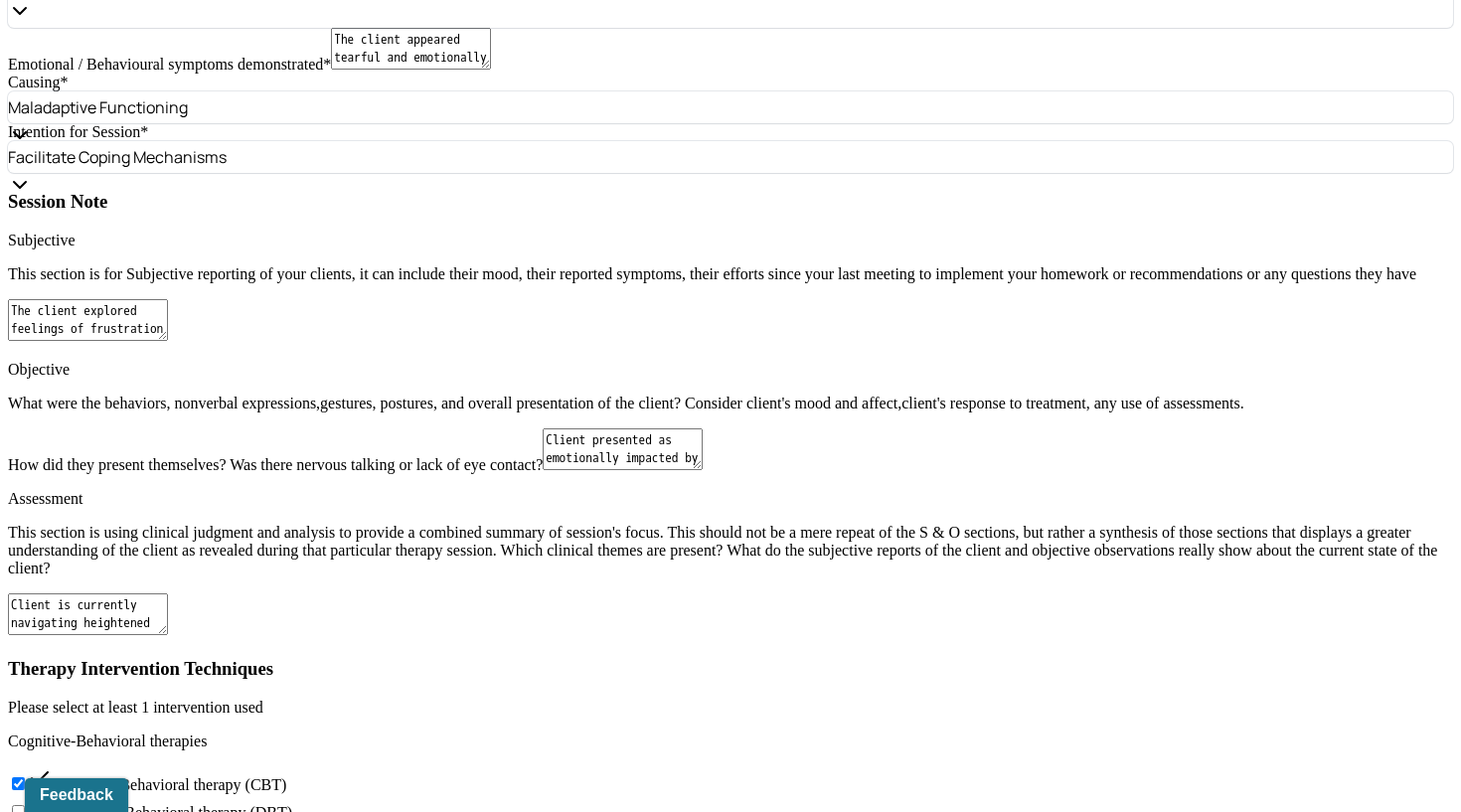 click on "Continue to process interpersonal challenges and identify underlying cognitive distortions.
Support client in balancing vulnerability with boundary-setting in new and existing relationships.
Reinforce coping strategies to manage emotional reactivity.
Practice reframing thoughts that discount positive interactions or personal growth.
Provide psychoeducation as needed on assertive communication.
Follow up next session to assess progress and emotional regulation." at bounding box center [87, 1703] 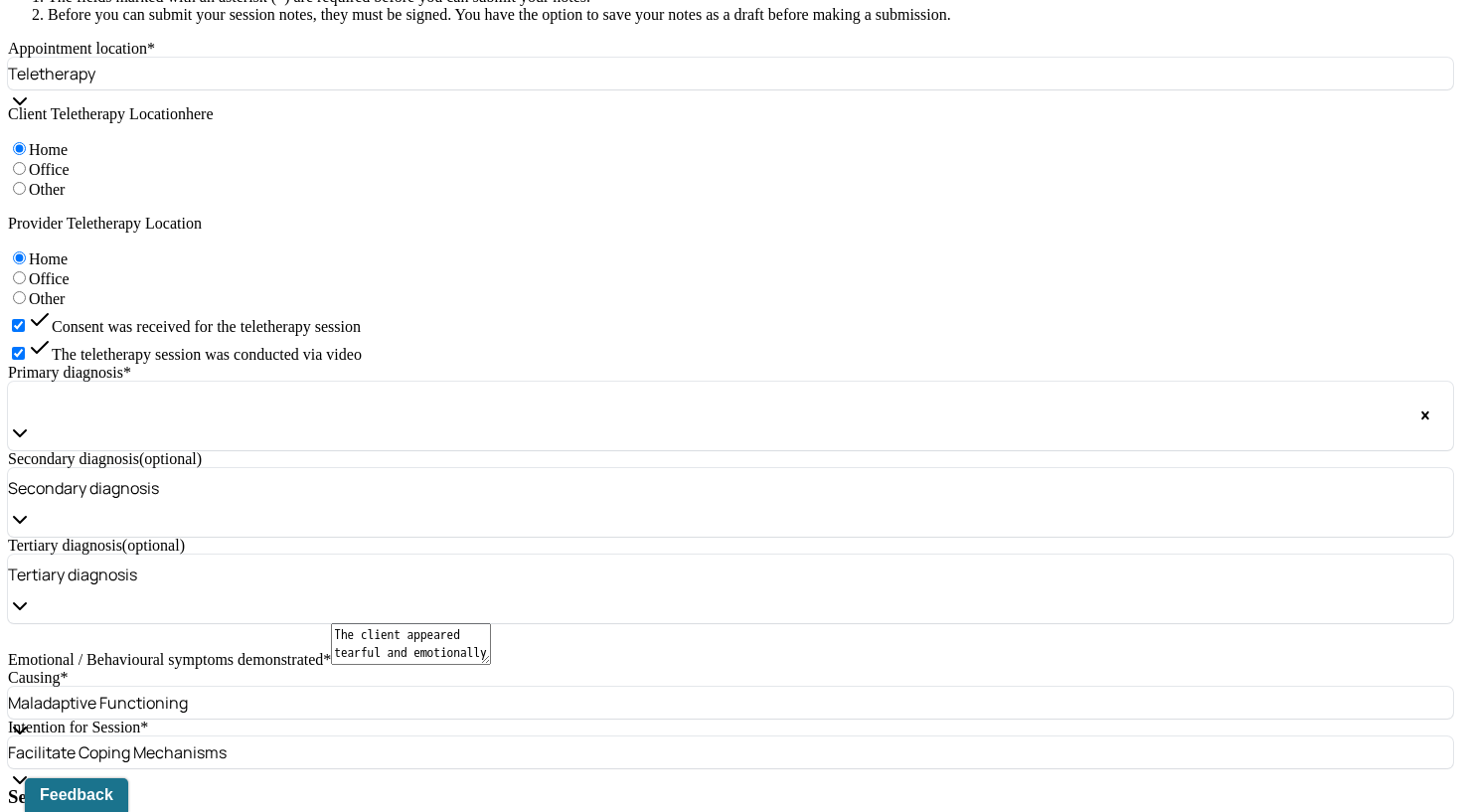 scroll, scrollTop: 1333, scrollLeft: 0, axis: vertical 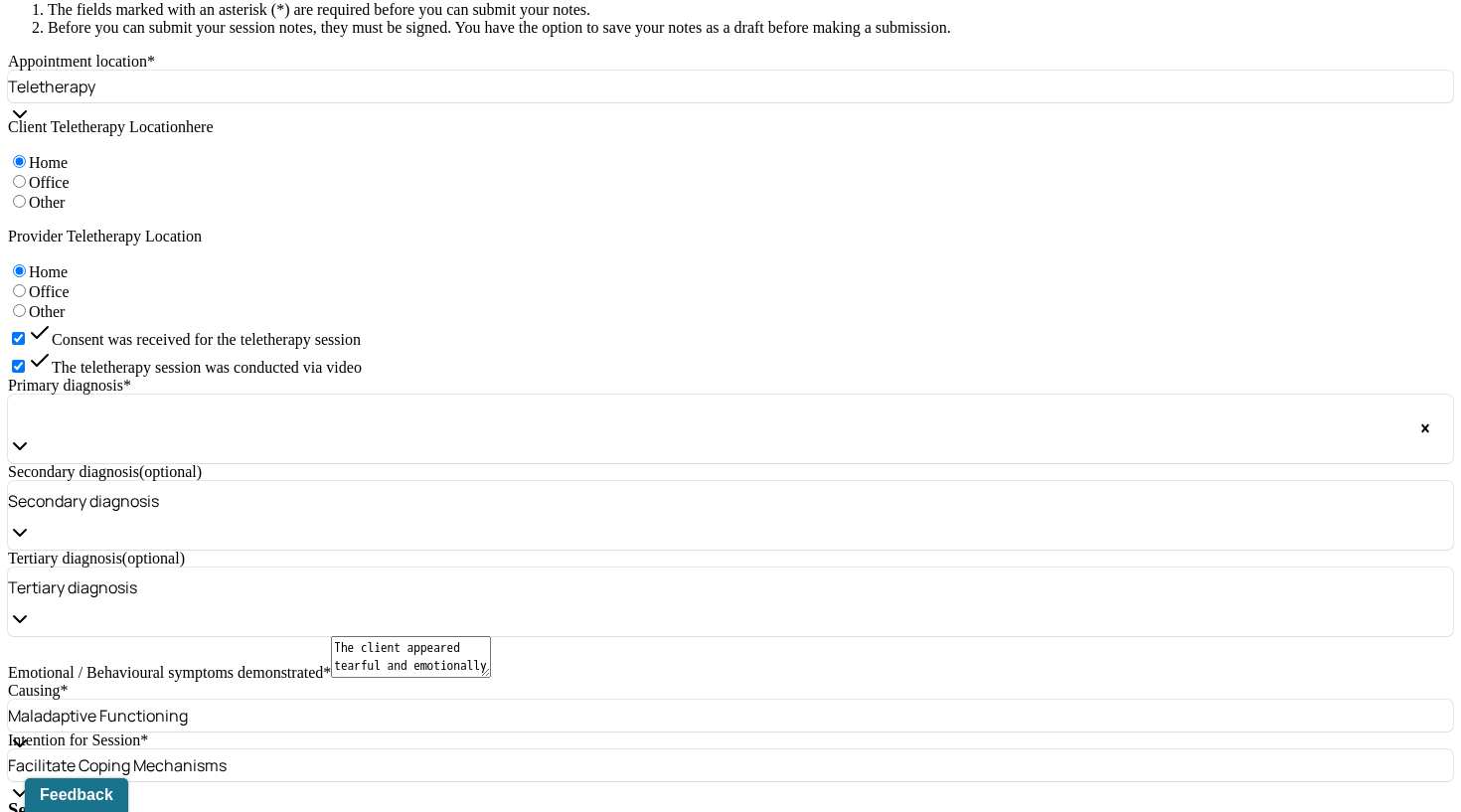 click on "Client is currently navigating heightened emotional sensitivity in relationships and appears to be struggling with feelings of invalidation and lack of appreciation. She is also working through vulnerability in a new connection with a man she met while on vacation, expressing uncertainty about how to balance boundary-setting with healthy communication. Thought patterns that minimize the positive were identified and explored. Client remains open to support and demonstrates insight." at bounding box center [87, 1222] 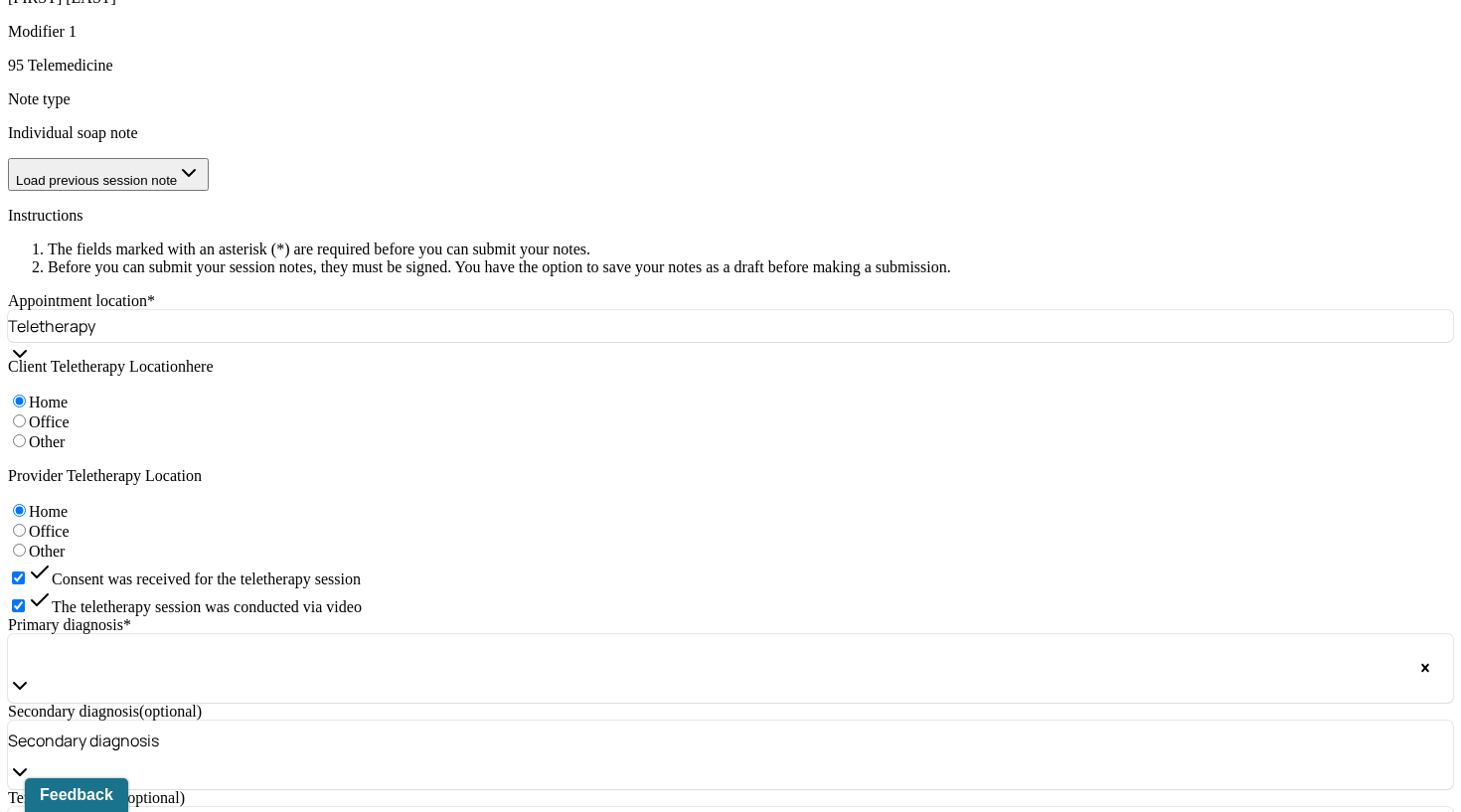 scroll, scrollTop: 1086, scrollLeft: 0, axis: vertical 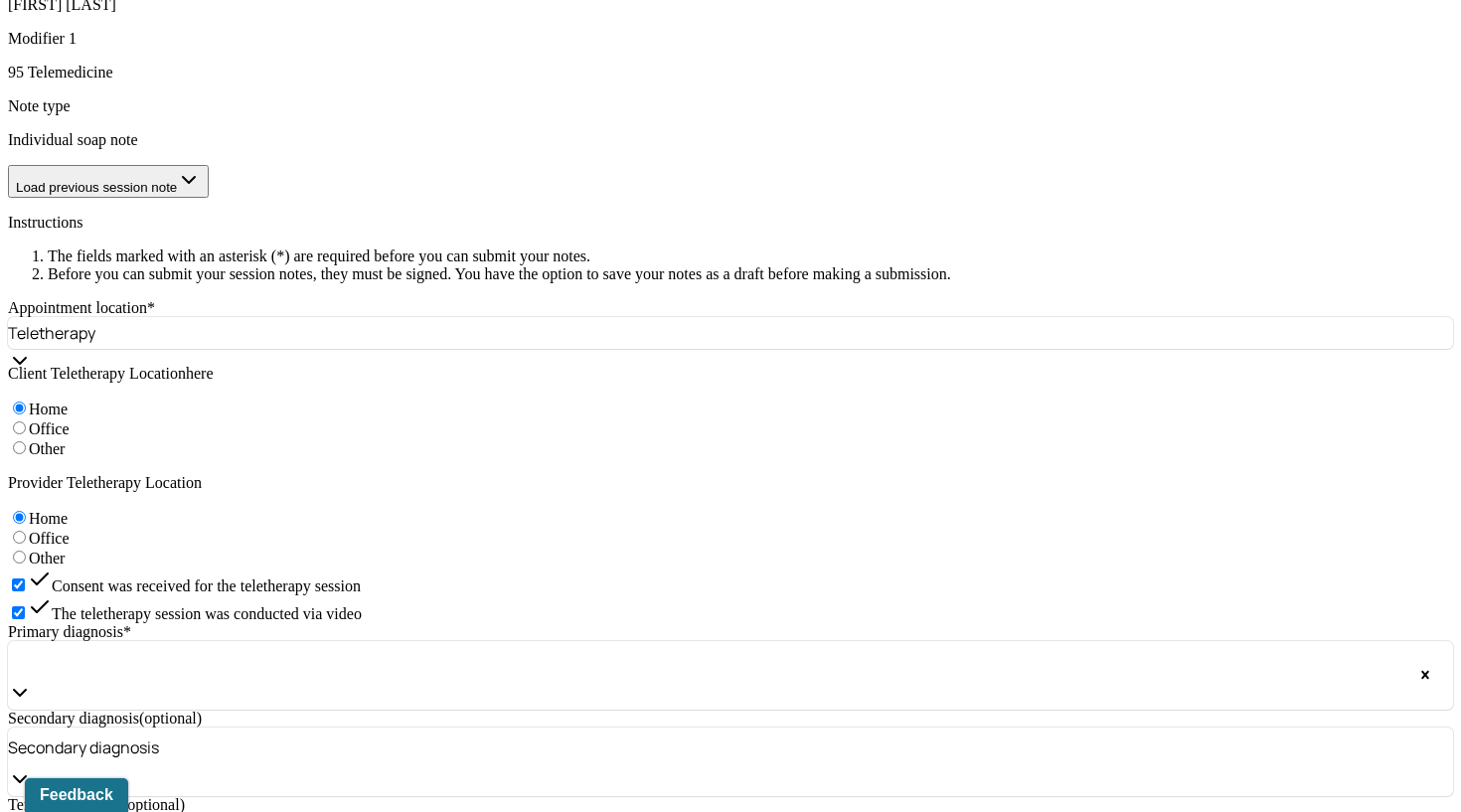 click on "The client explored feelings of frustration and defeat following several recent interactions with friends. She described feeling defensive during one interaction when a friend made a generalized comment about AA and spirituality, as it reminded her of her father's experience. She also shared feeling unappreciated after a friend responded dismissively to photos from her recent trip. Additional examples were provided, all reflecting her current emotional vulnerability." at bounding box center (87, 1175) 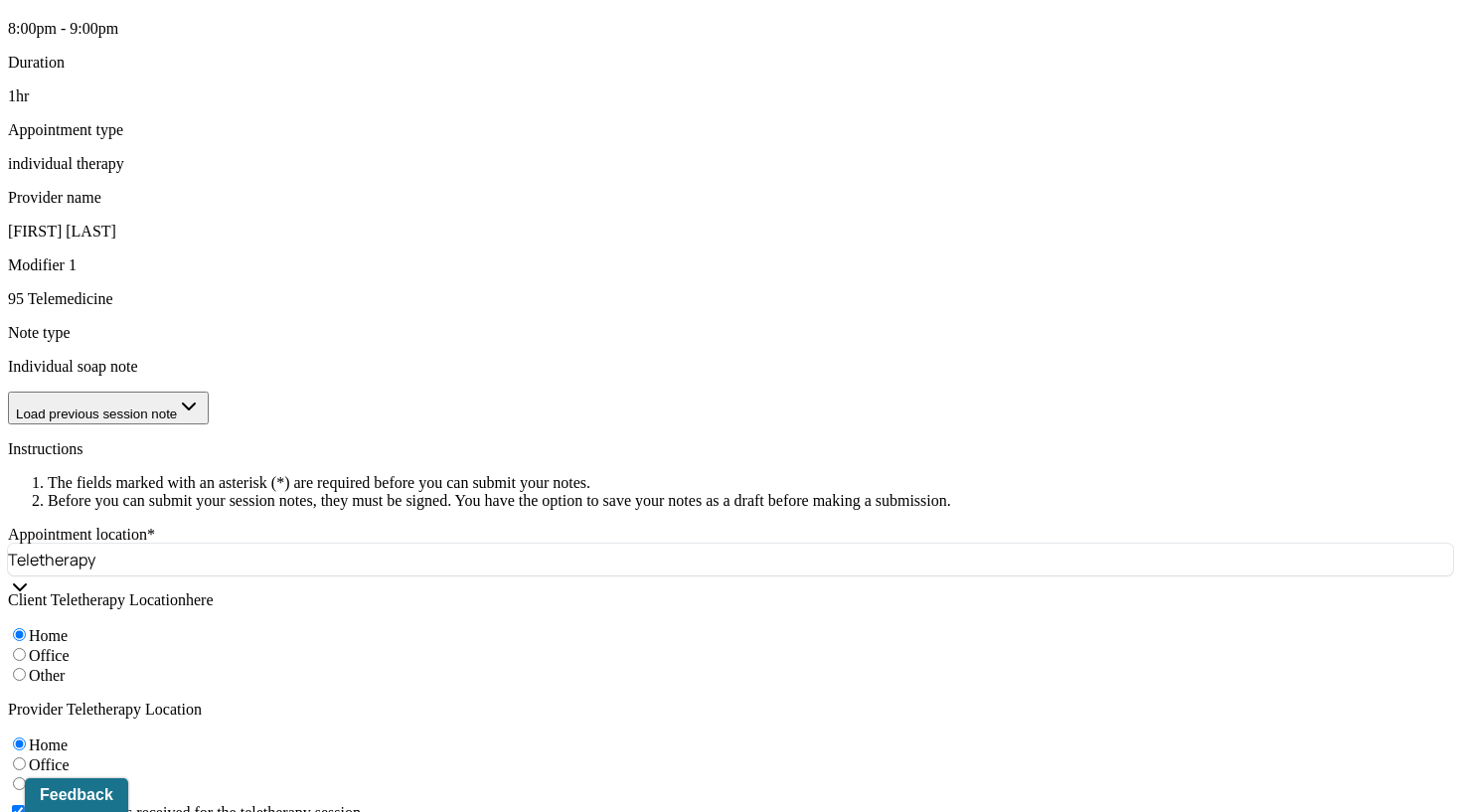 scroll, scrollTop: 805, scrollLeft: 0, axis: vertical 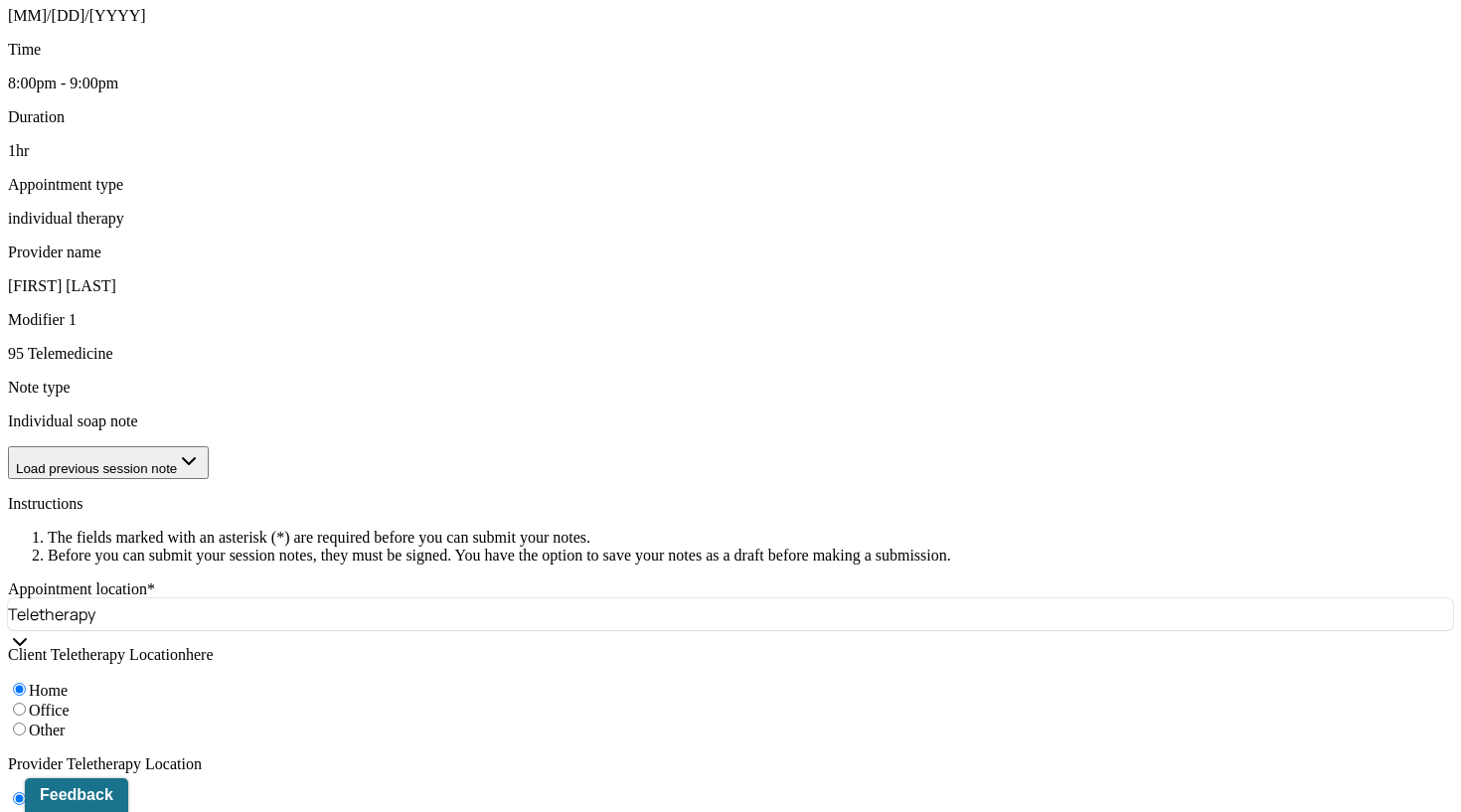 click on "The client appeared tearful and emotionally raw, expressing frustration, defensiveness, and sadness while reflecting on recent social experiences and uncertainty in a new connection." at bounding box center (410, 1185) 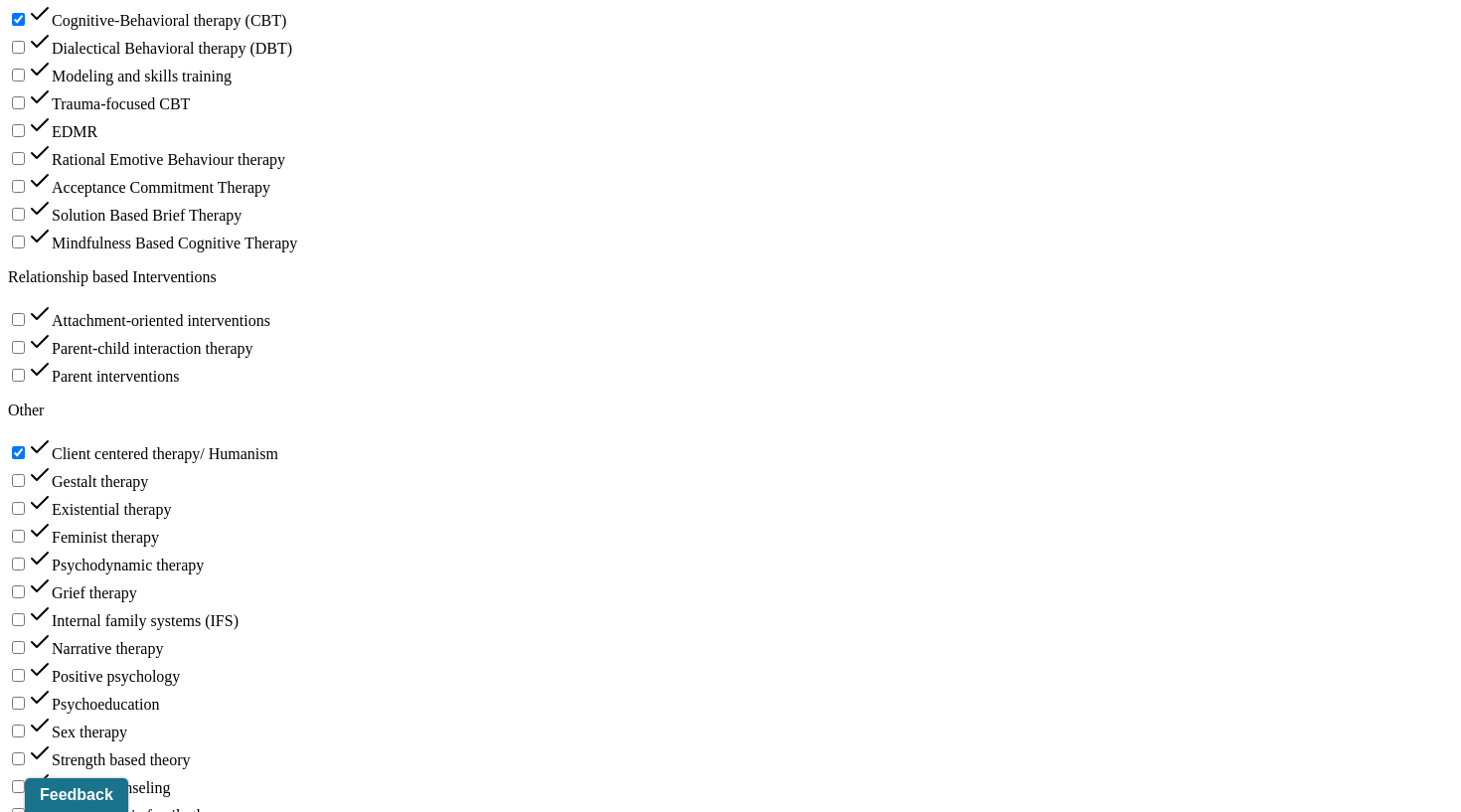 scroll, scrollTop: 2704, scrollLeft: 0, axis: vertical 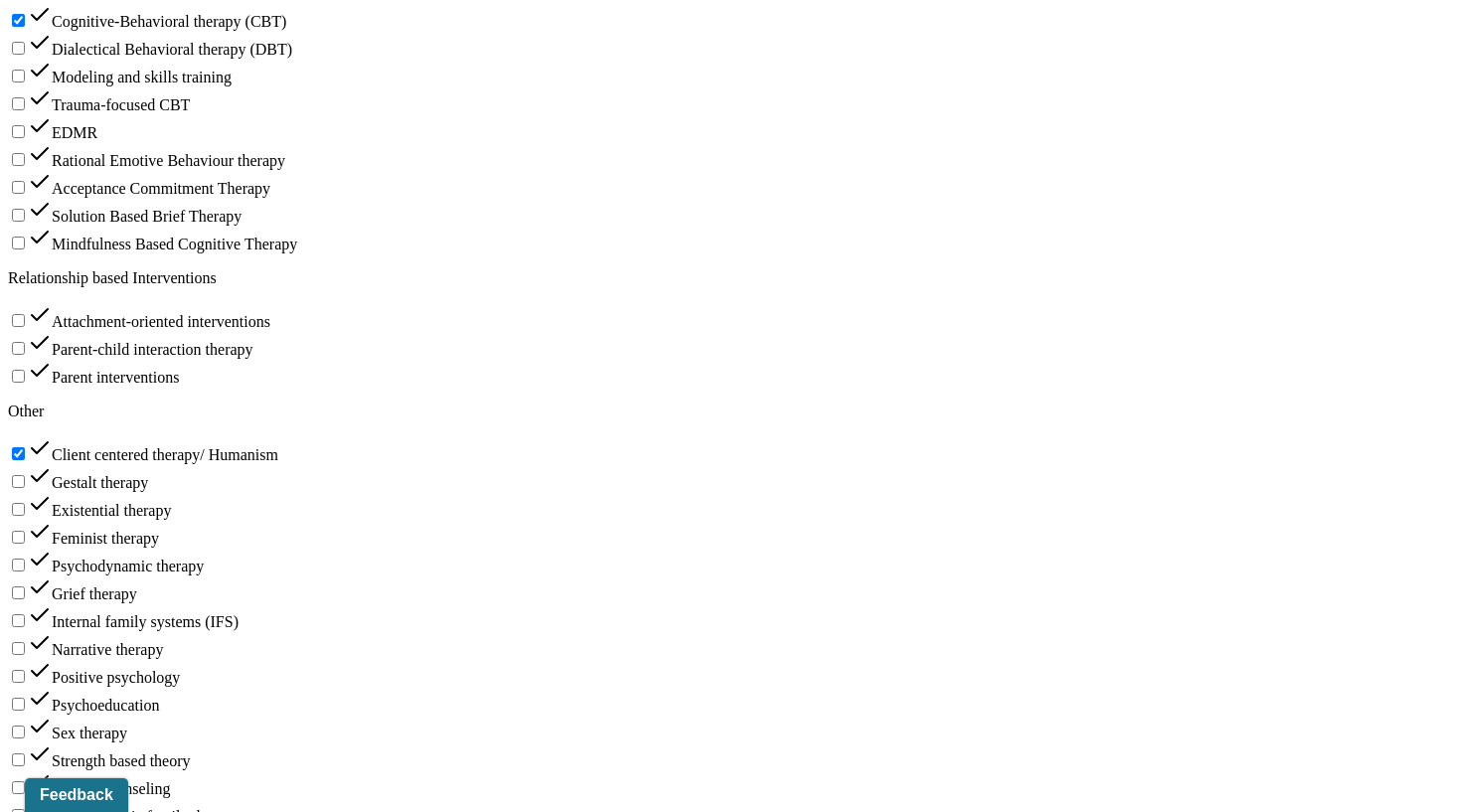 click at bounding box center [95, 2155] 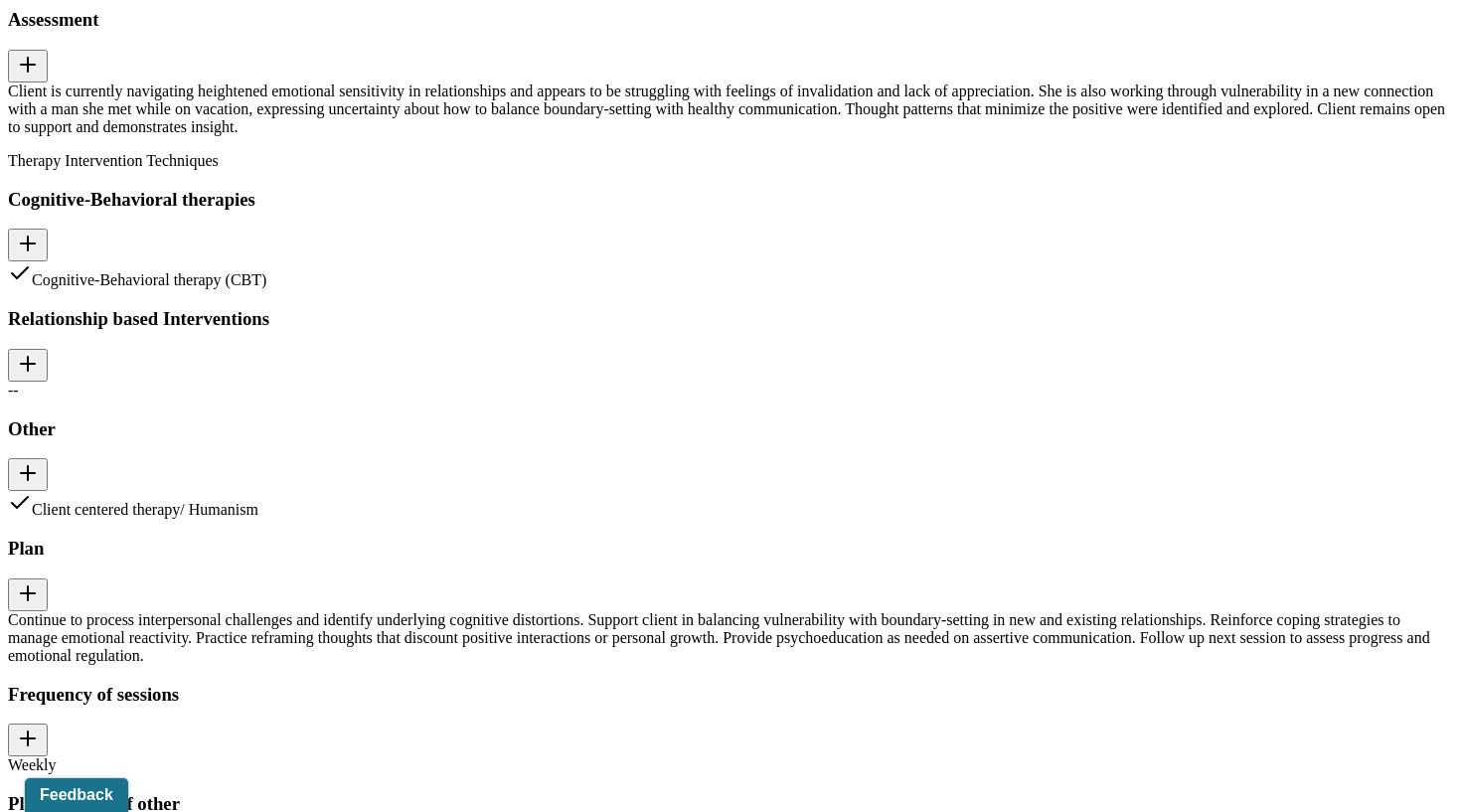 scroll, scrollTop: 3013, scrollLeft: 0, axis: vertical 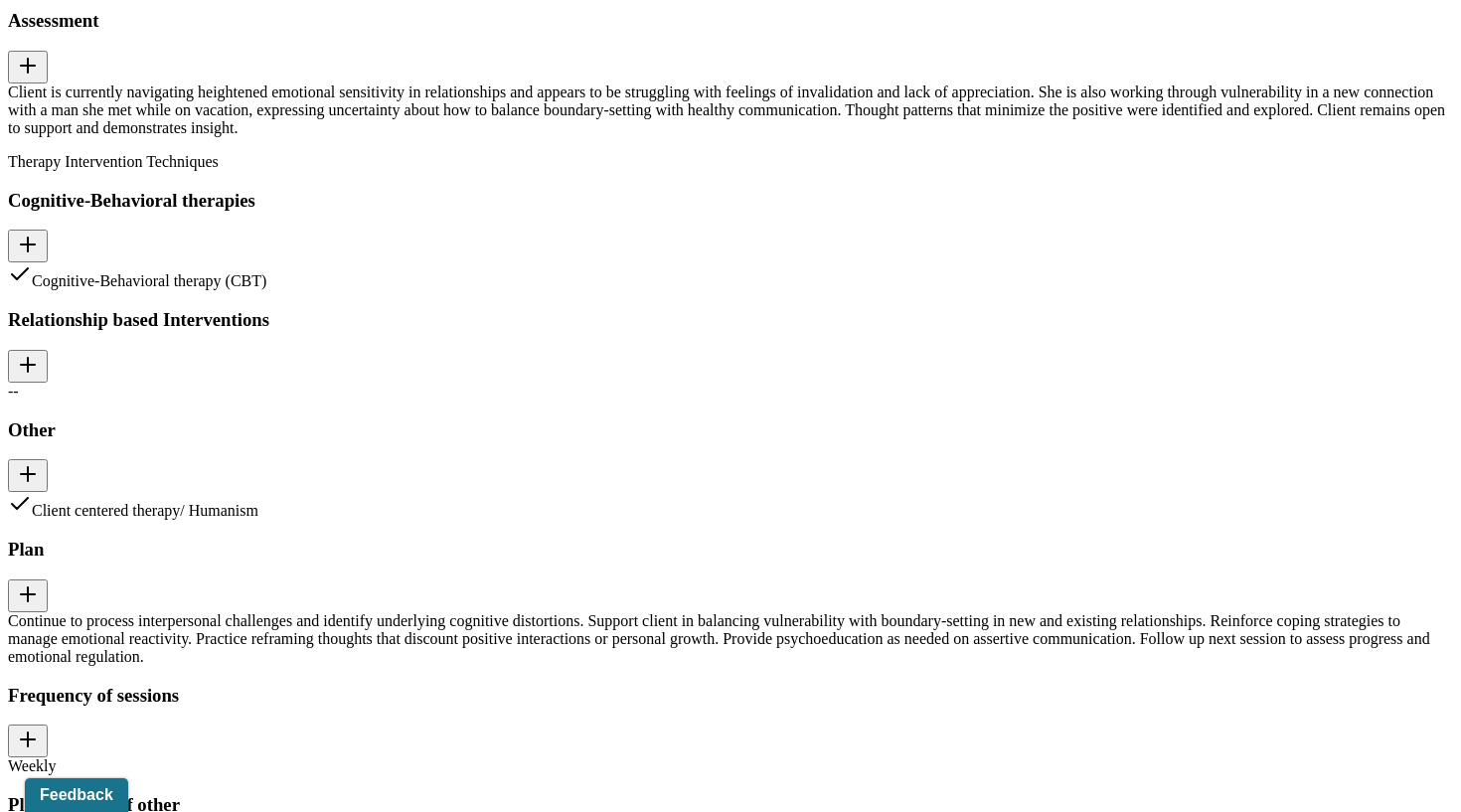 click on "Dashboard" at bounding box center (93, -2892) 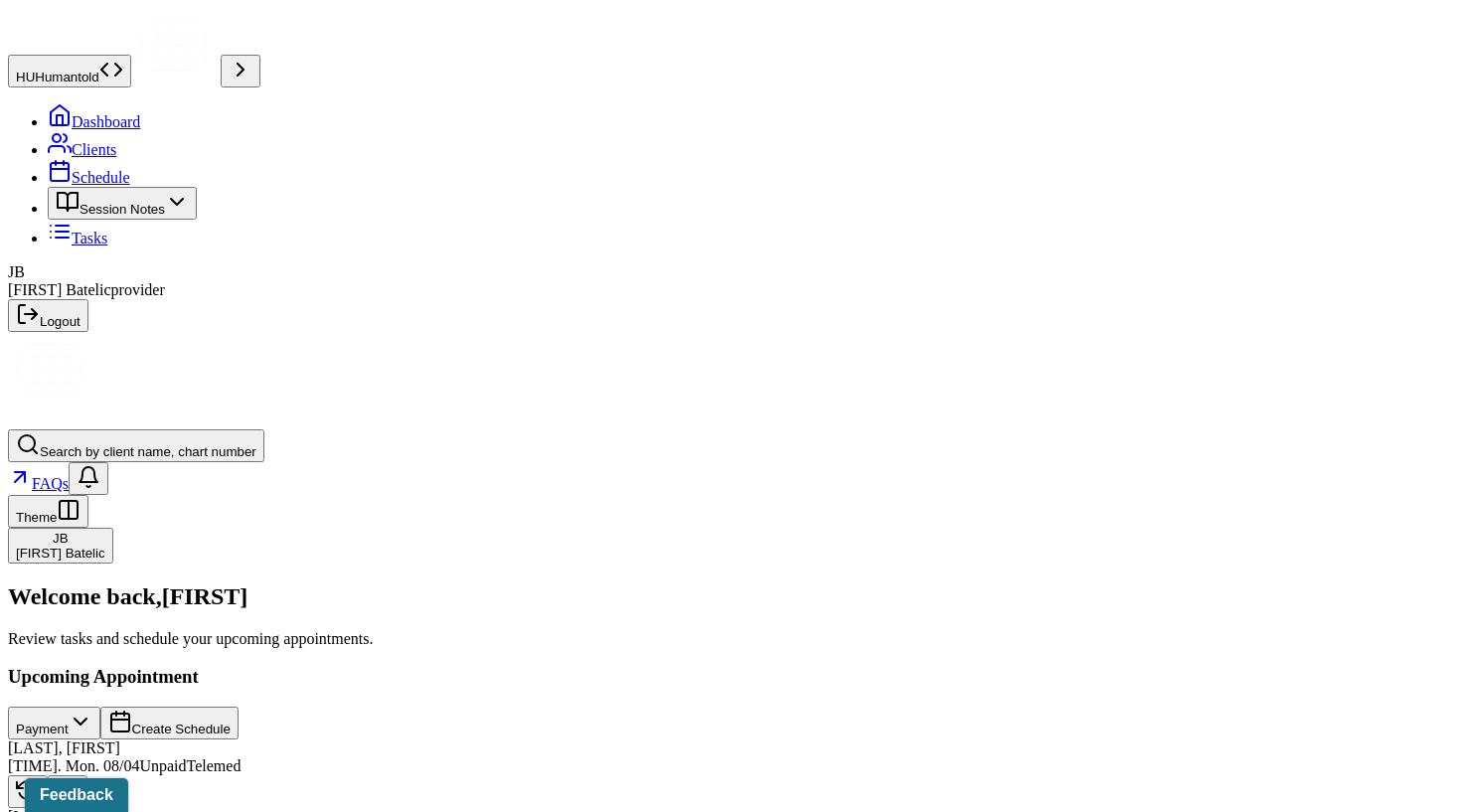 scroll, scrollTop: 0, scrollLeft: 0, axis: both 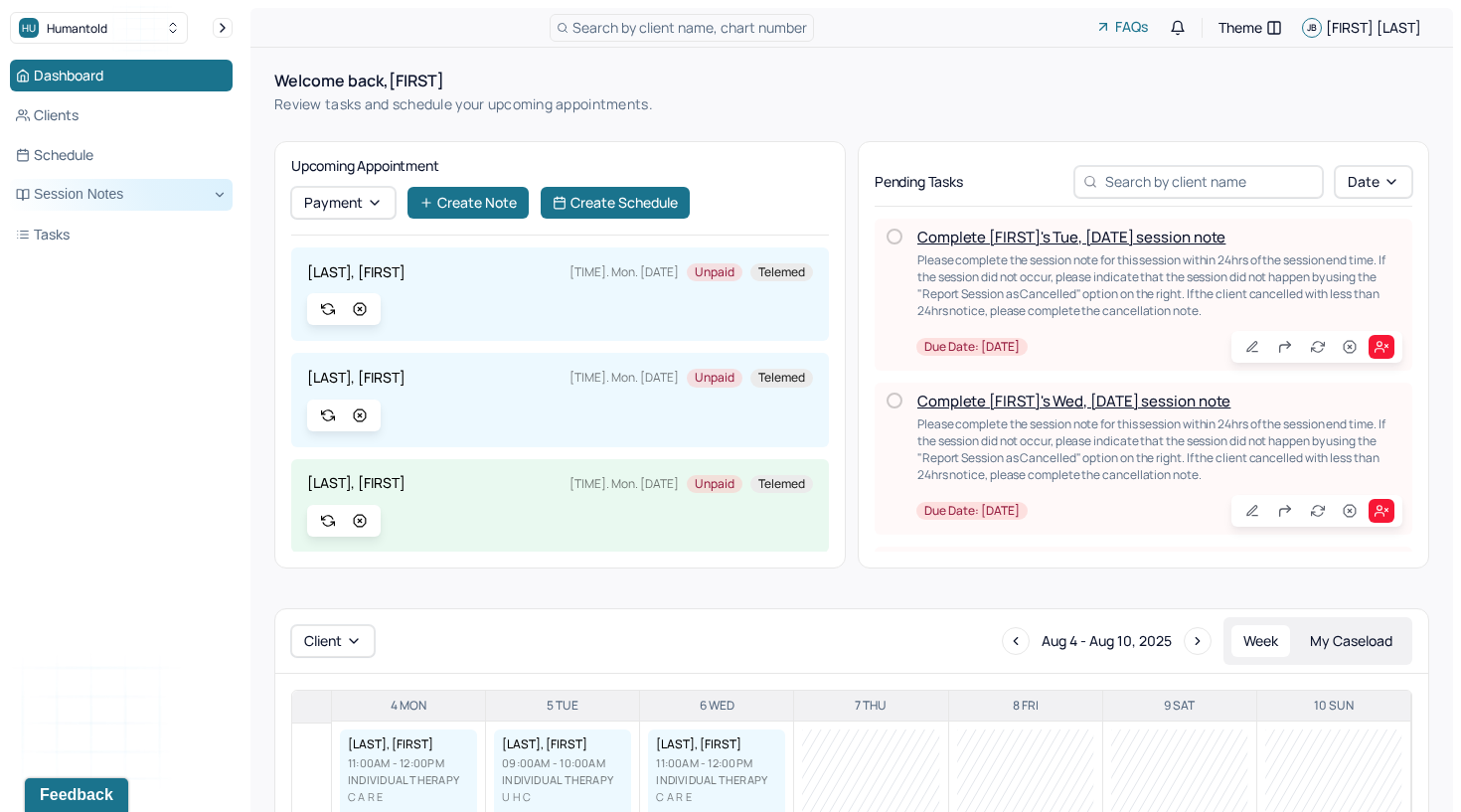 click on "Session Notes" at bounding box center (121, 195) 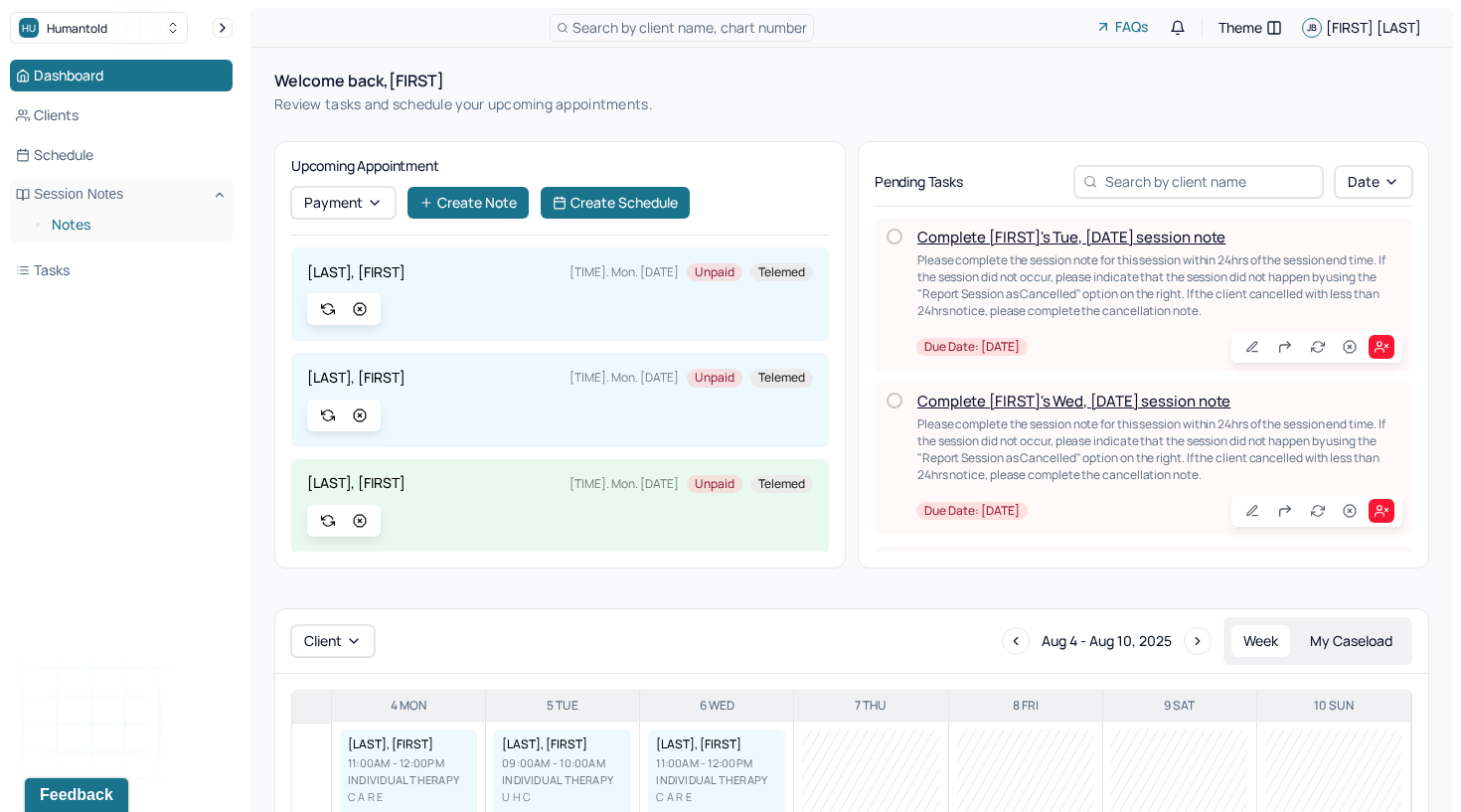 click on "Notes" at bounding box center (134, 225) 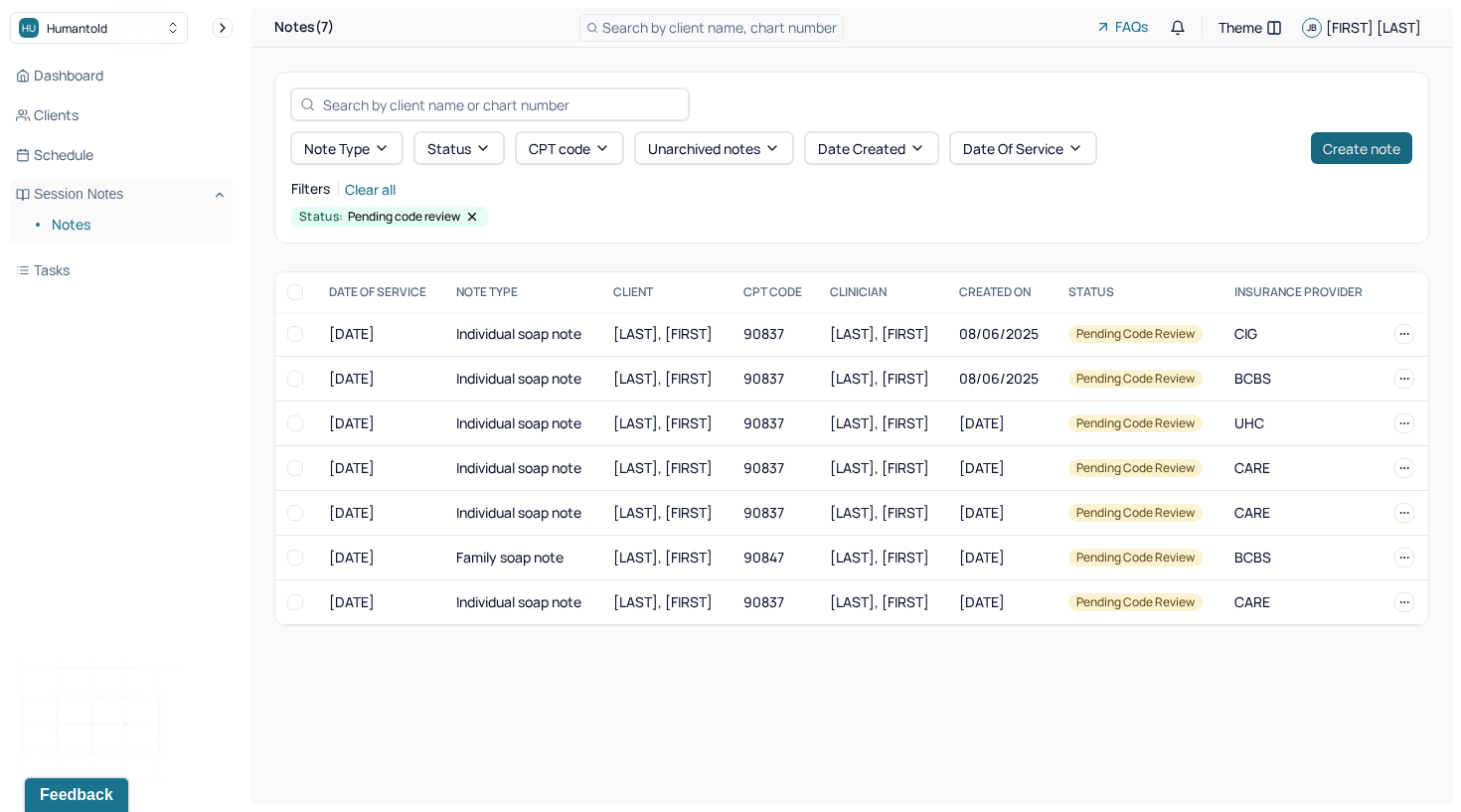 click on "Create note" at bounding box center (1362, 148) 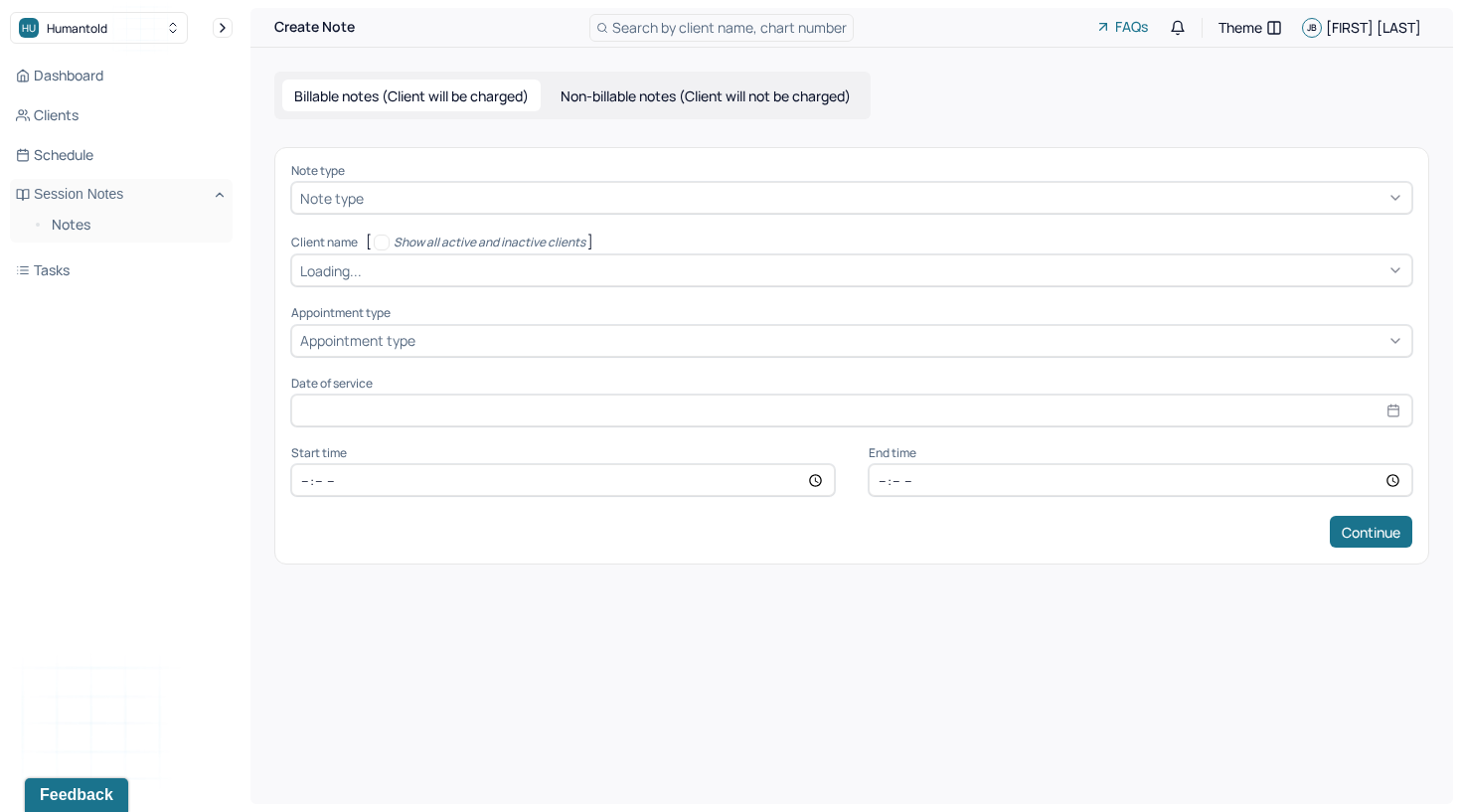 click at bounding box center (886, 198) 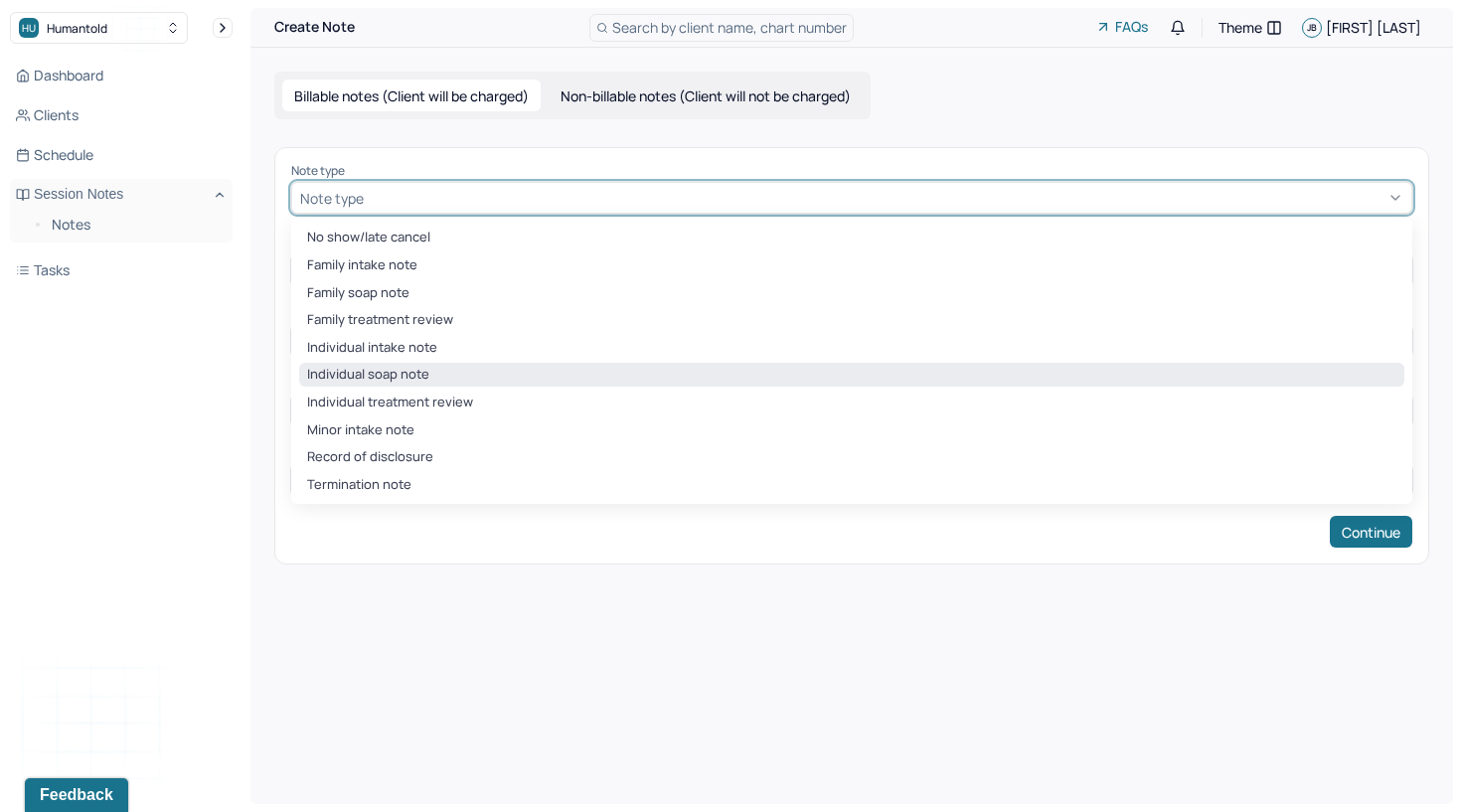 click on "Individual soap note" at bounding box center (852, 375) 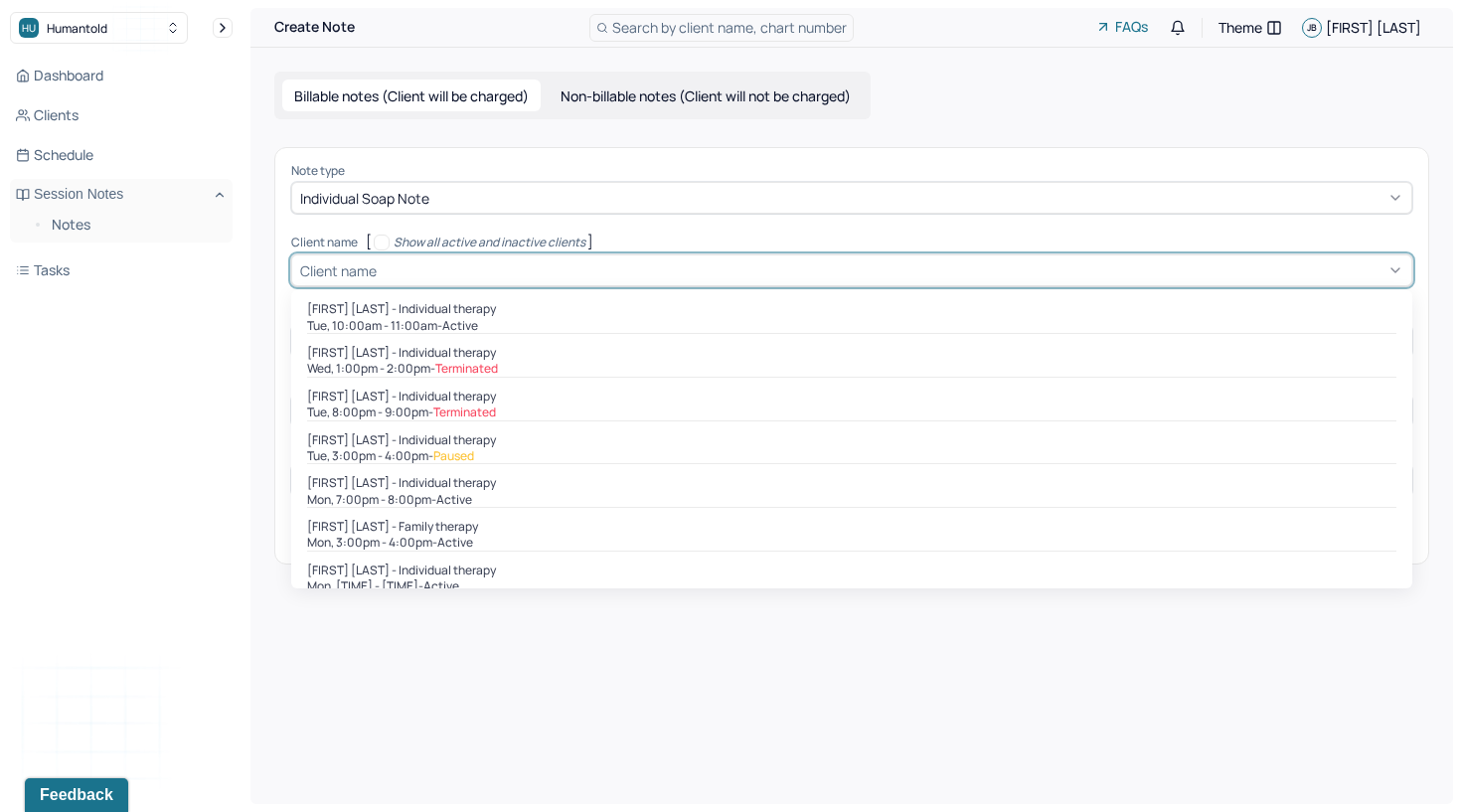click at bounding box center (892, 270) 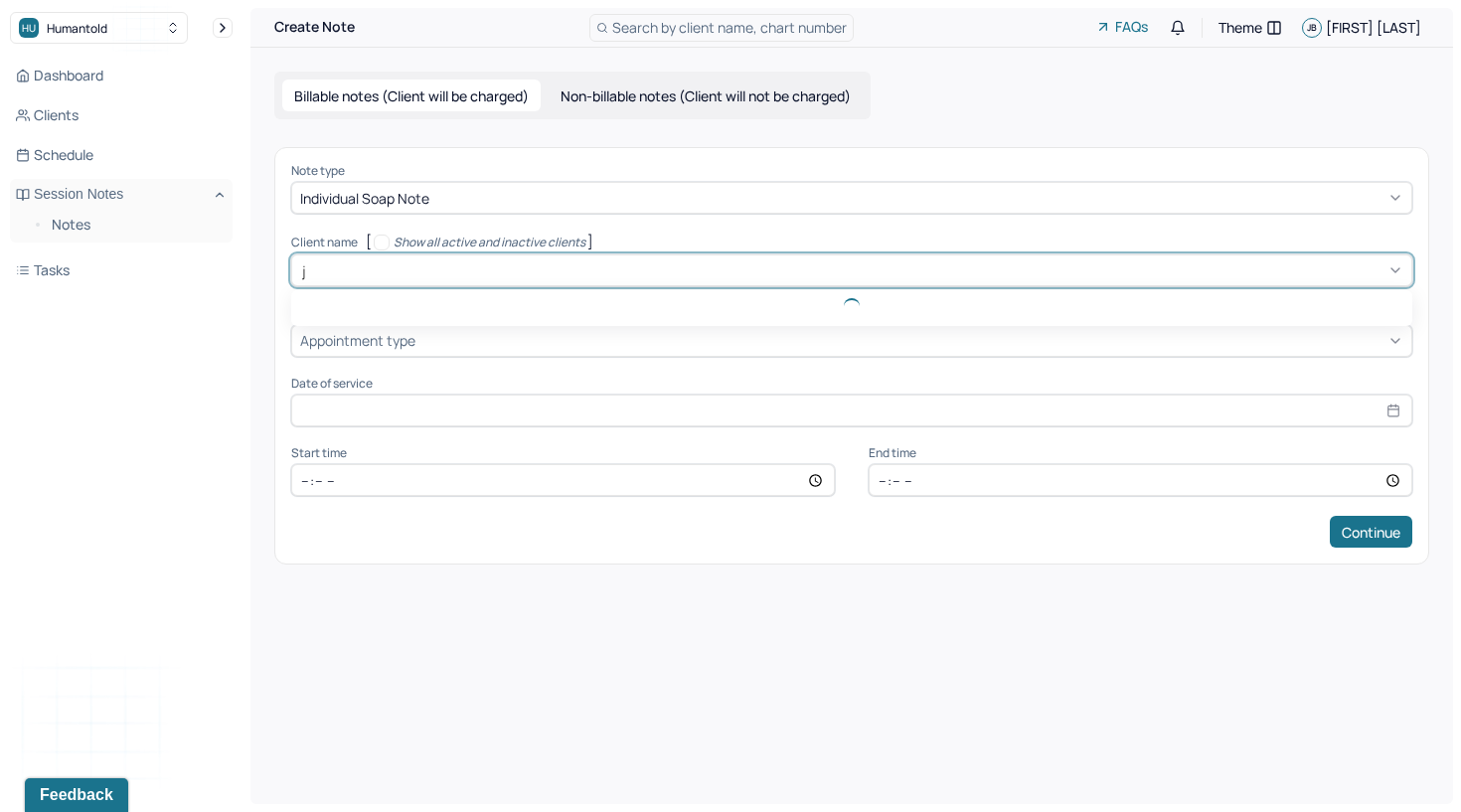 type on "je" 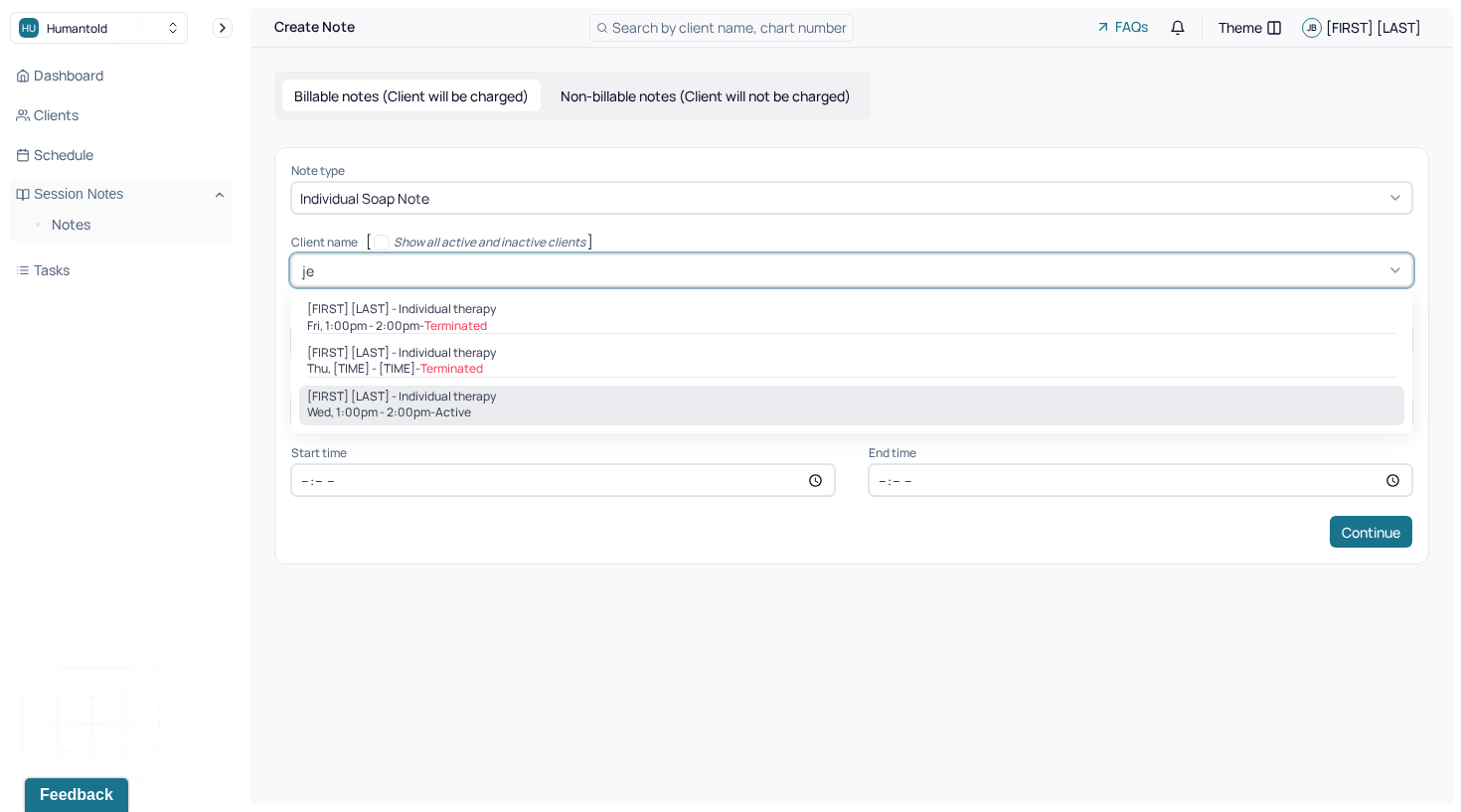 click on "Jennifer Kim - Individual therapy" at bounding box center [402, 397] 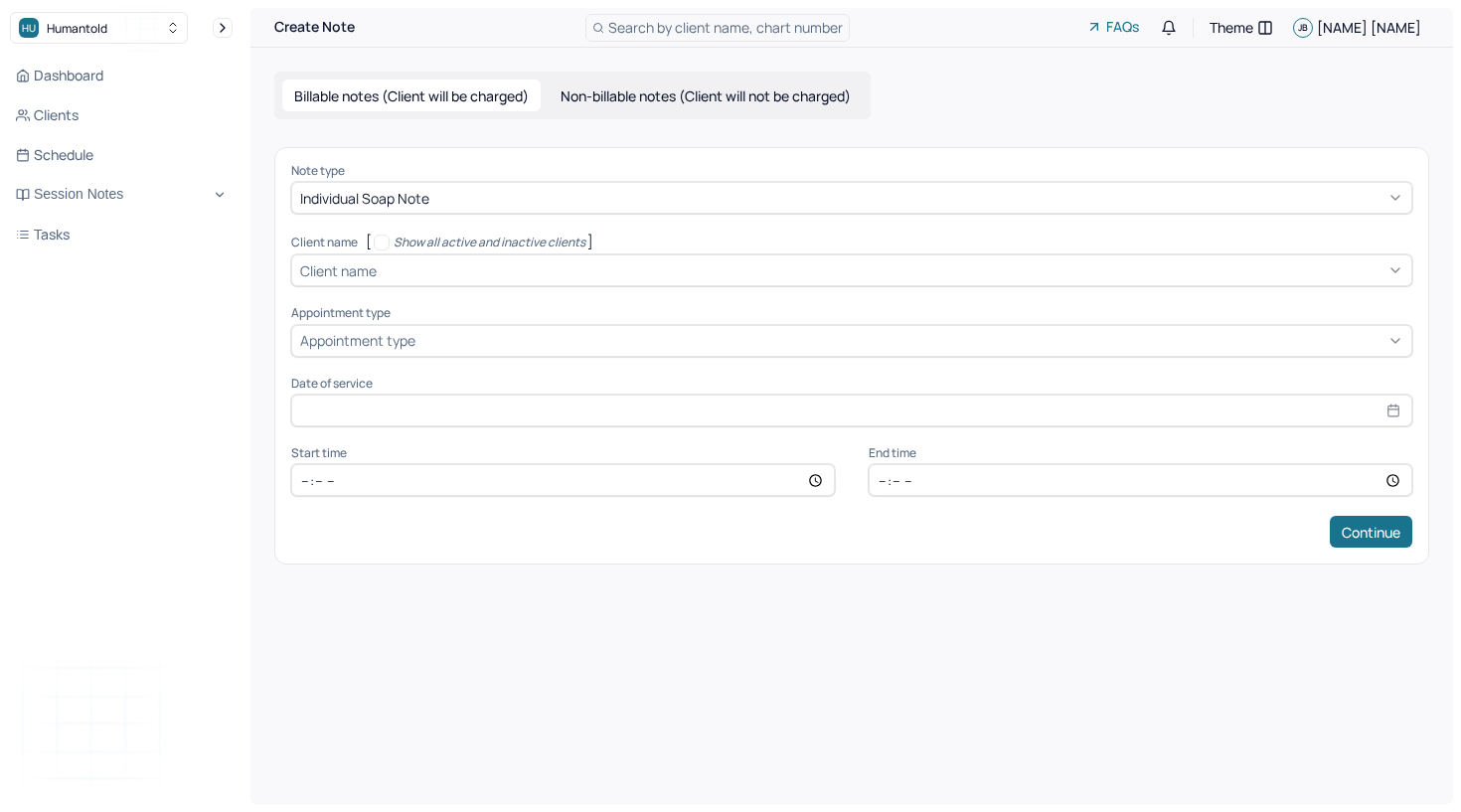 scroll, scrollTop: 0, scrollLeft: 0, axis: both 